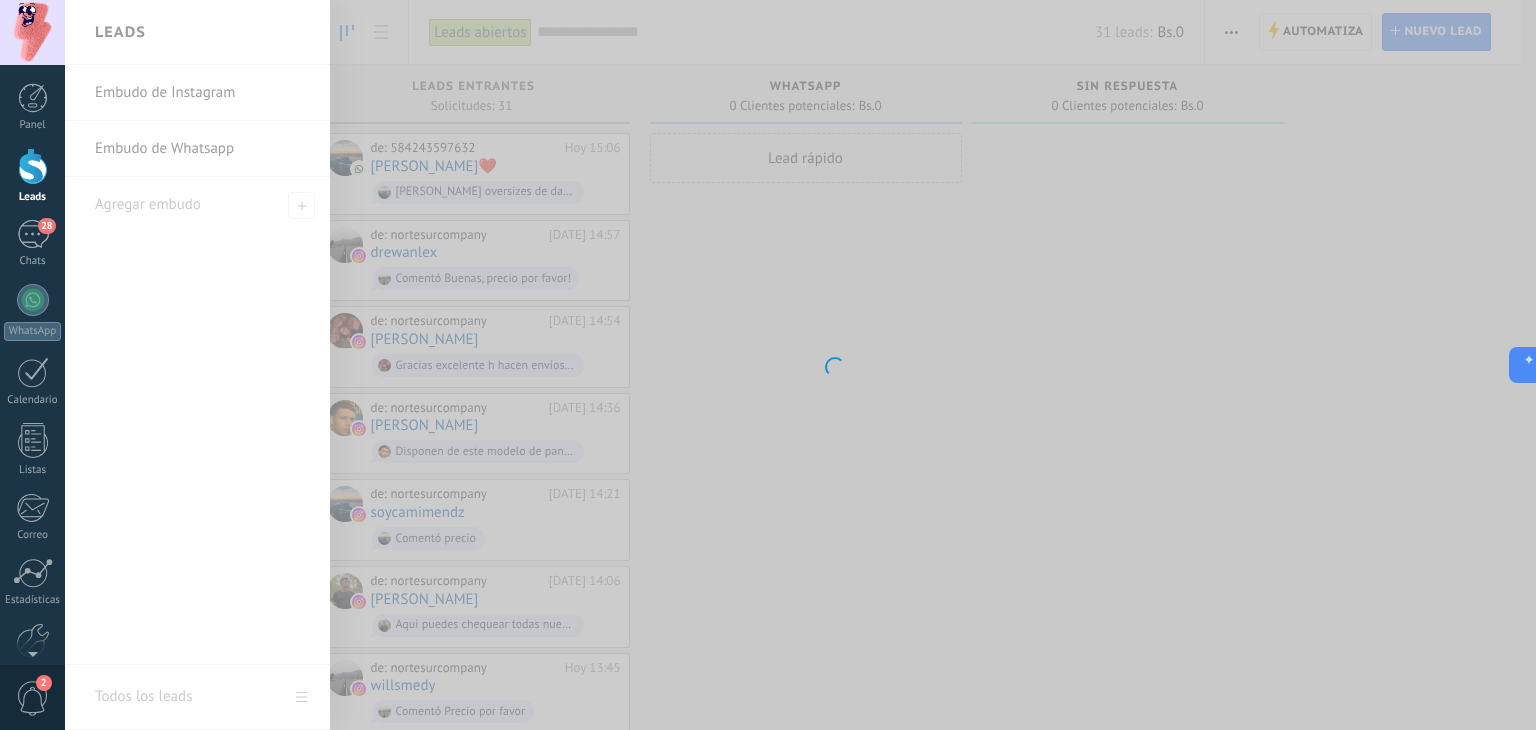 scroll, scrollTop: 0, scrollLeft: 0, axis: both 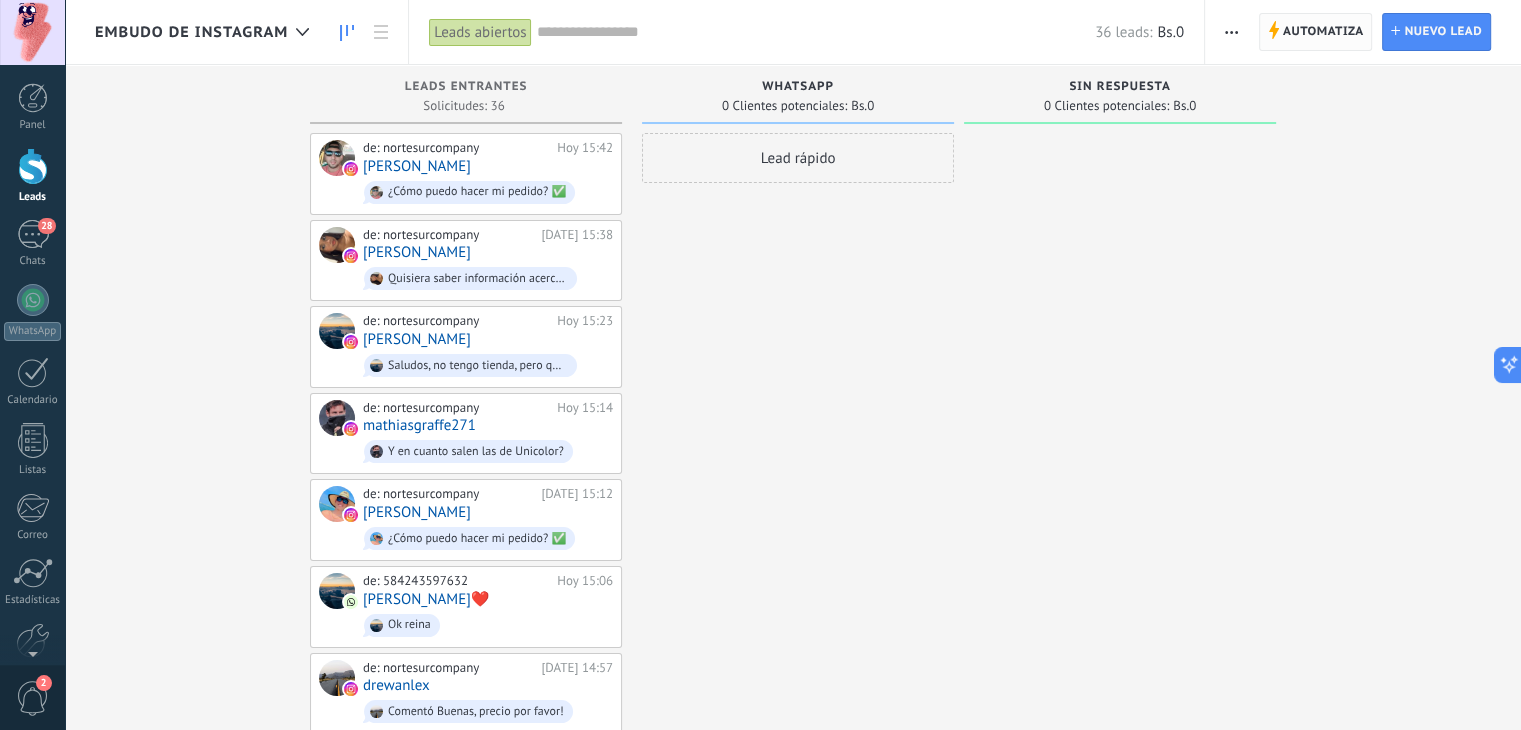 click on "Automatiza" at bounding box center [1323, 32] 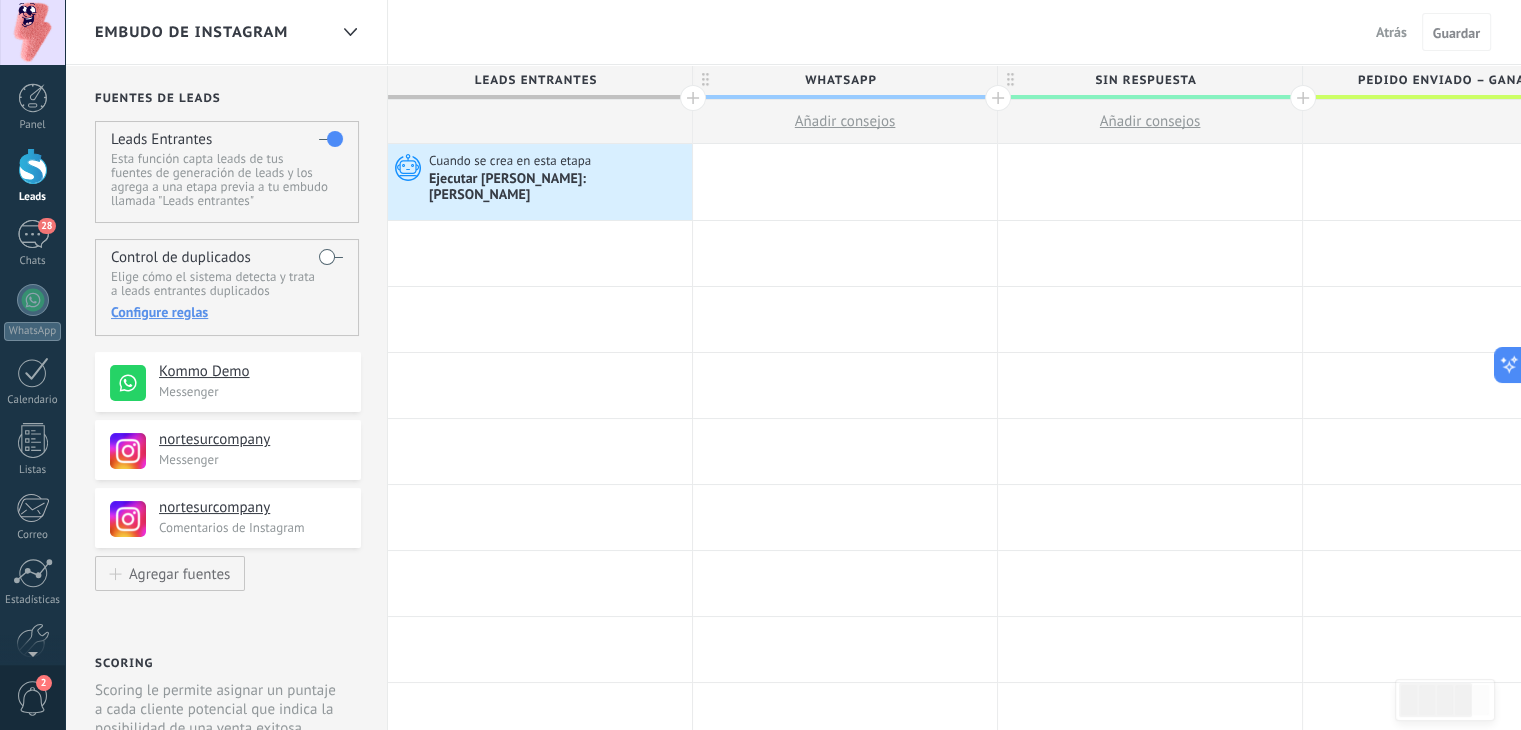 click on "Atrás" at bounding box center (1391, 32) 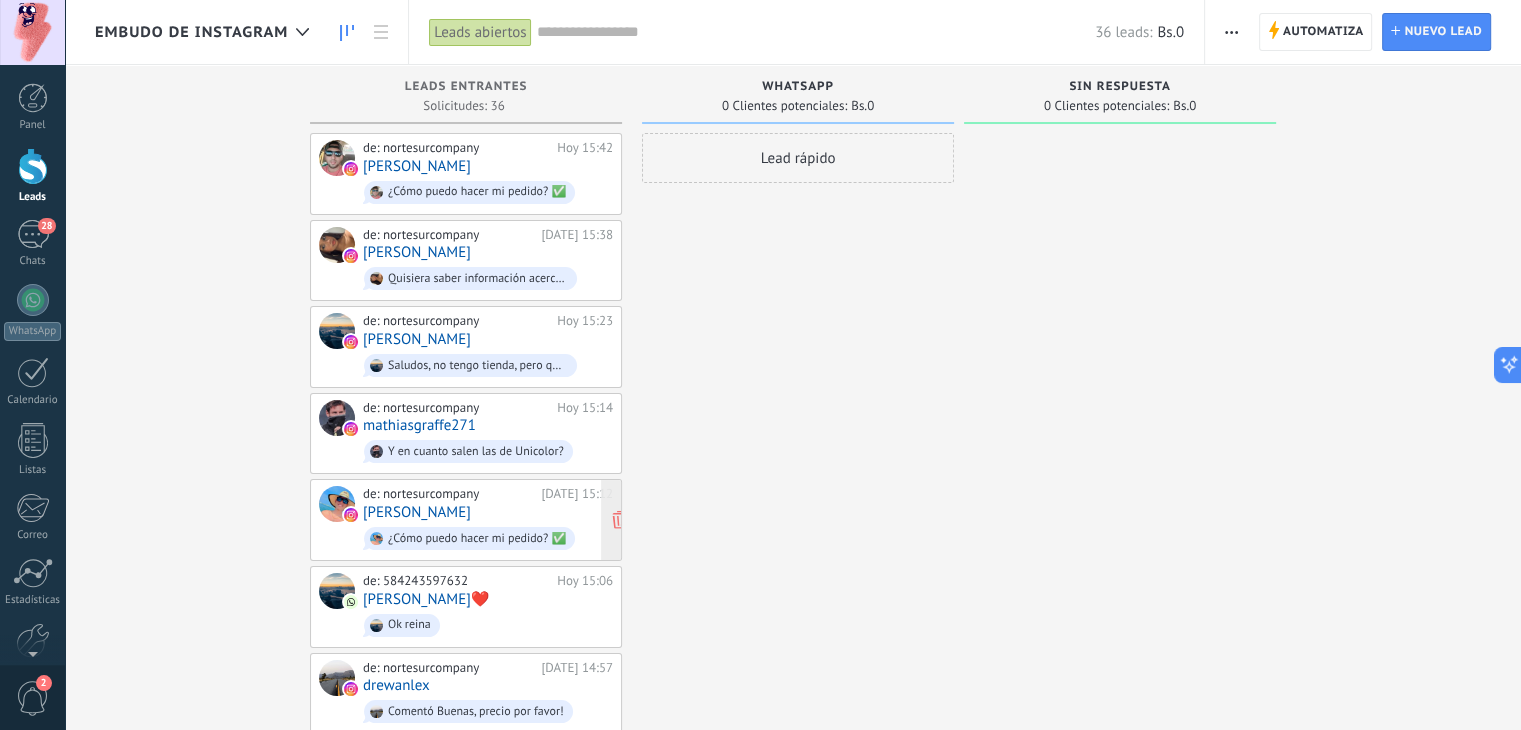 click on "de: nortesurcompany Hoy 15:12 Abraham Paez ¿Cómo puedo hacer mi pedido? ✅" at bounding box center (488, 520) 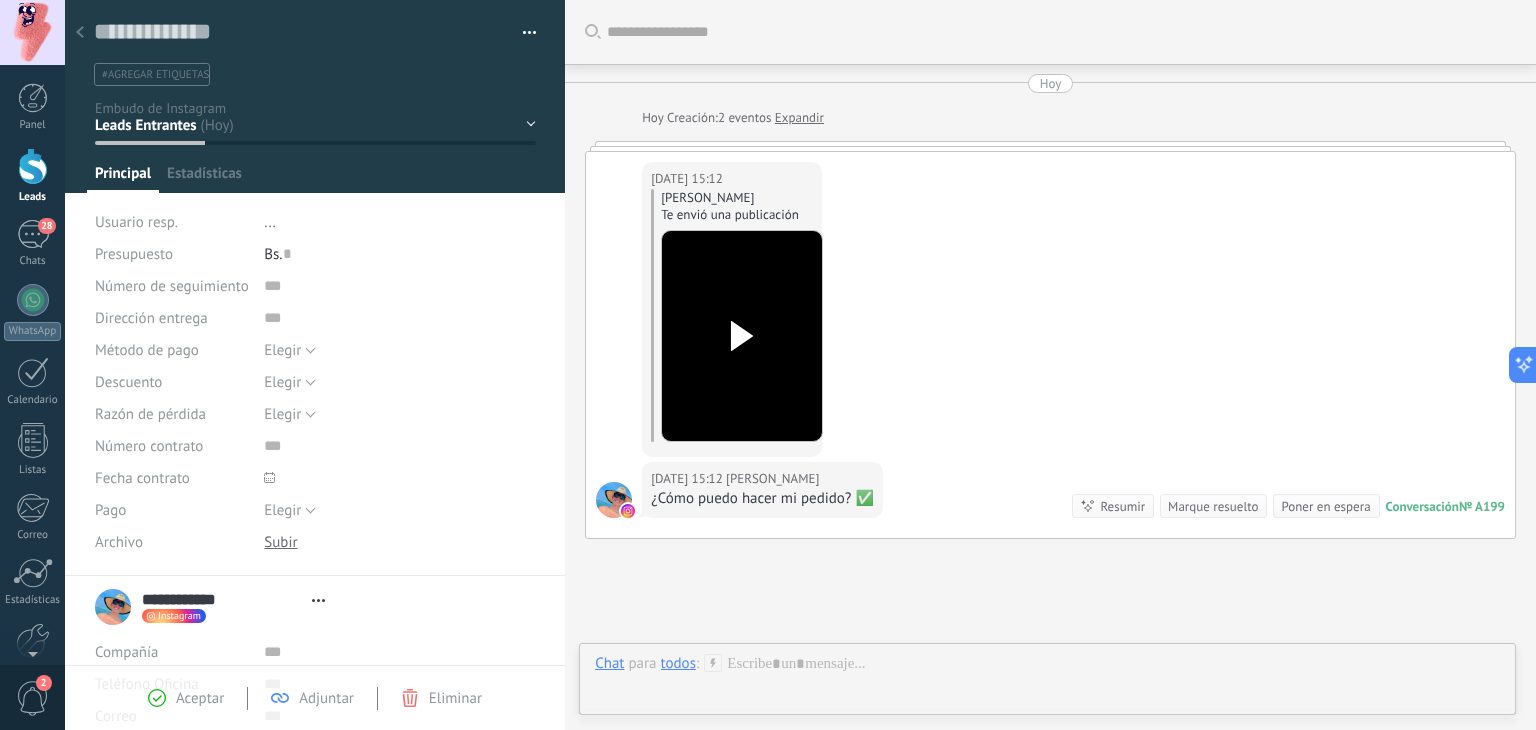 scroll, scrollTop: 29, scrollLeft: 0, axis: vertical 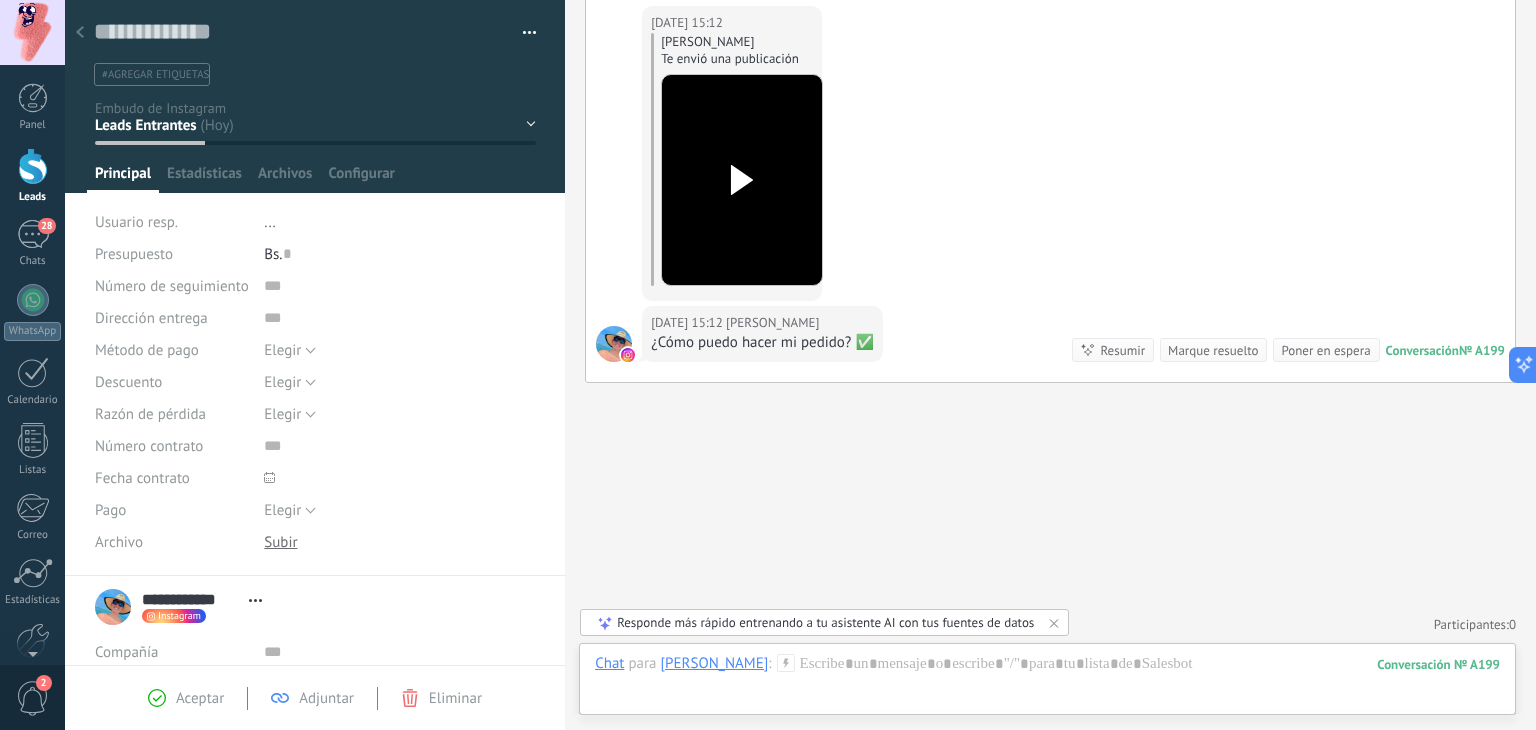 click at bounding box center (80, 33) 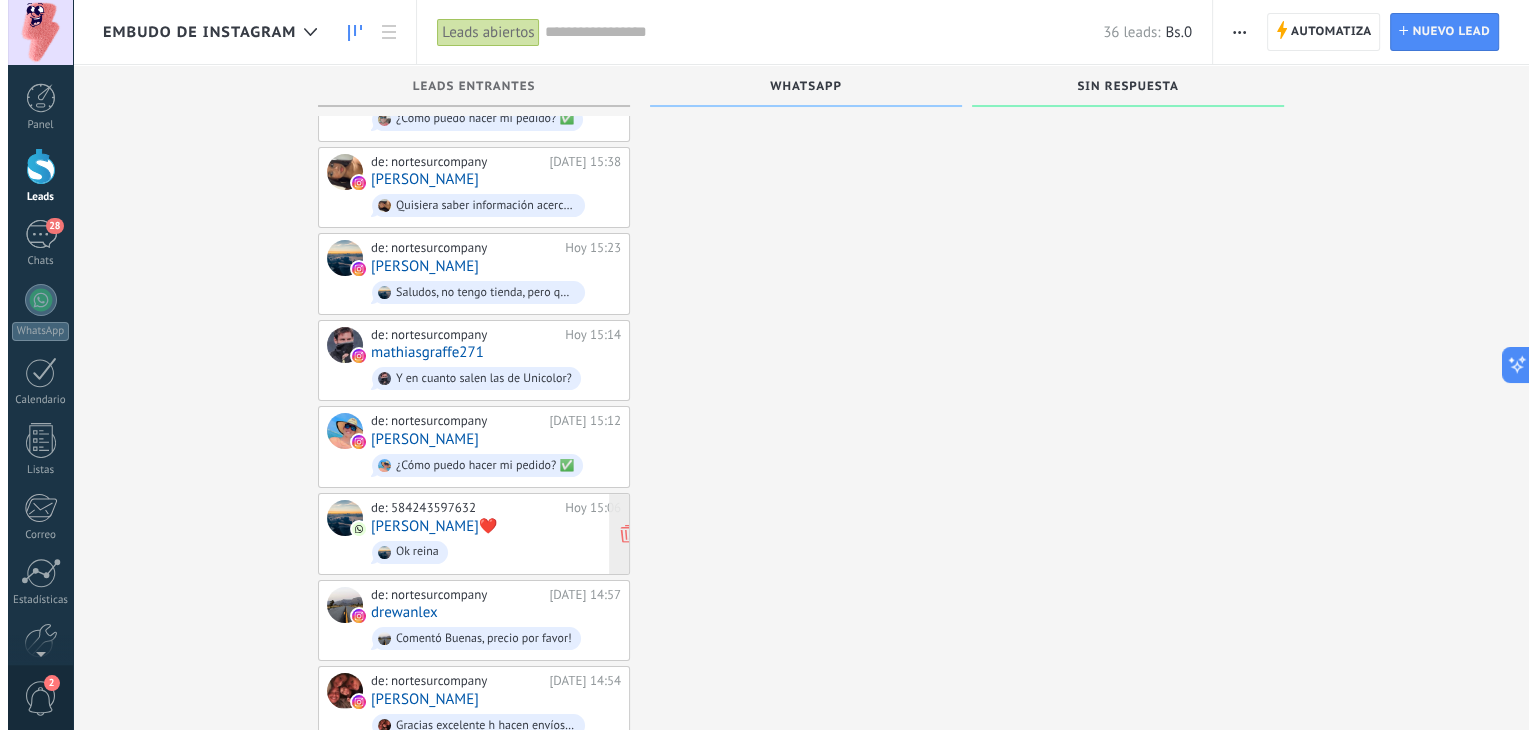 scroll, scrollTop: 100, scrollLeft: 0, axis: vertical 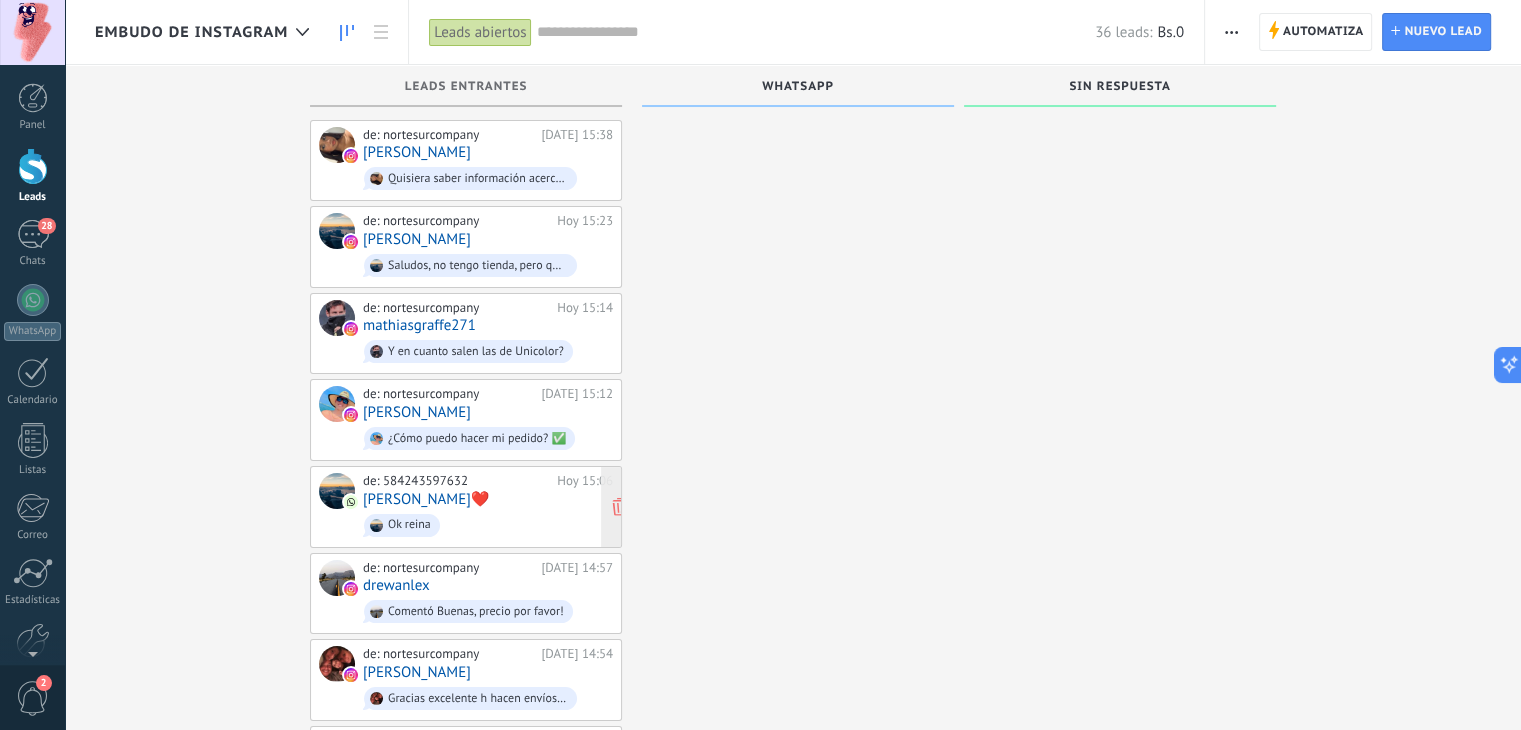 click on "de: 584243597632 Hoy 15:06 Patty❤️ Ok reina" at bounding box center [488, 507] 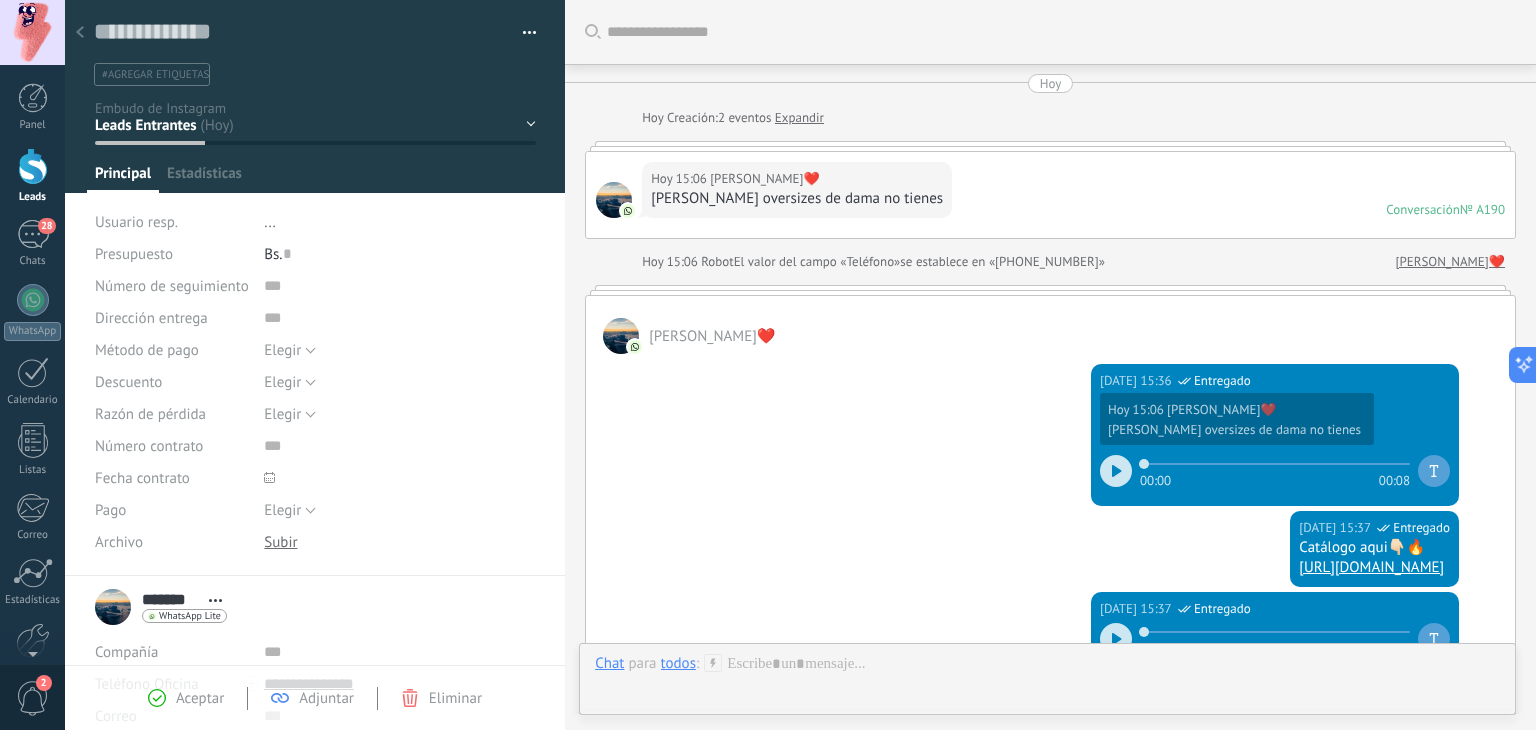 scroll, scrollTop: 0, scrollLeft: 0, axis: both 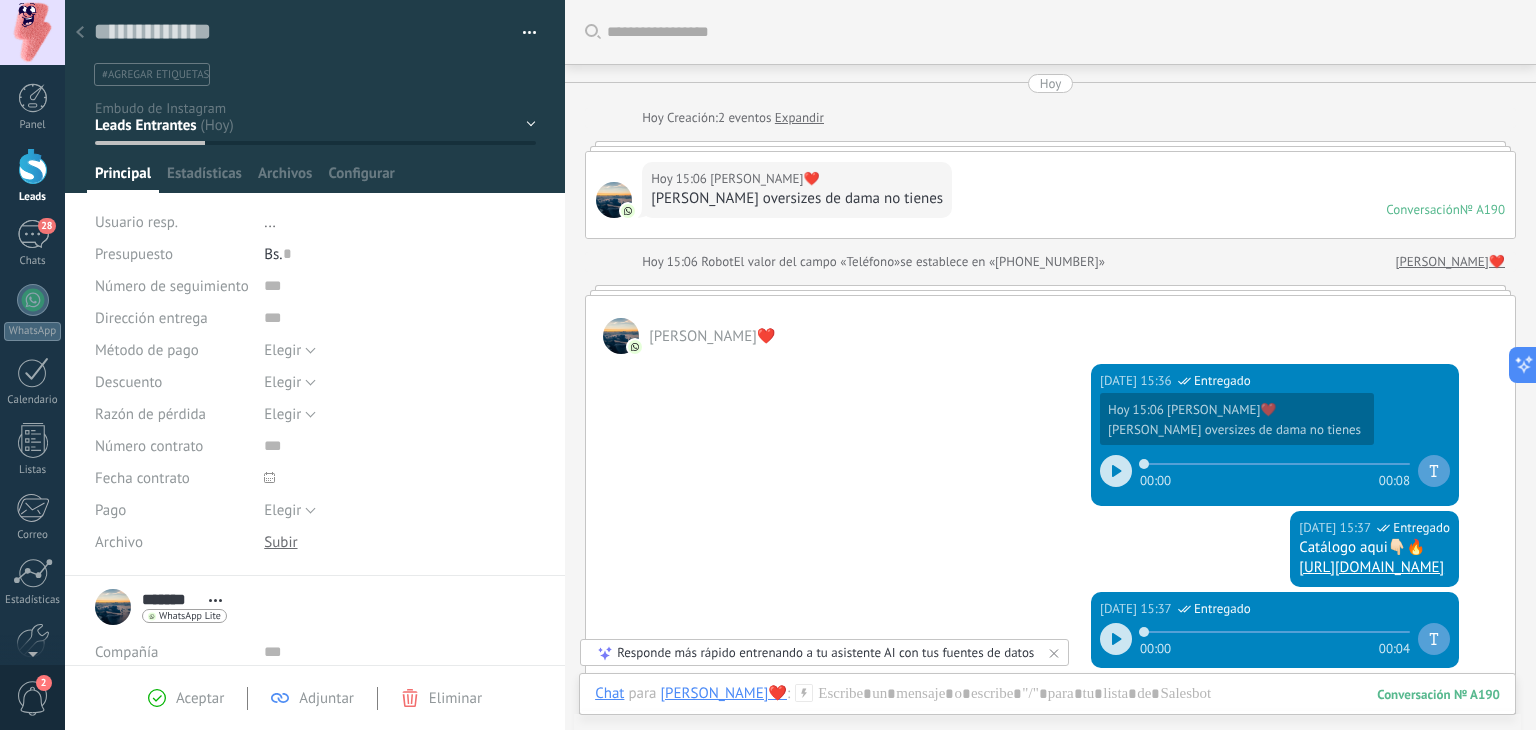 click at bounding box center [80, 33] 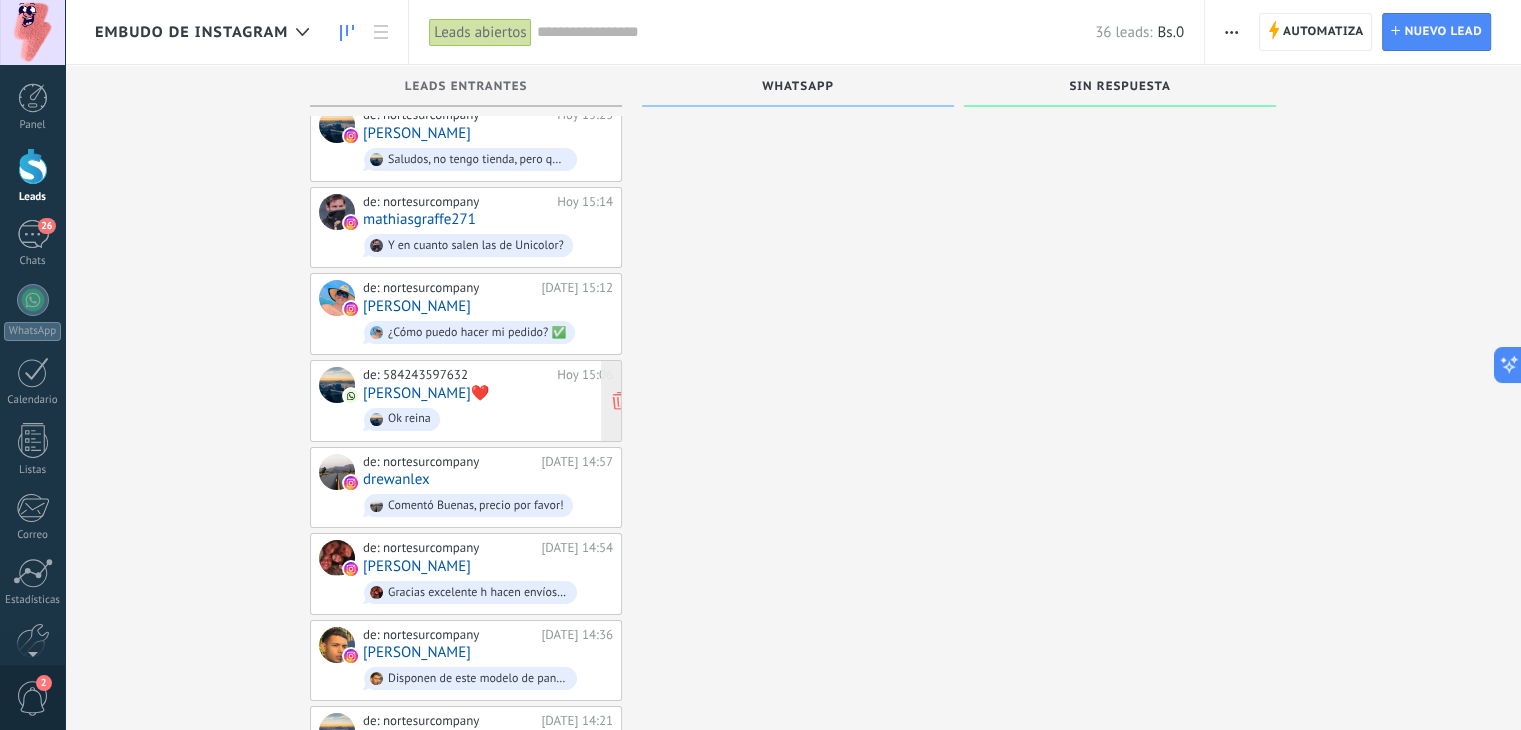 scroll, scrollTop: 200, scrollLeft: 0, axis: vertical 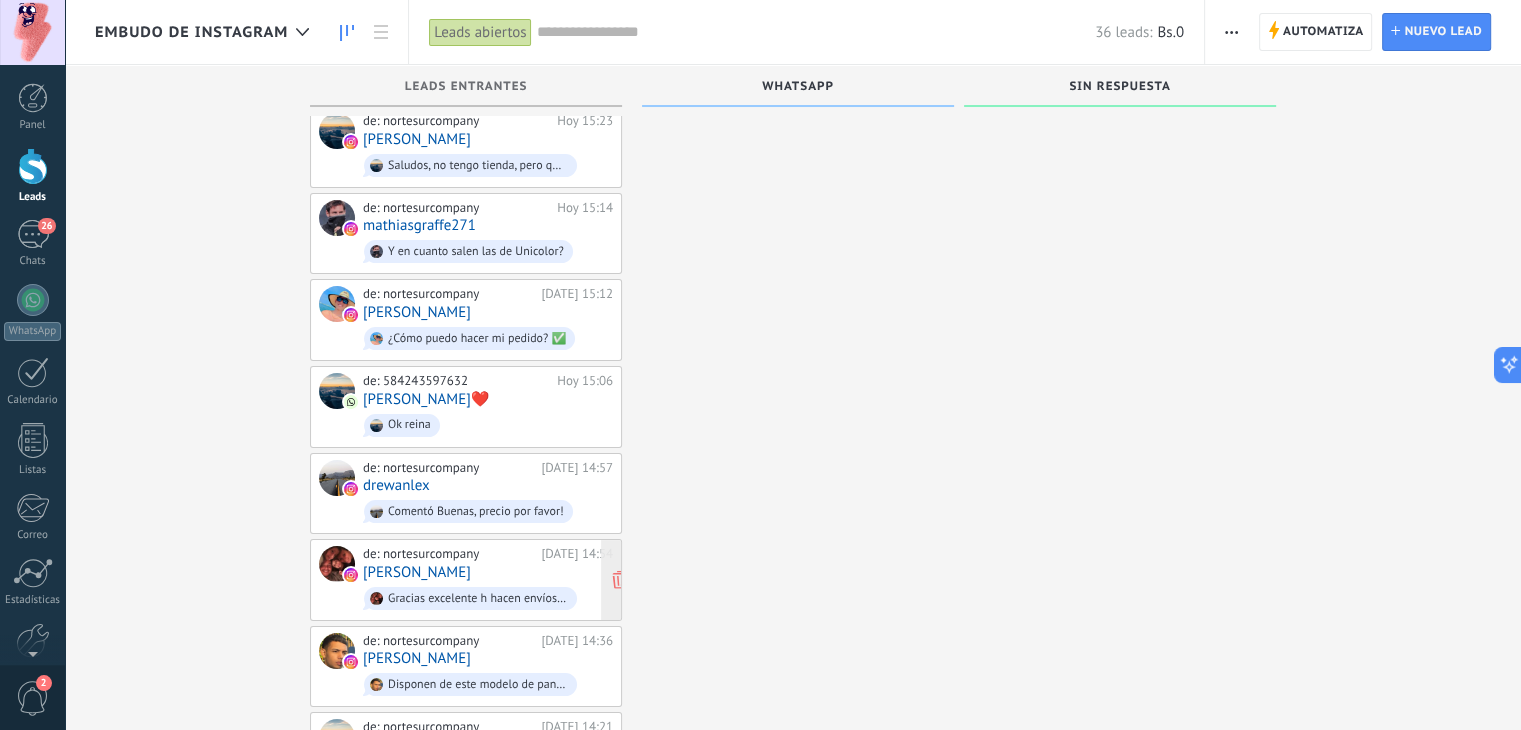 click on "de: nortesurcompany Hoy 14:54 Robert Romero Gracias excelente h hacen envíos yo soy de val" at bounding box center [488, 580] 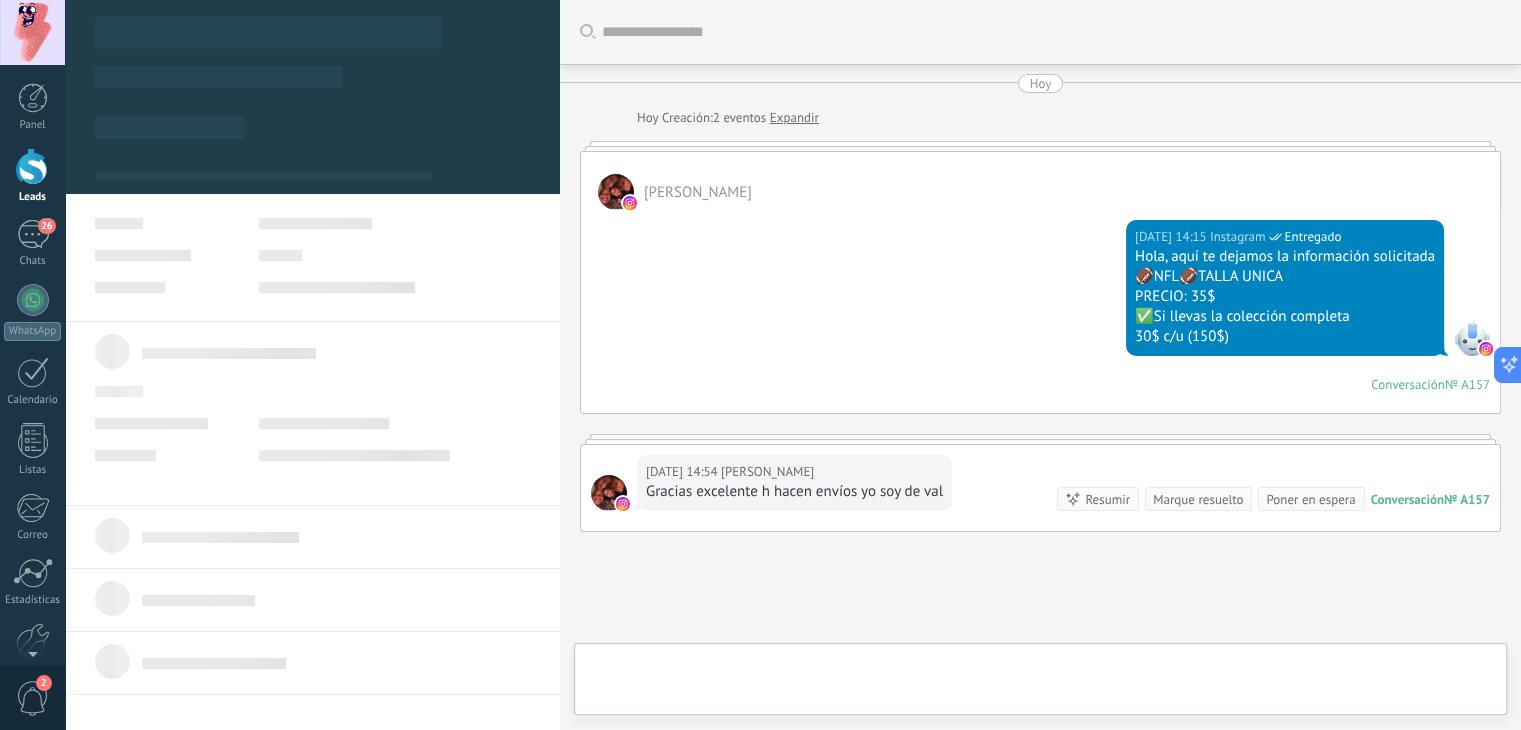 type on "**********" 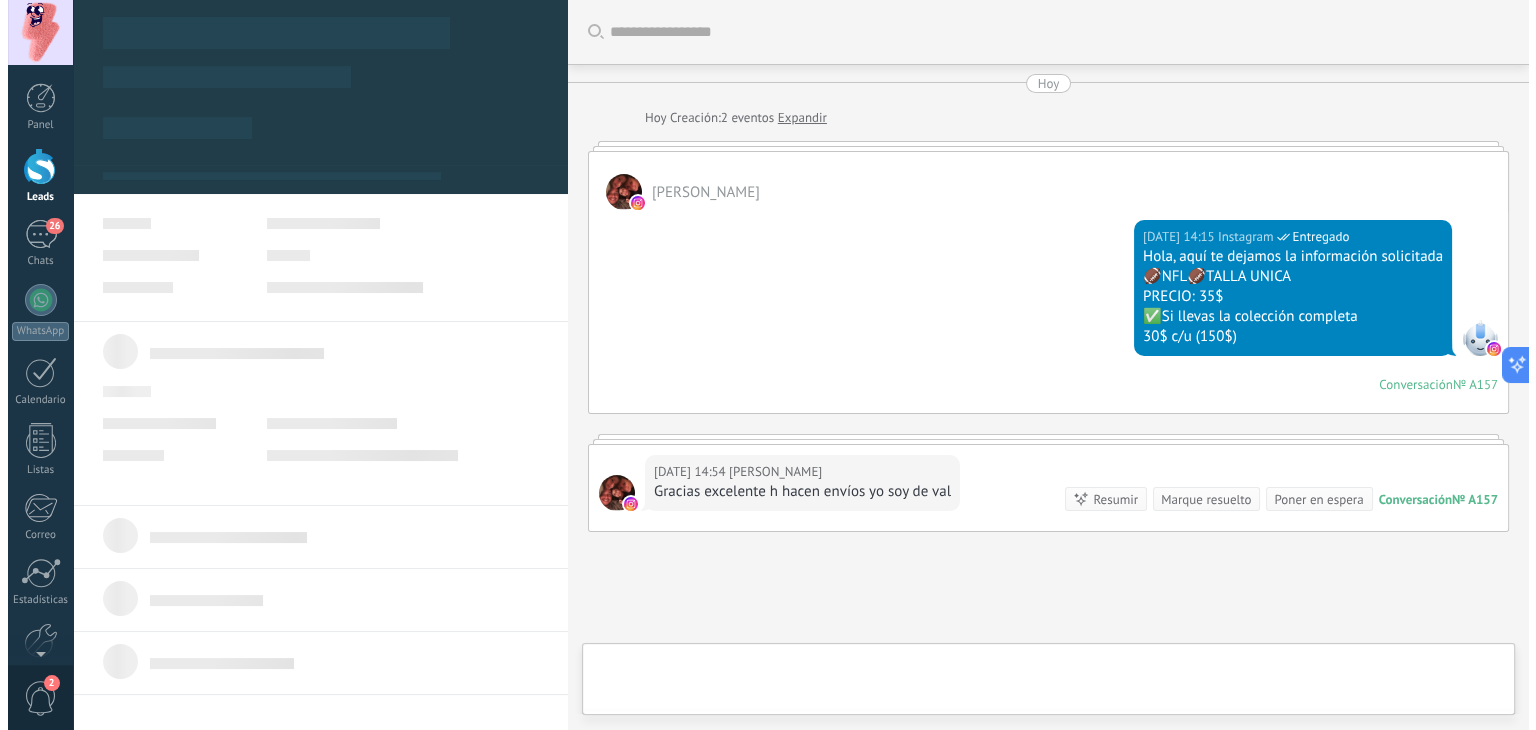 scroll, scrollTop: 0, scrollLeft: 0, axis: both 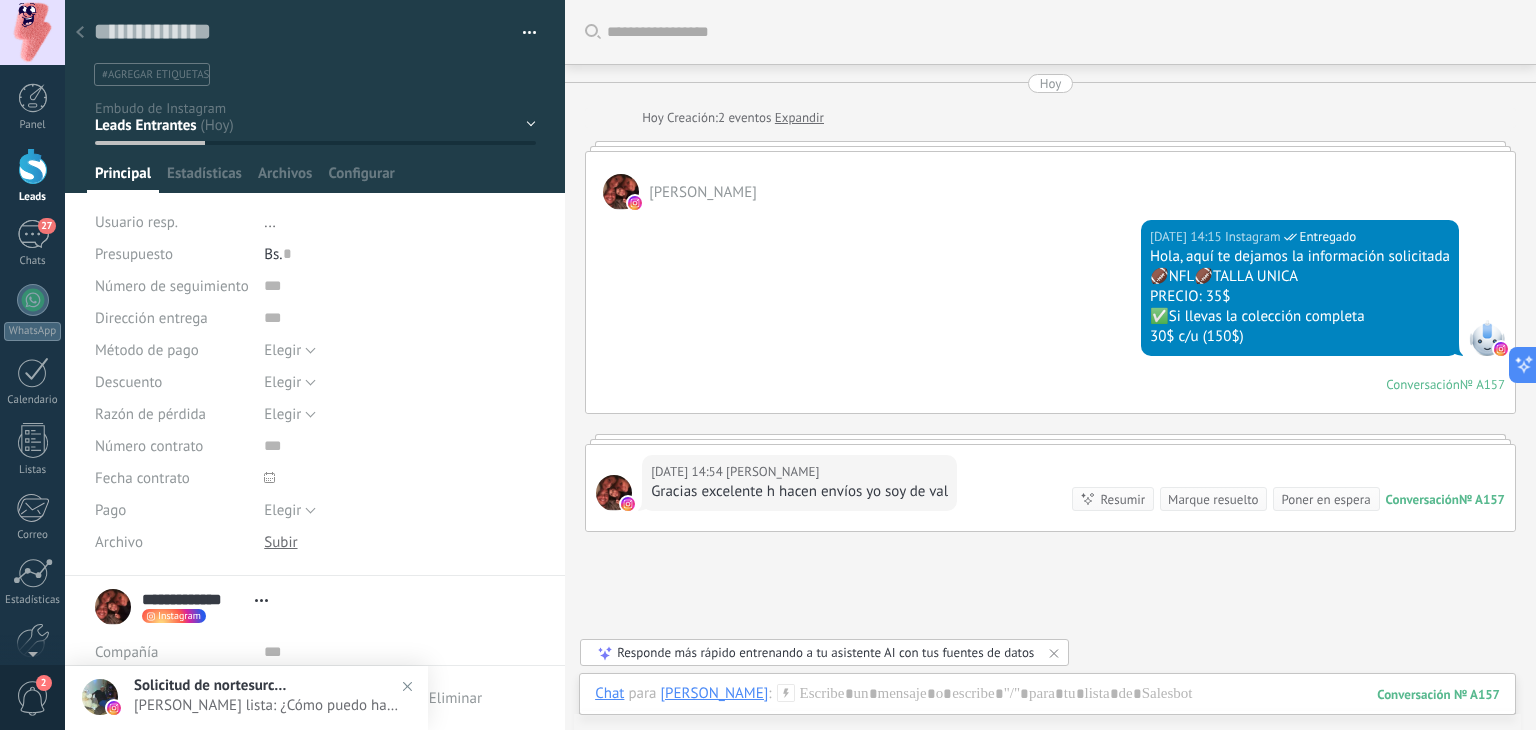 click at bounding box center [80, 33] 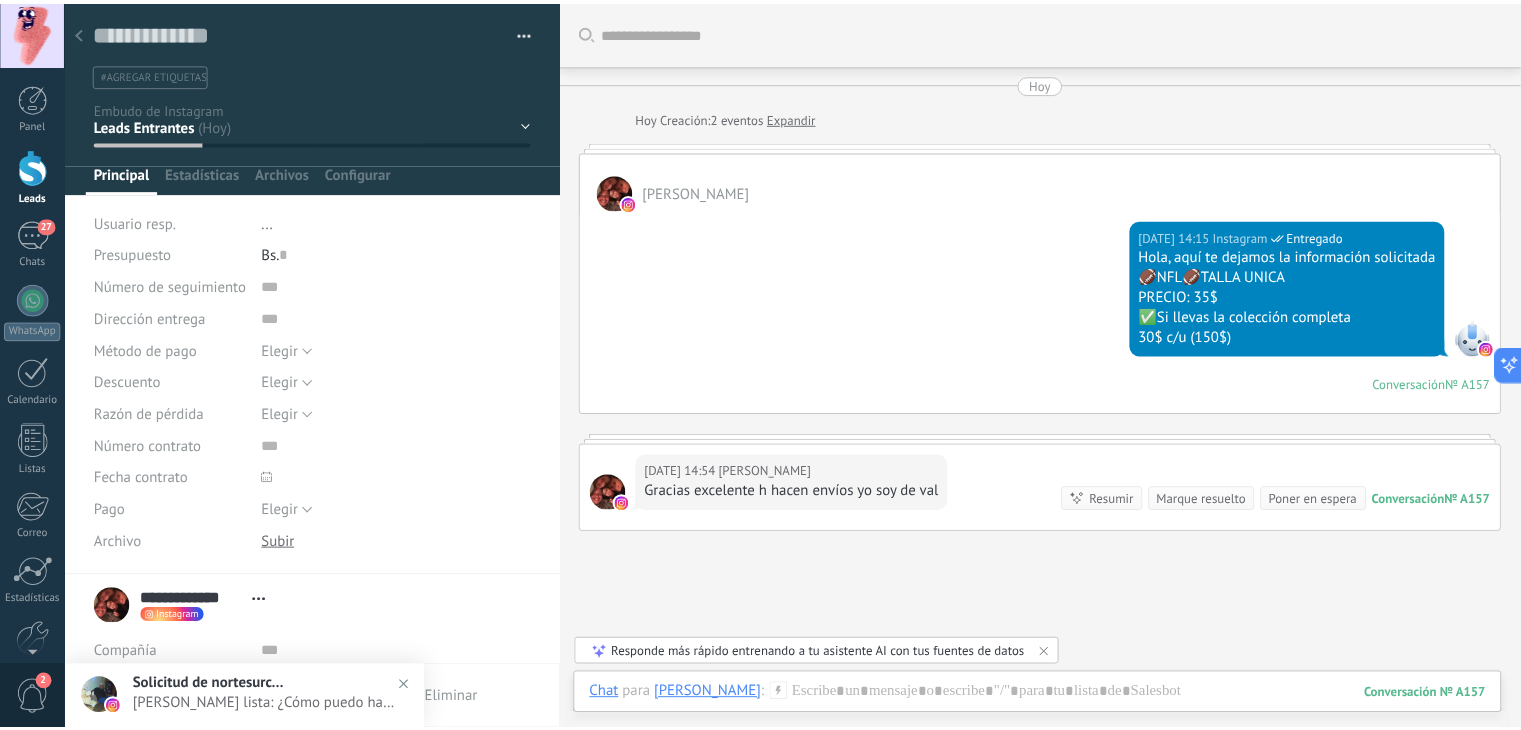 scroll, scrollTop: 200, scrollLeft: 0, axis: vertical 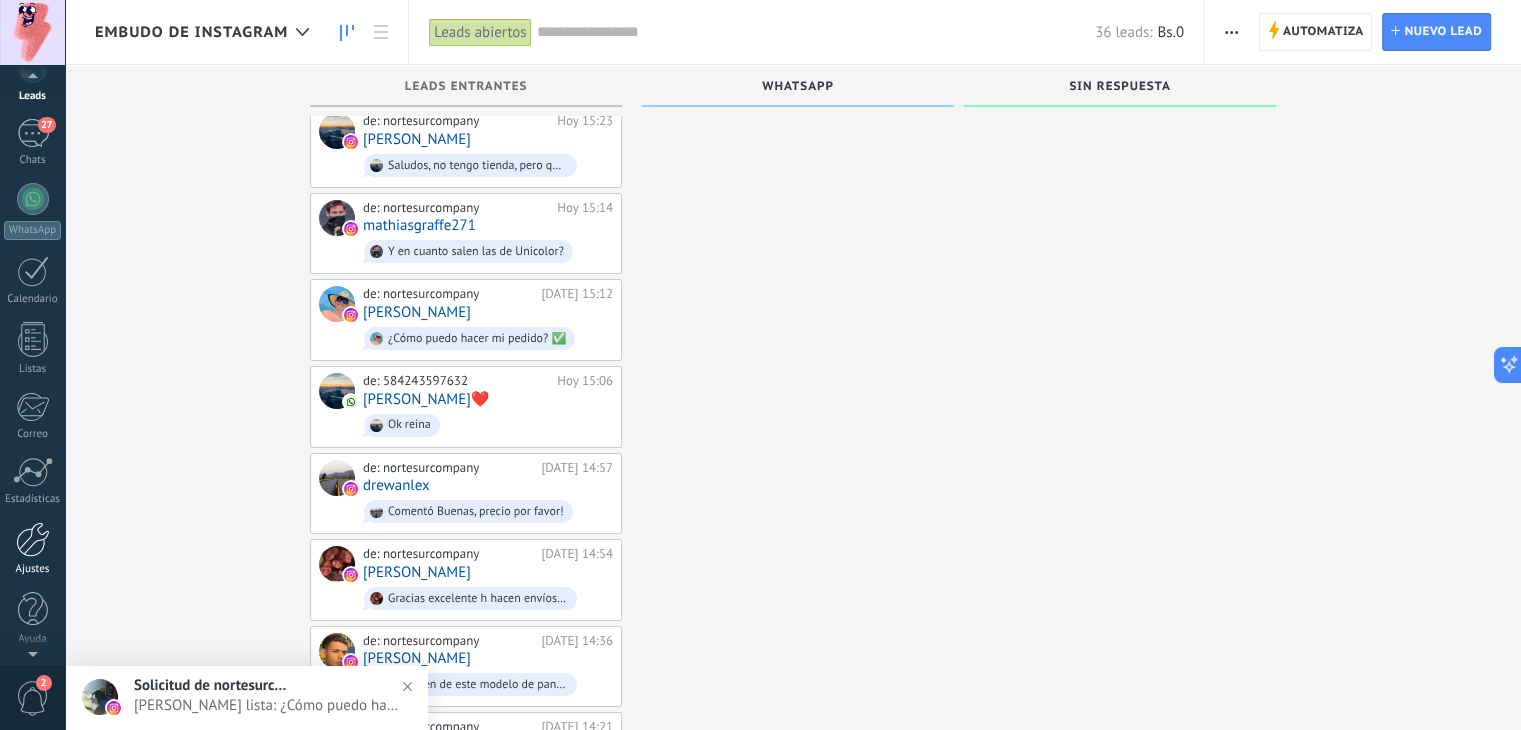 click on "Ajustes" at bounding box center (33, 569) 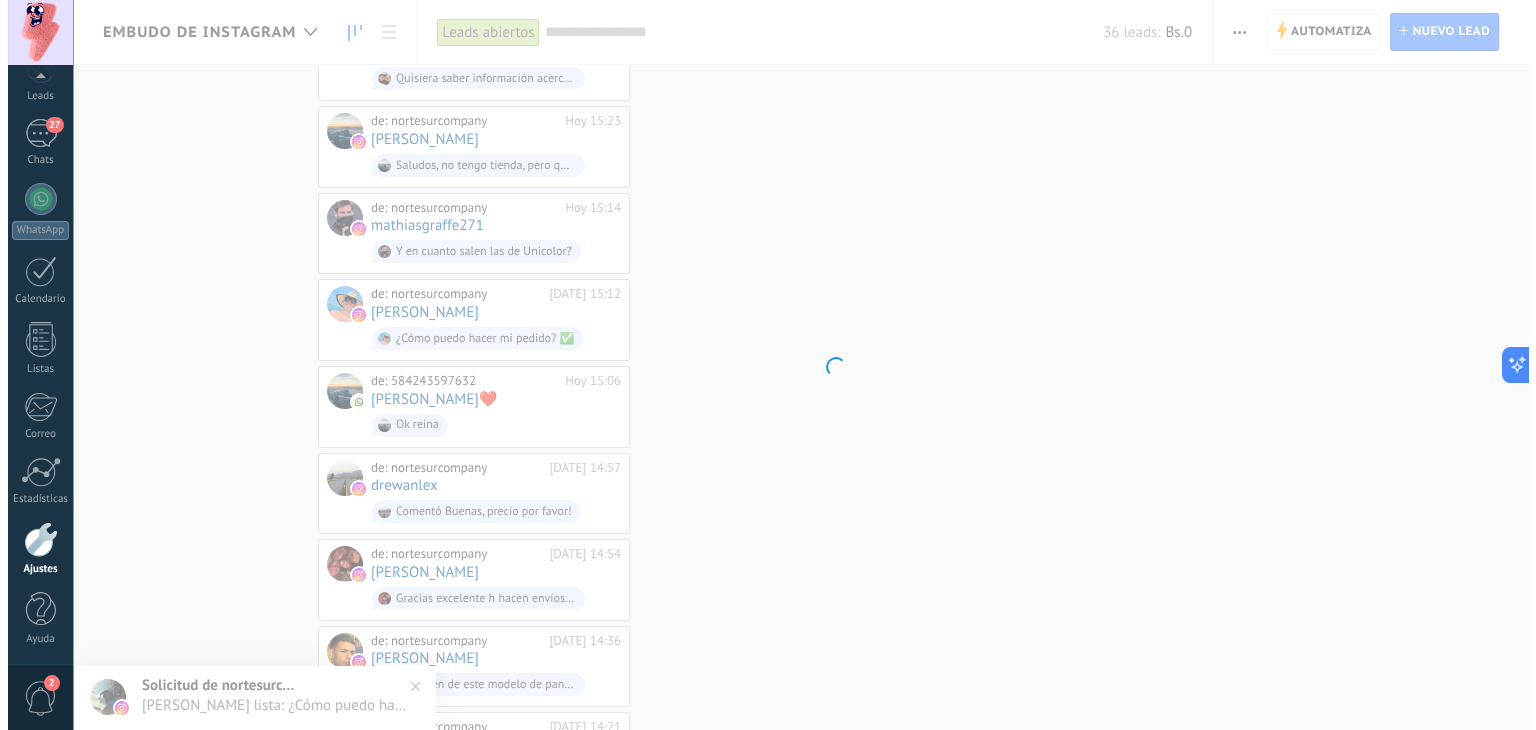 scroll, scrollTop: 0, scrollLeft: 0, axis: both 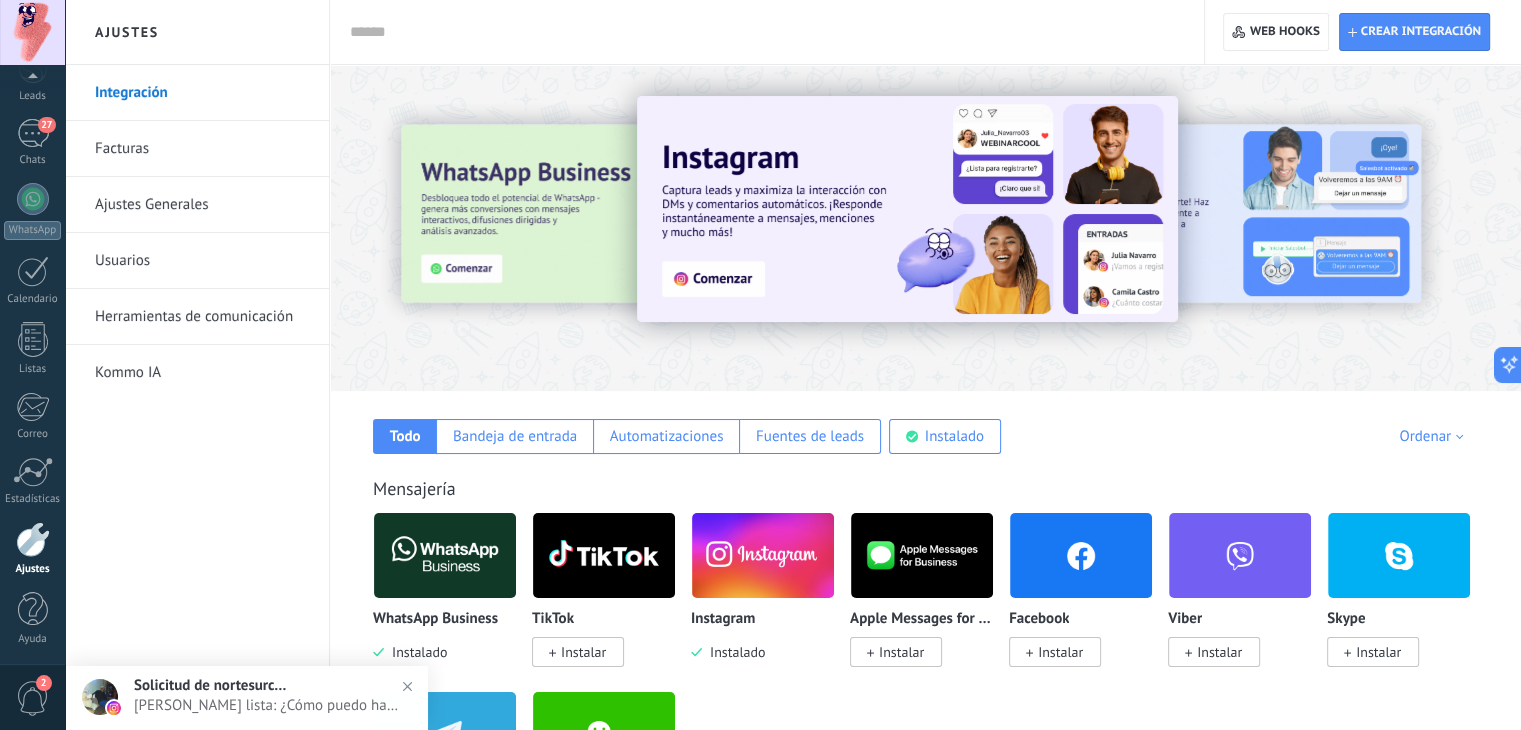 click on "Herramientas de comunicación" at bounding box center (202, 317) 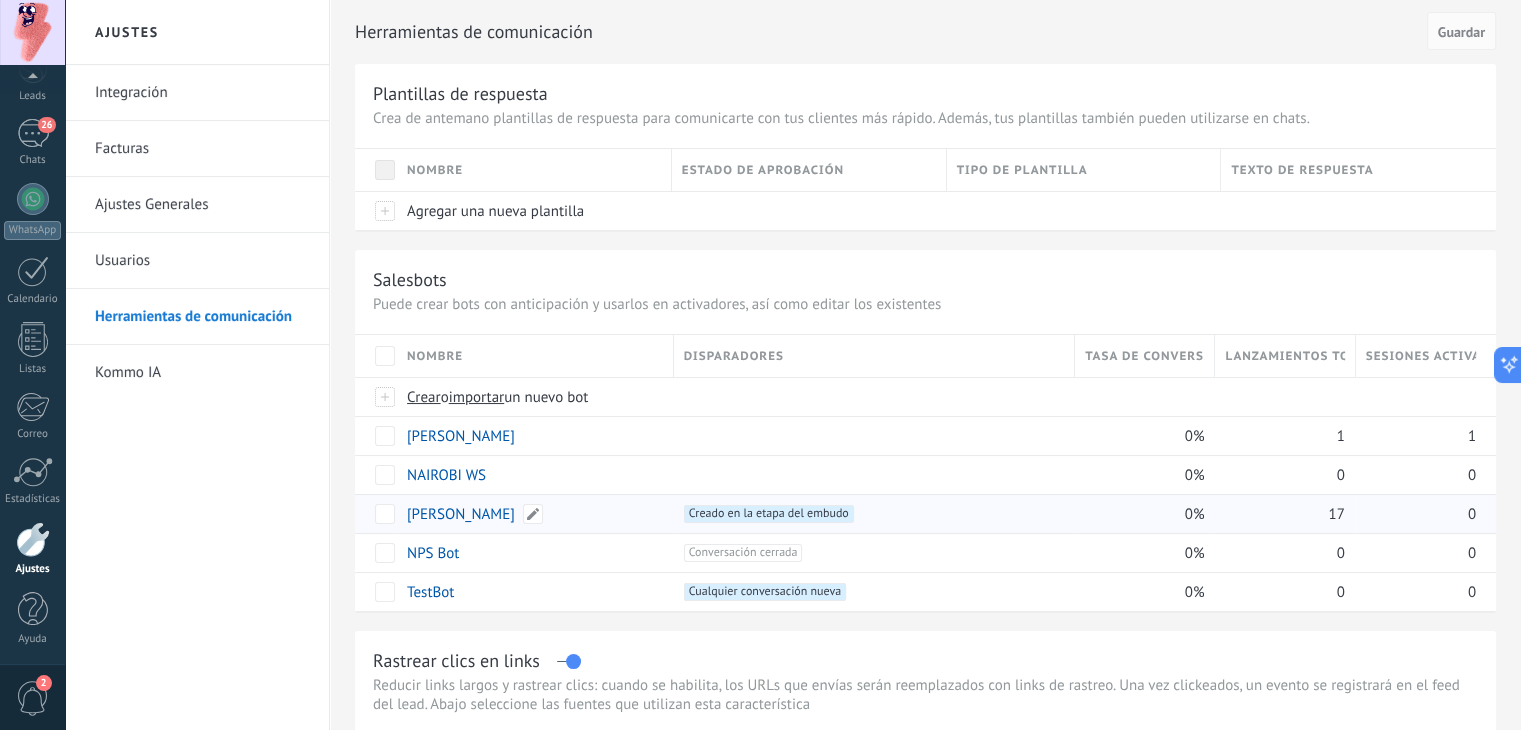 click on "BIENVENIDA LEO" at bounding box center [461, 514] 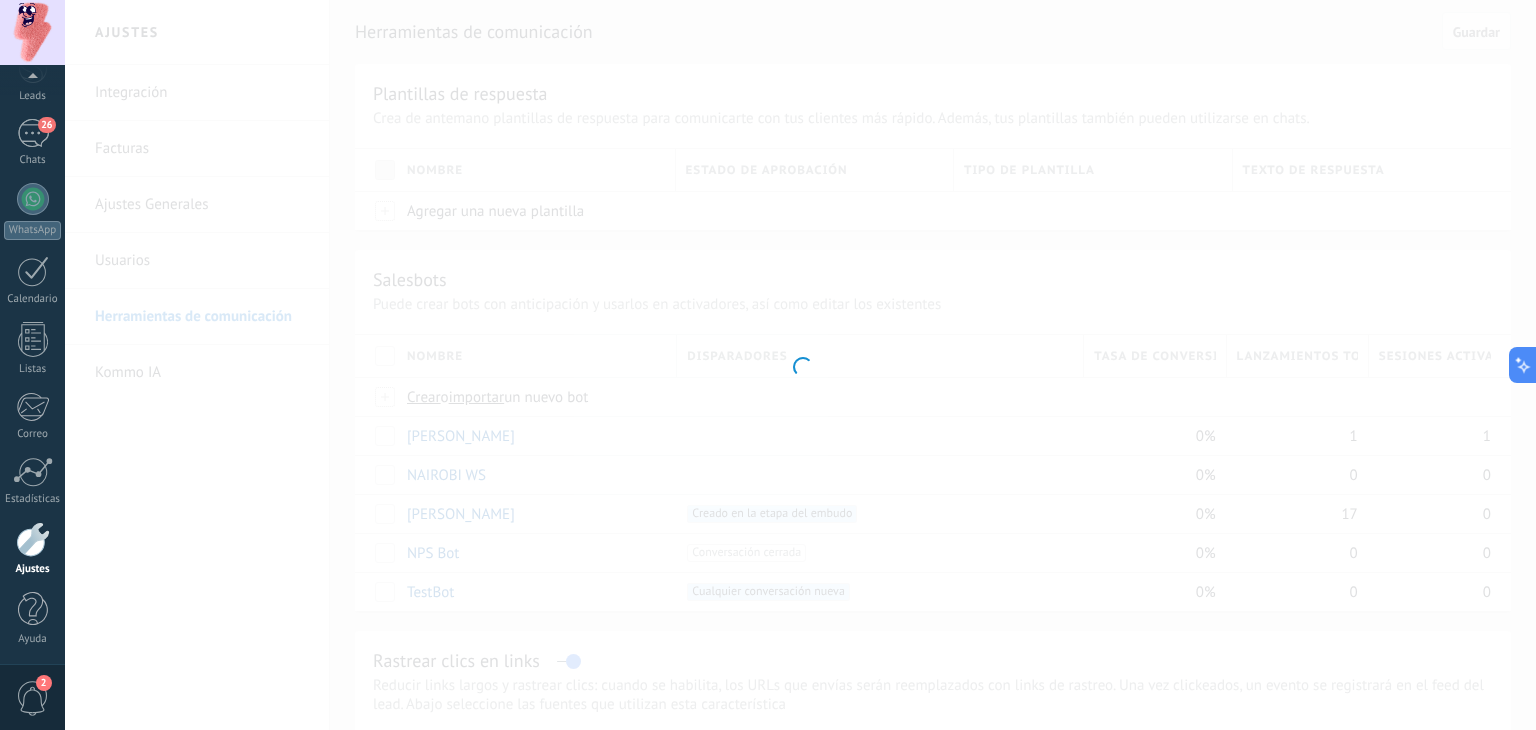 type on "**********" 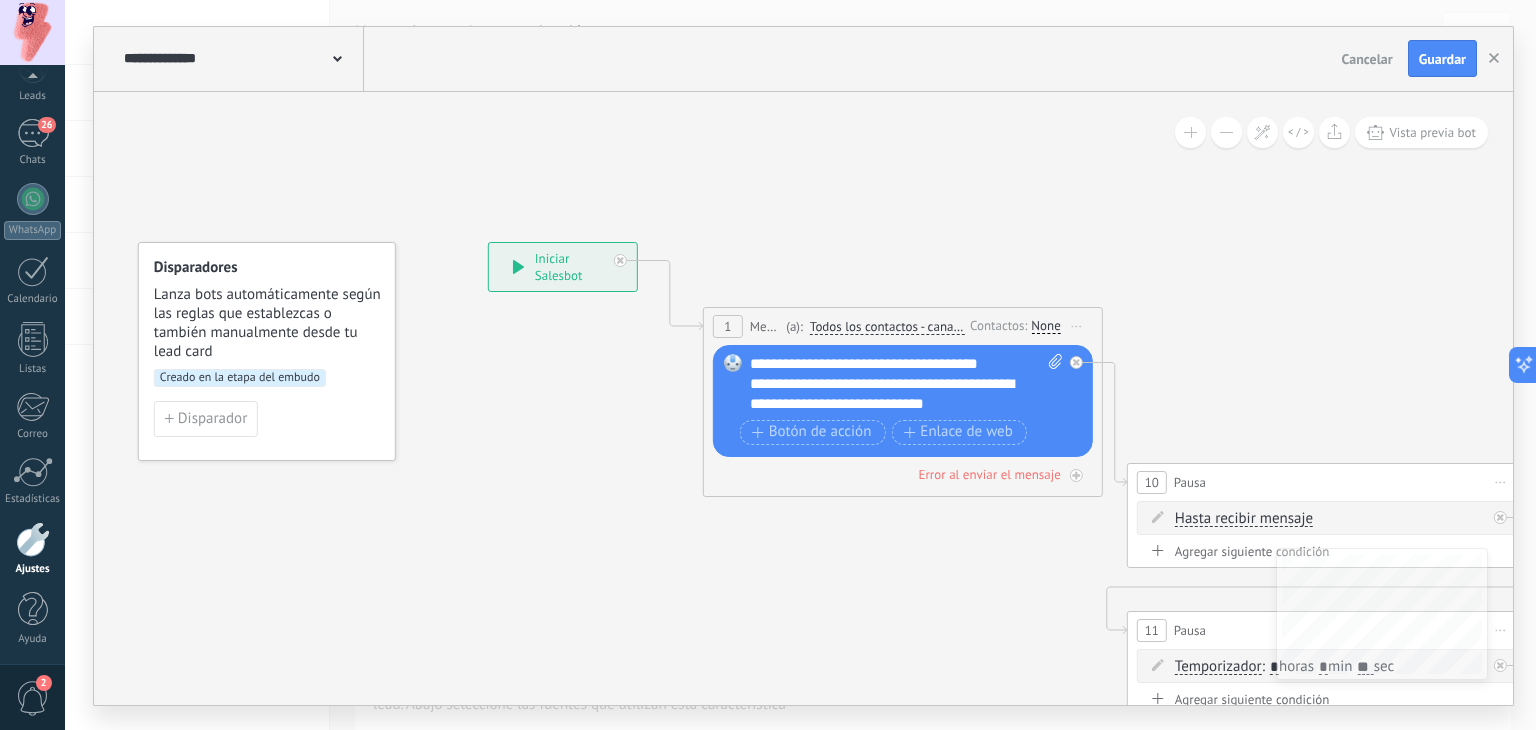 drag, startPoint x: 928, startPoint y: 250, endPoint x: 852, endPoint y: 236, distance: 77.27872 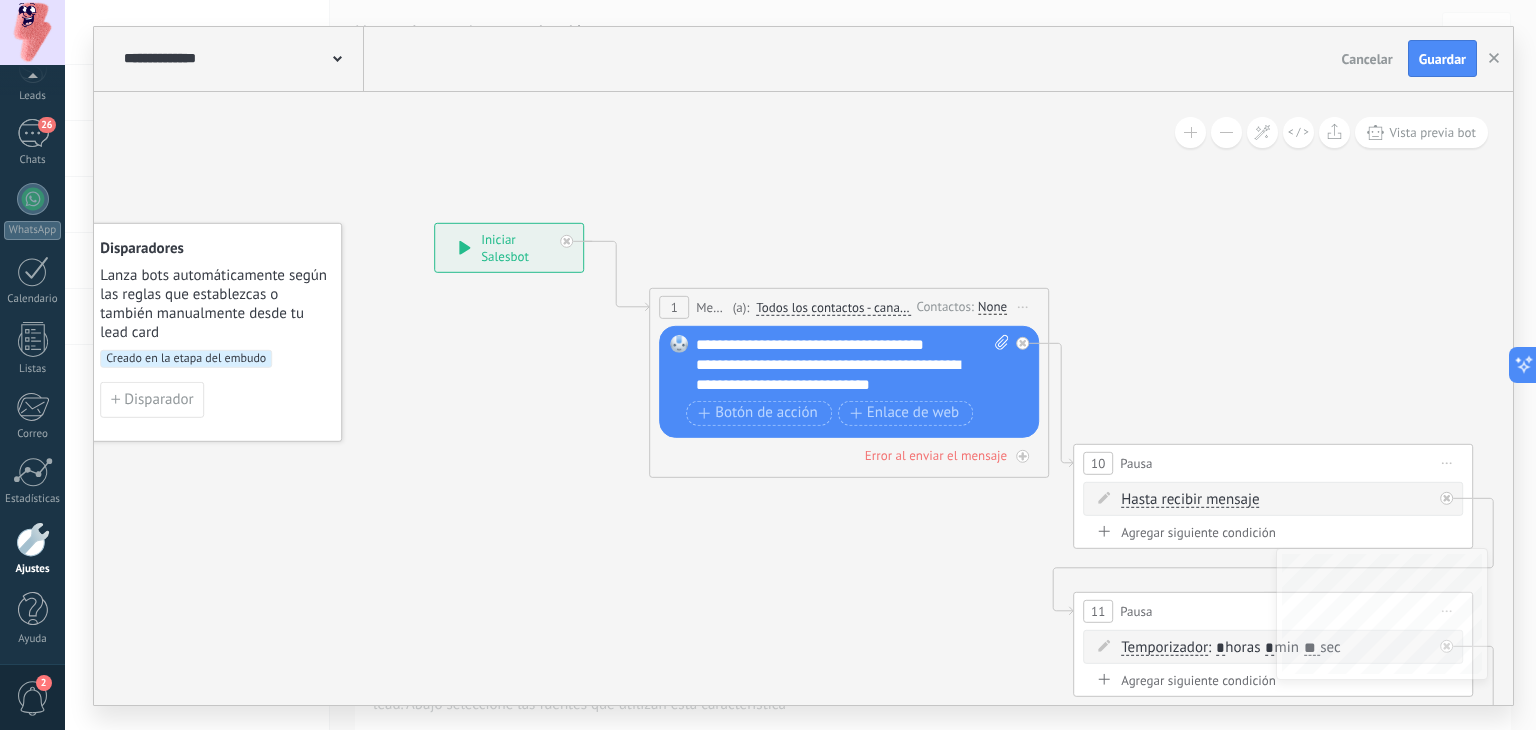 click on "None" at bounding box center [992, 307] 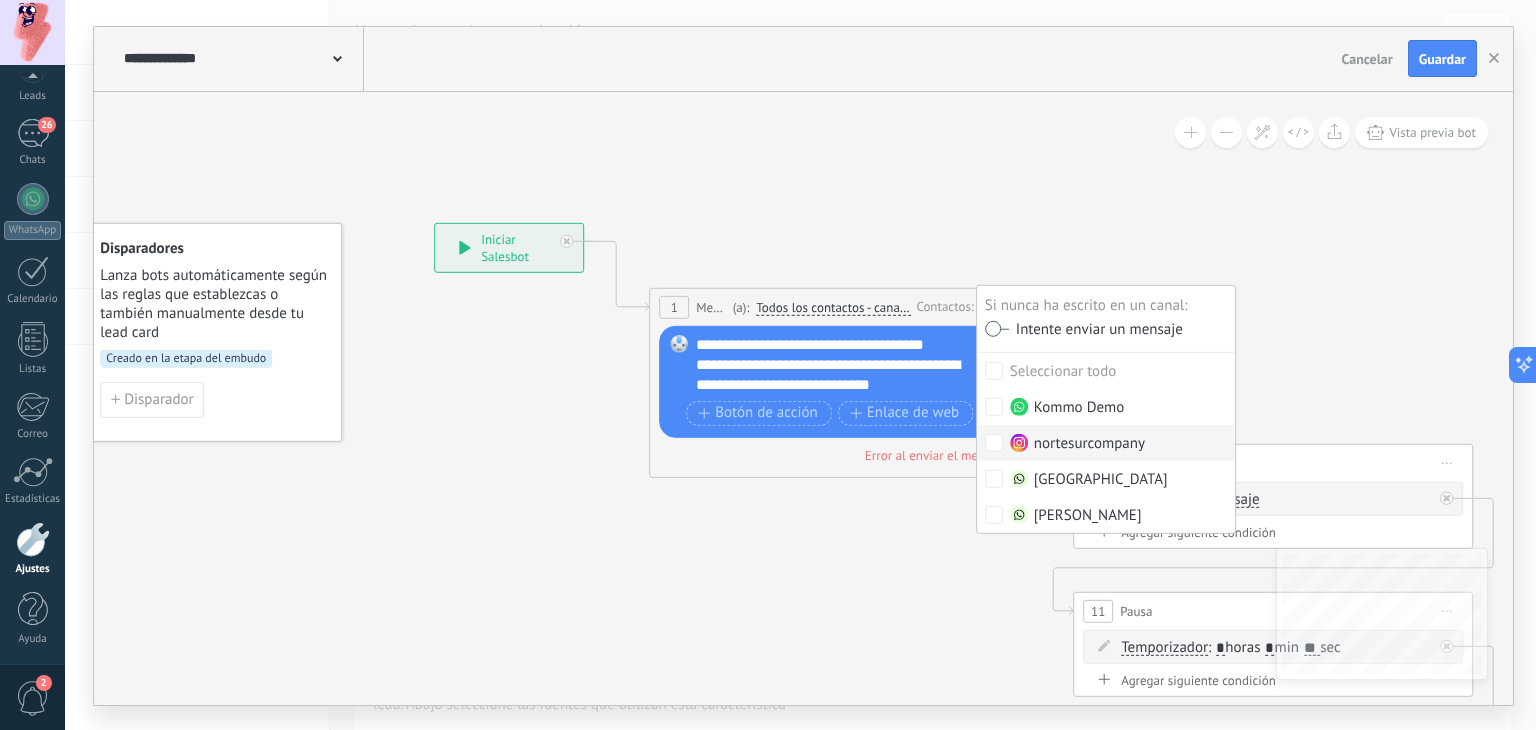click on "nortesurcompany" at bounding box center [1077, 444] 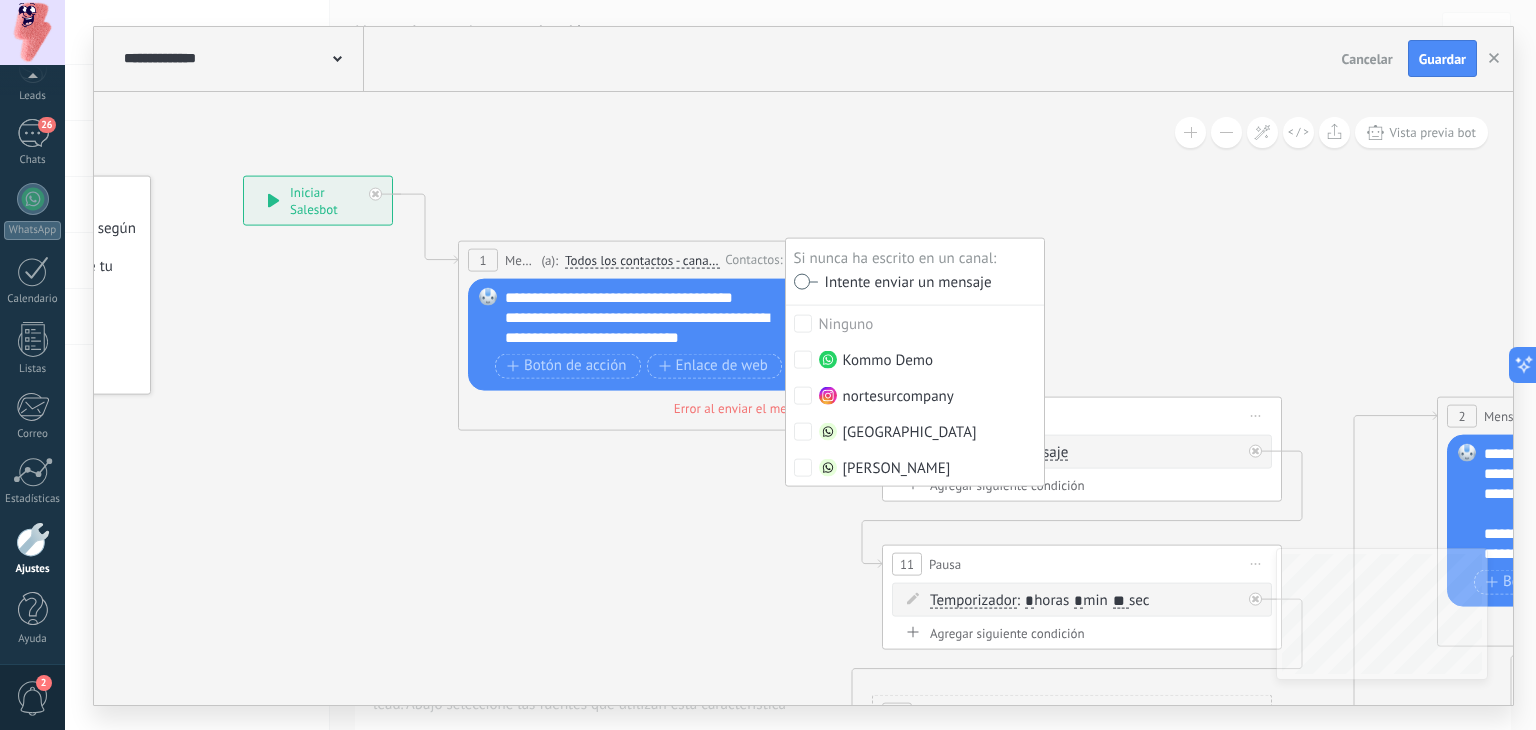 drag, startPoint x: 1296, startPoint y: 310, endPoint x: 1077, endPoint y: 253, distance: 226.29626 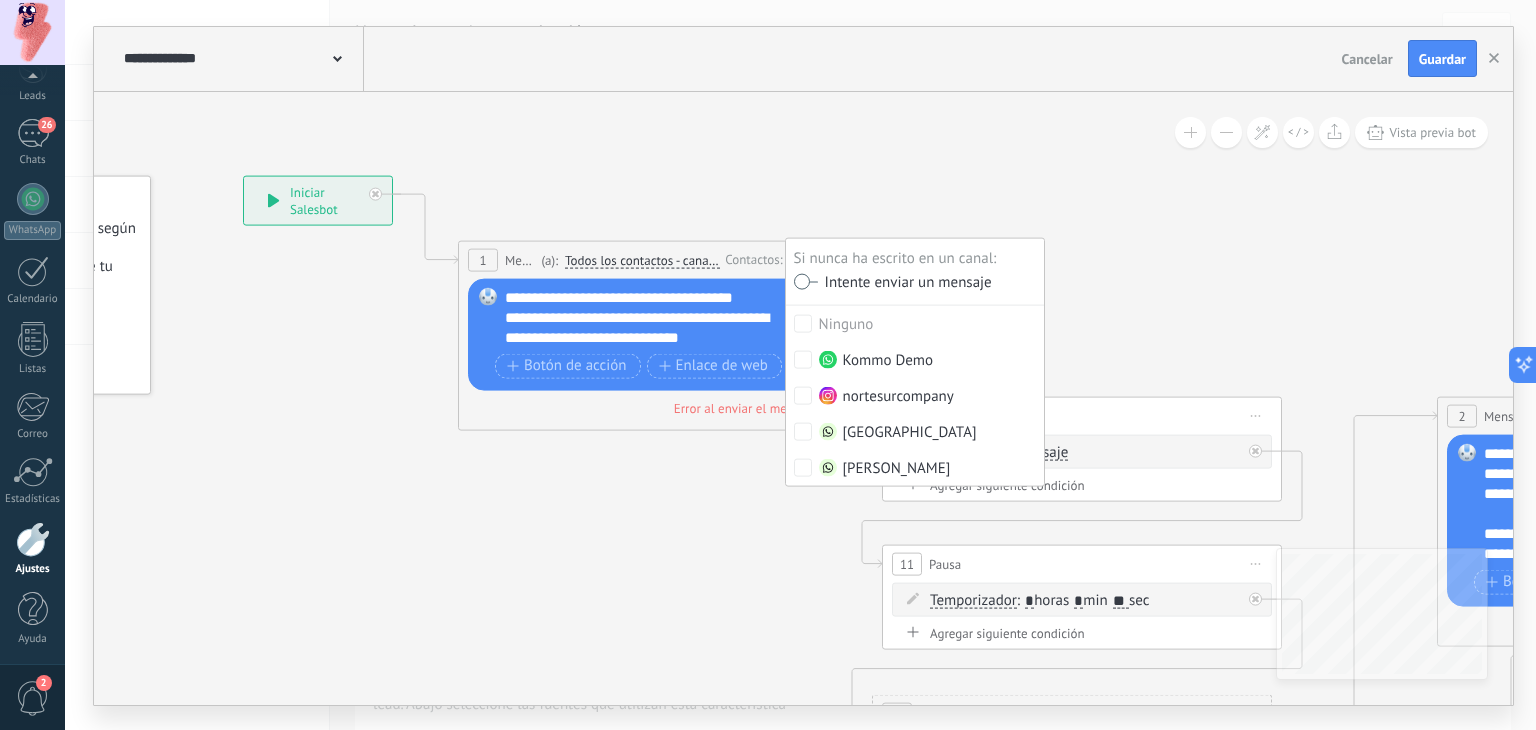 click 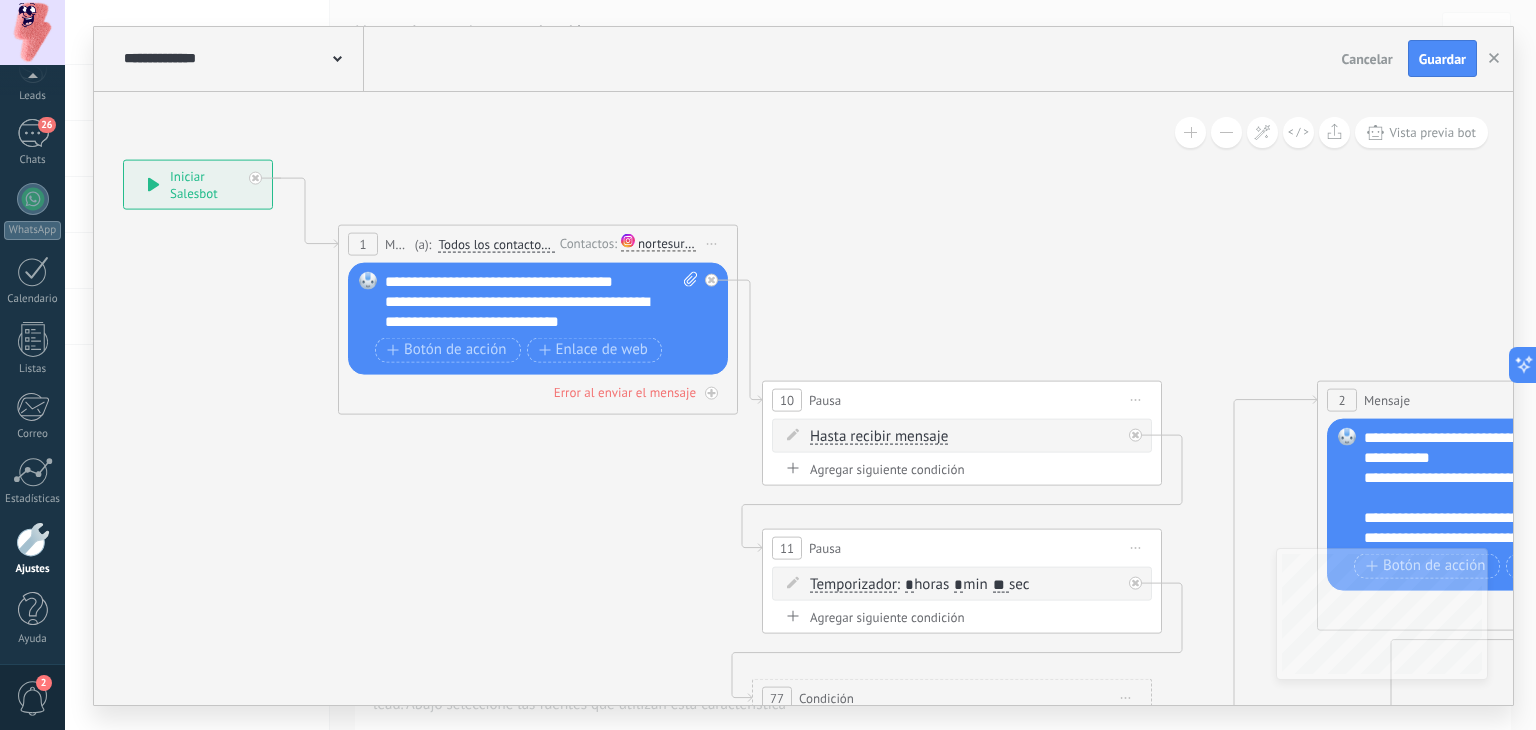 drag, startPoint x: 1162, startPoint y: 305, endPoint x: 876, endPoint y: 245, distance: 292.22595 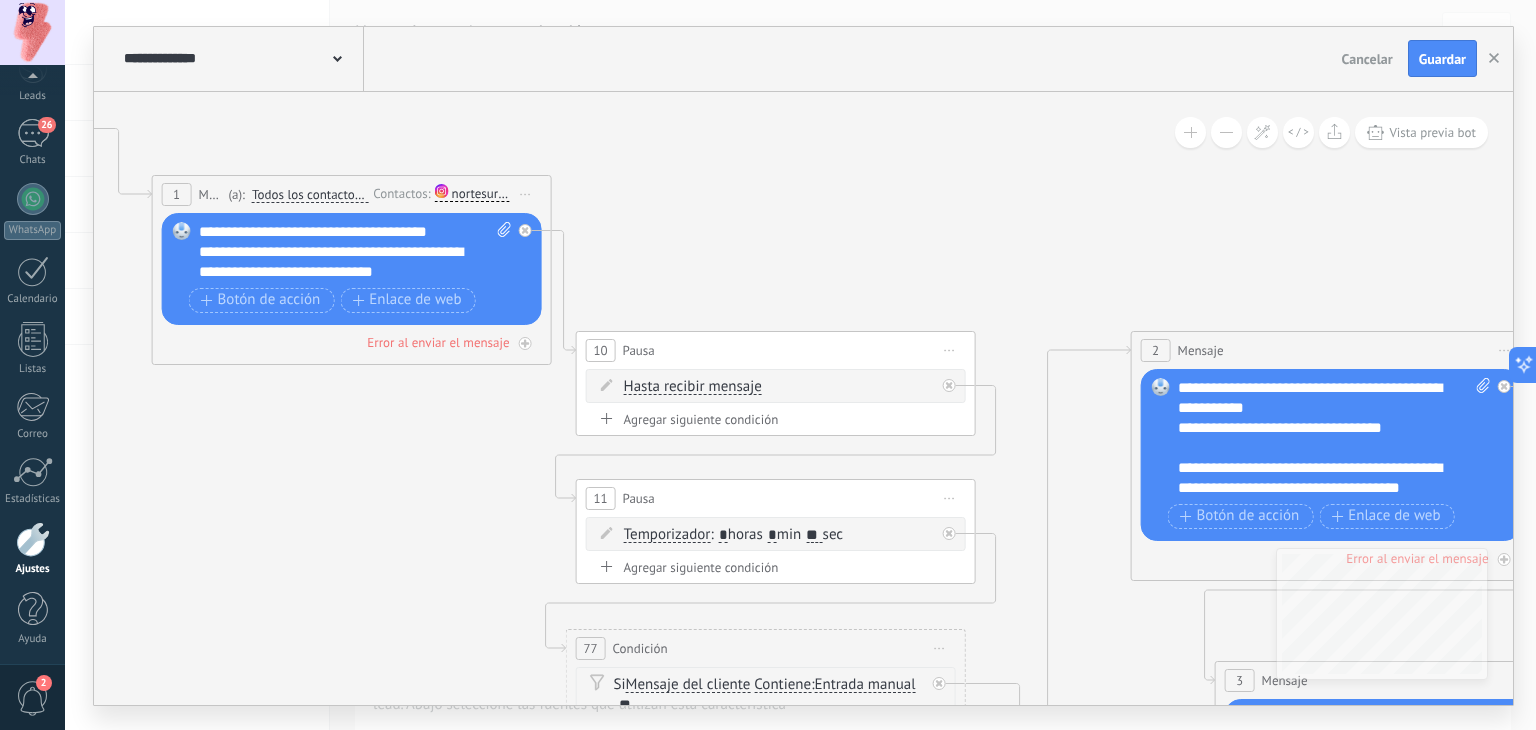 drag, startPoint x: 1068, startPoint y: 277, endPoint x: 659, endPoint y: 143, distance: 430.3917 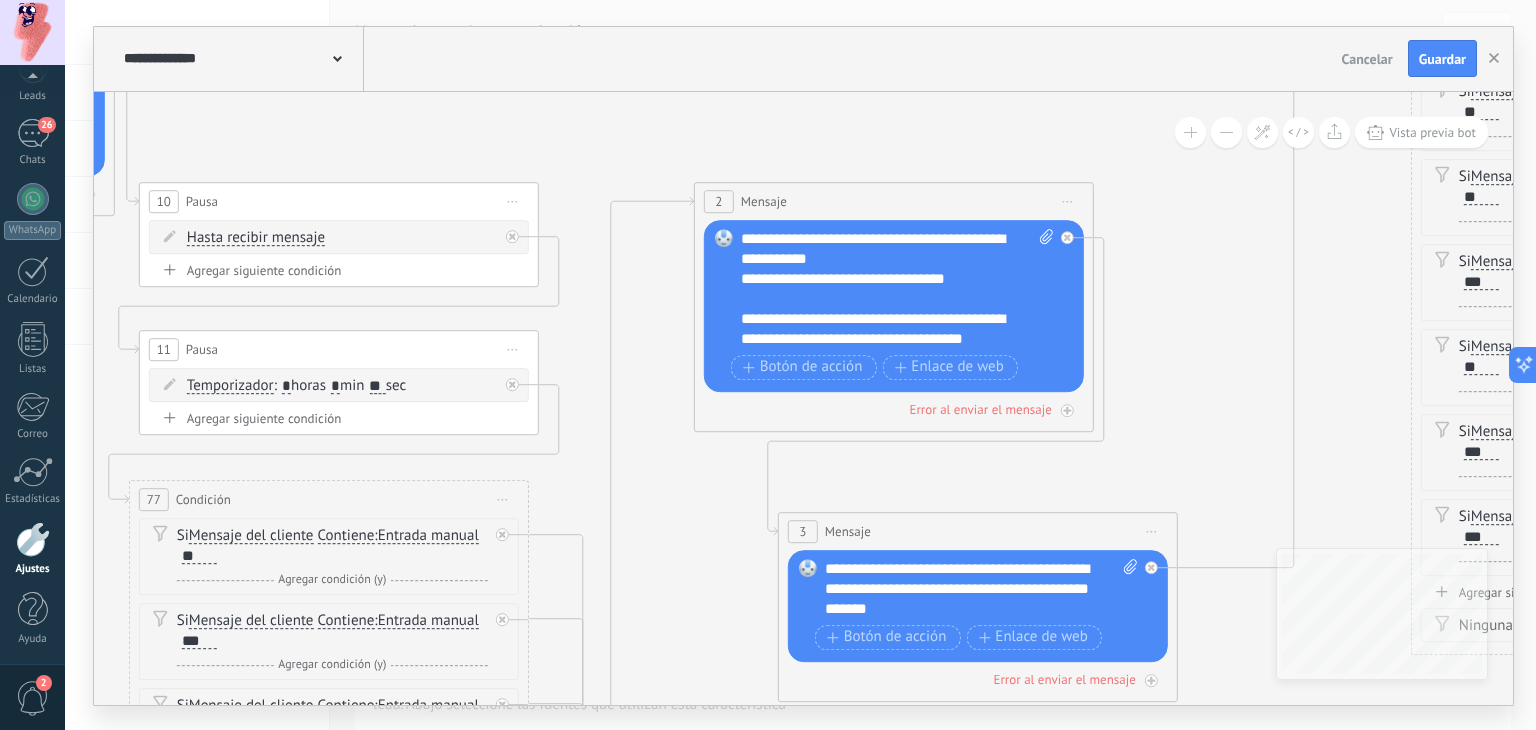drag, startPoint x: 687, startPoint y: 466, endPoint x: 578, endPoint y: 233, distance: 257.2353 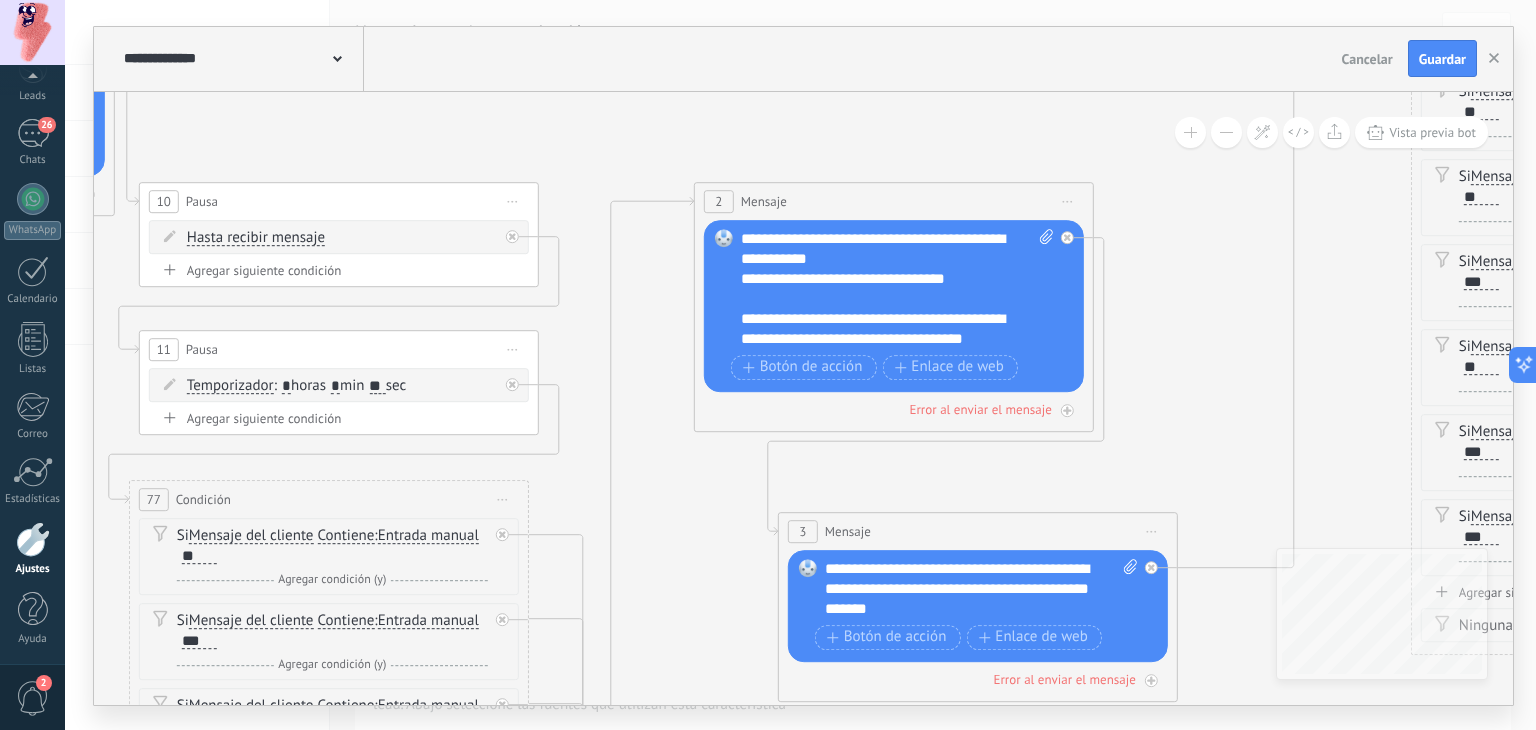 click 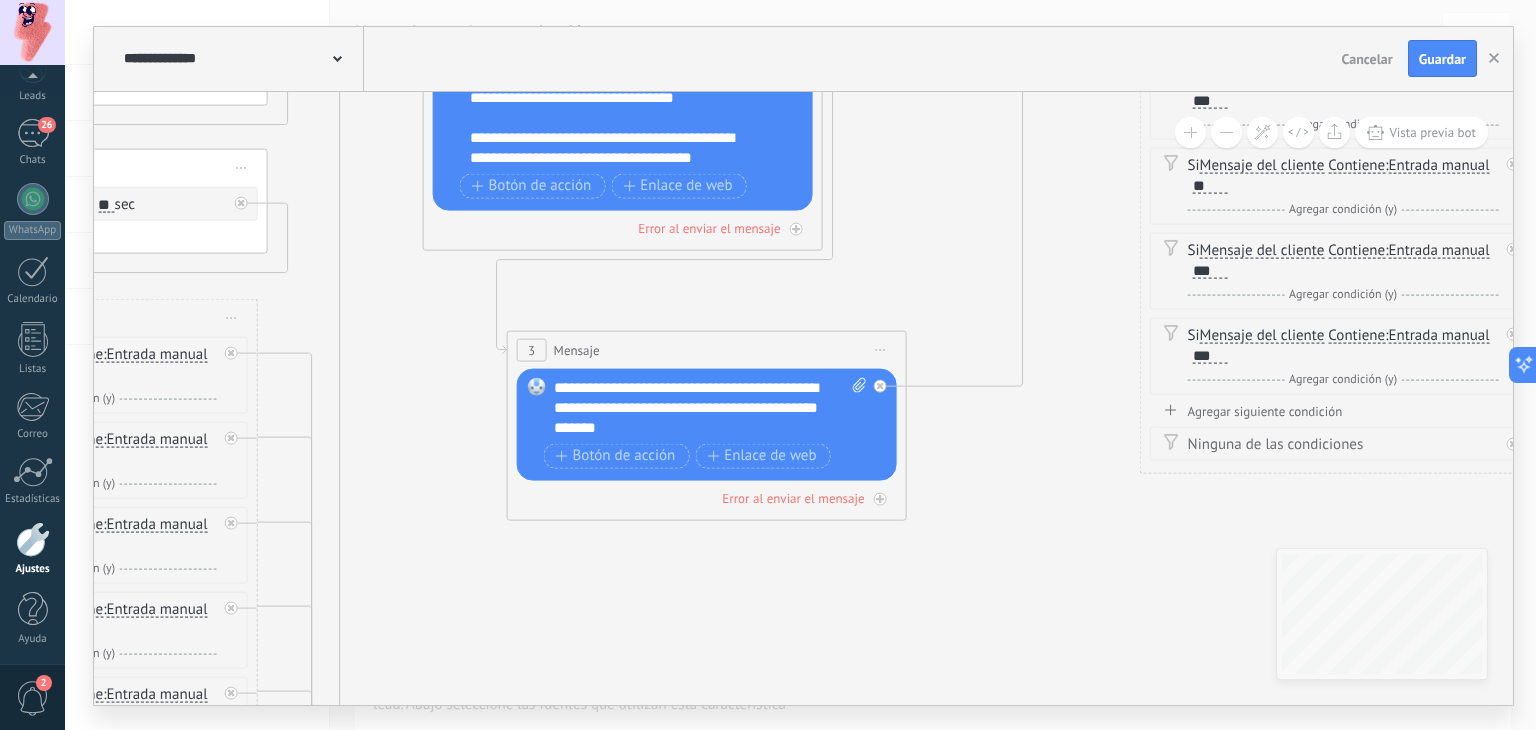drag, startPoint x: 1073, startPoint y: 523, endPoint x: 757, endPoint y: 545, distance: 316.7649 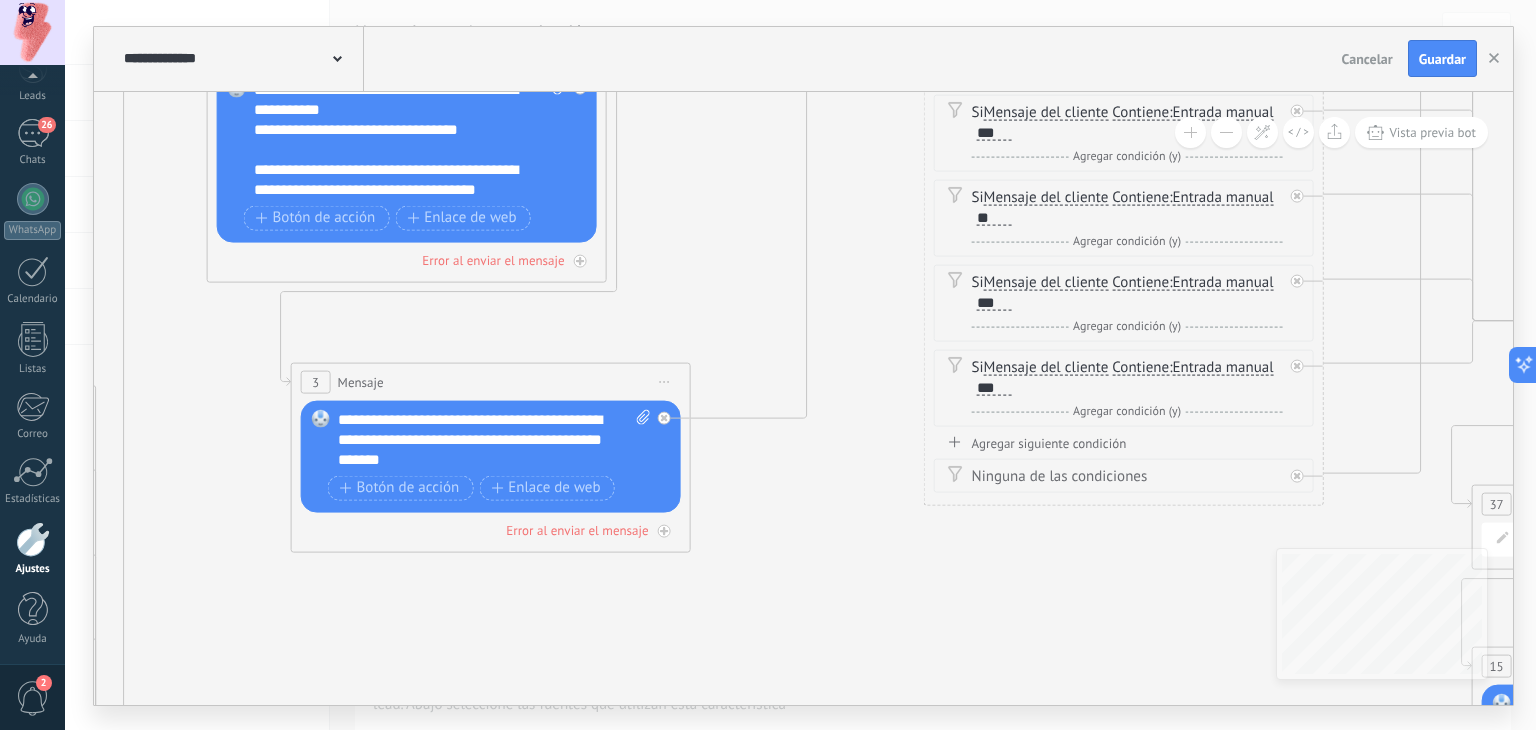 drag, startPoint x: 844, startPoint y: 359, endPoint x: 640, endPoint y: 528, distance: 264.90942 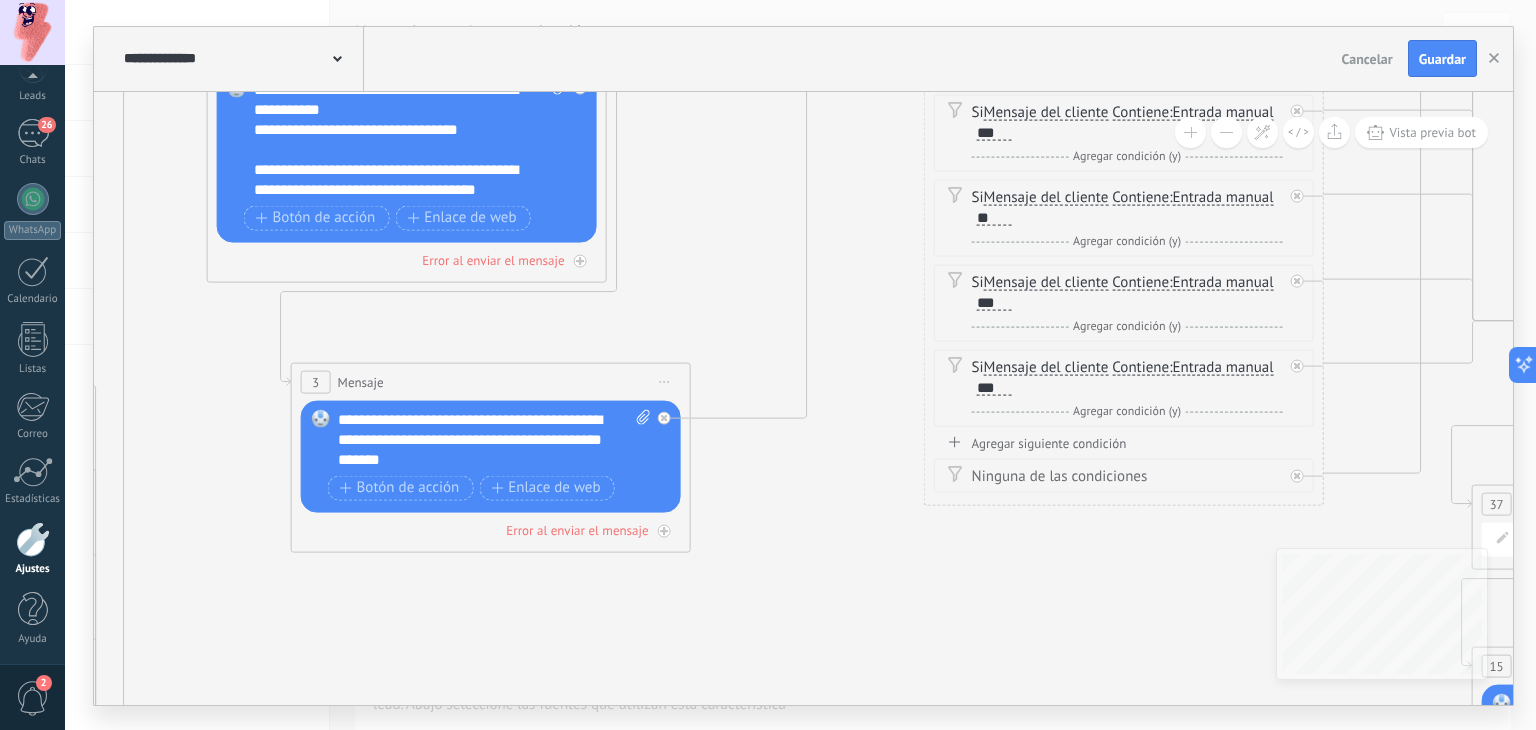click 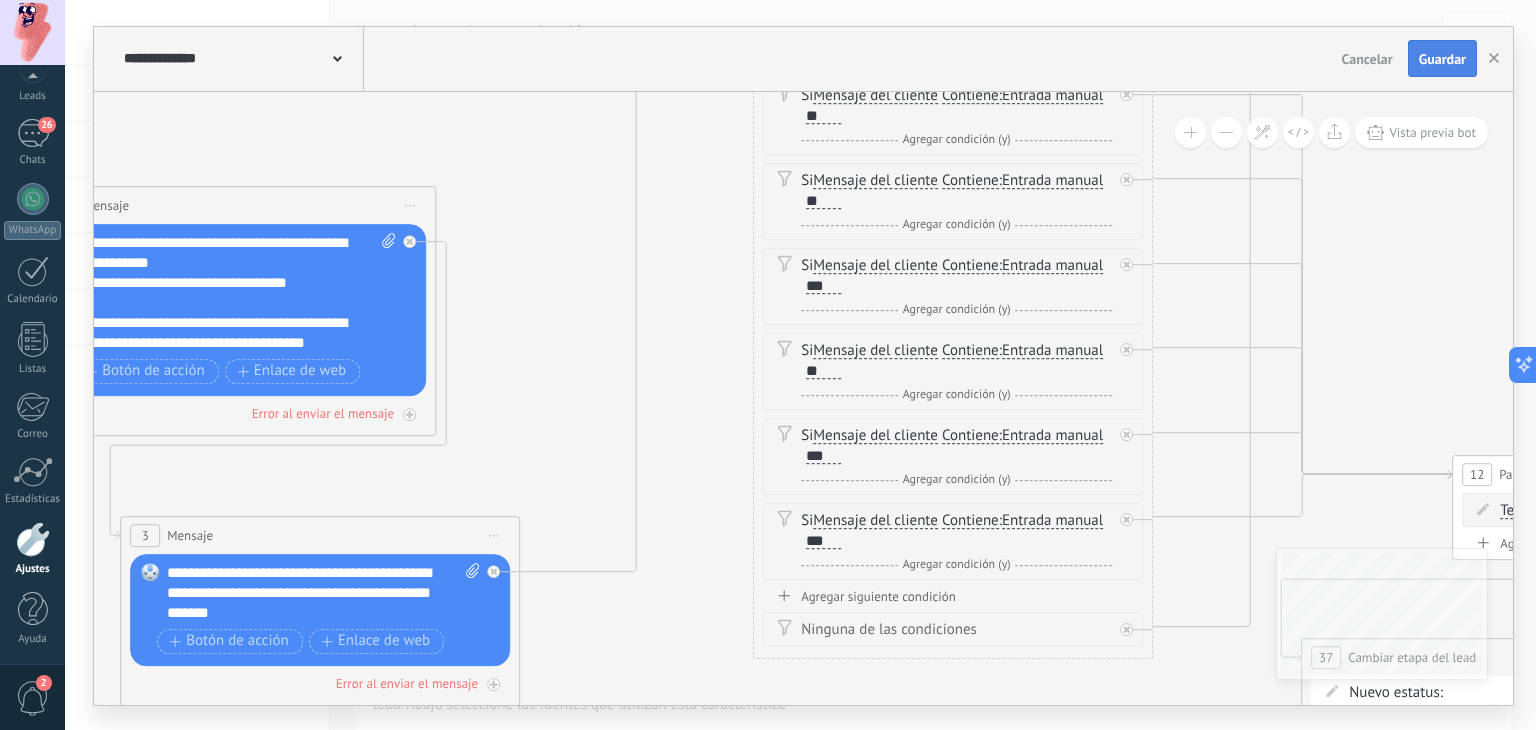 click on "Guardar" at bounding box center (1442, 59) 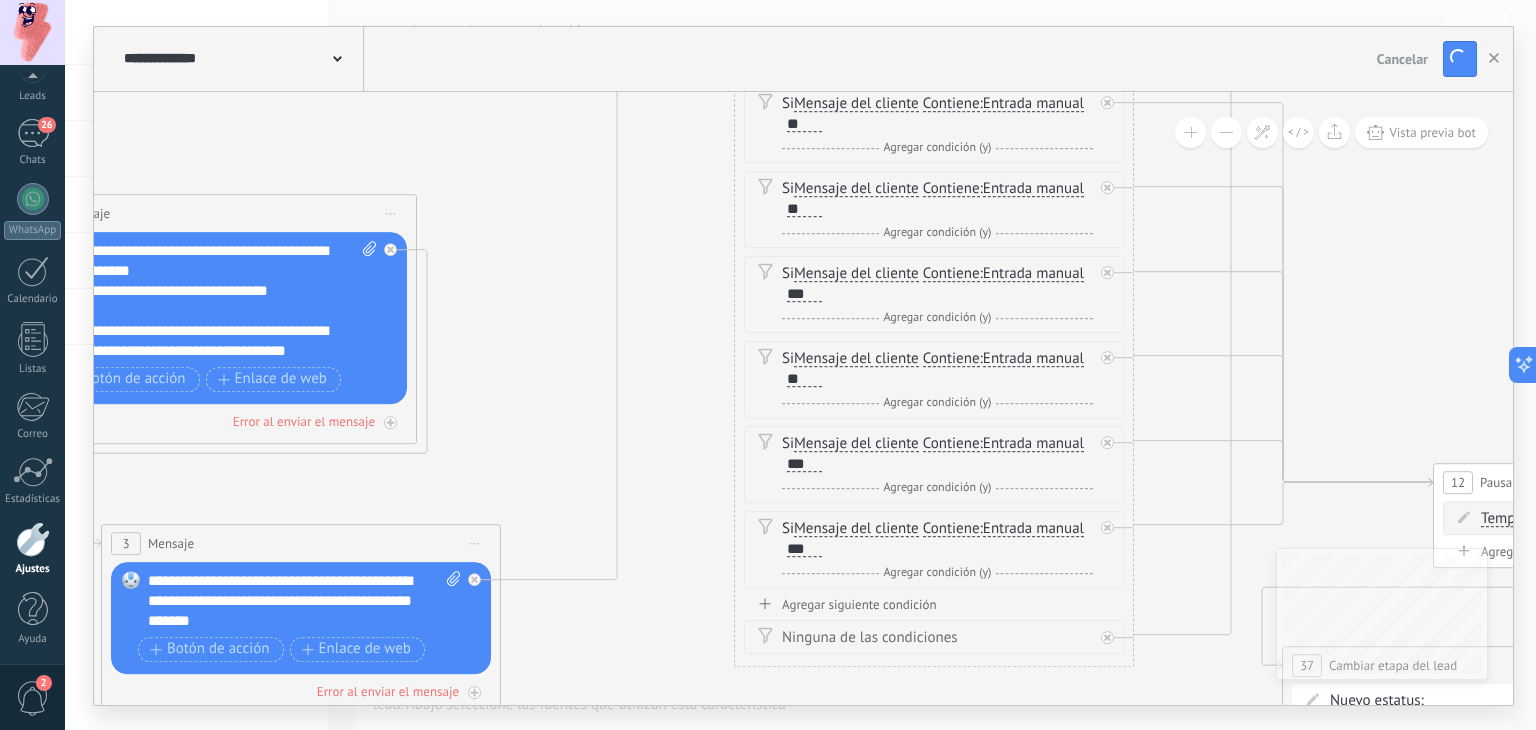 drag, startPoint x: 1368, startPoint y: 252, endPoint x: 1067, endPoint y: 284, distance: 302.69623 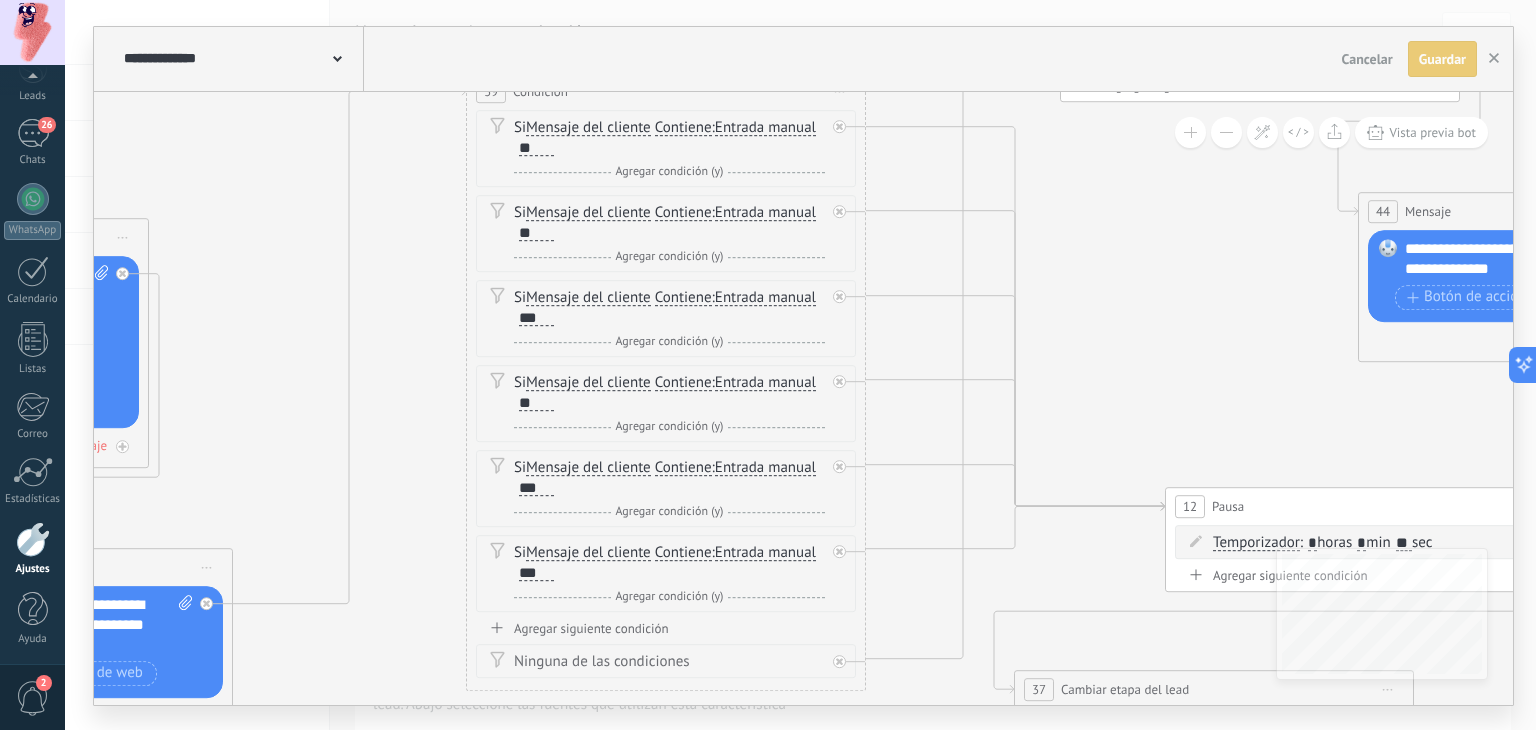 drag, startPoint x: 1218, startPoint y: 266, endPoint x: 977, endPoint y: 314, distance: 245.7336 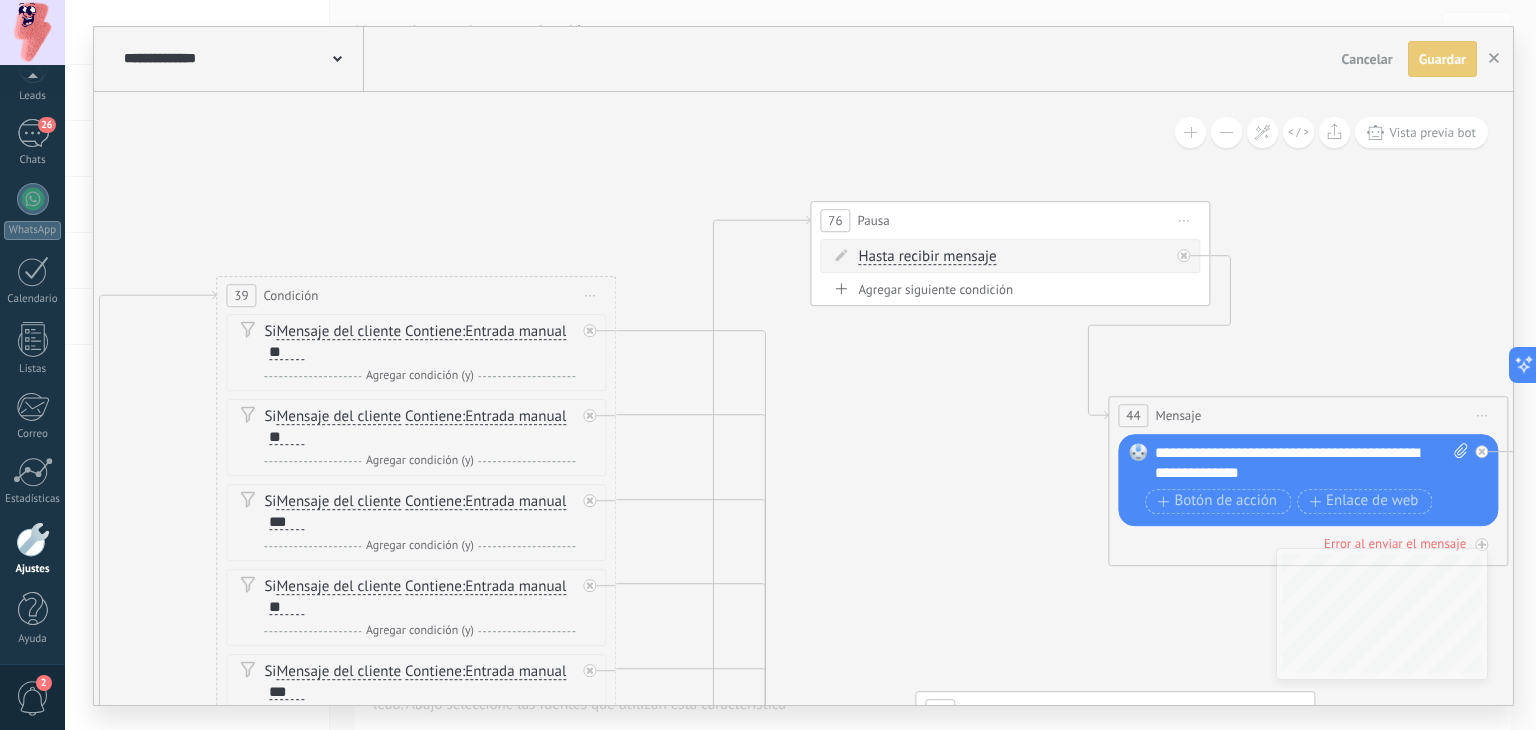 drag, startPoint x: 927, startPoint y: 225, endPoint x: 900, endPoint y: 414, distance: 190.91884 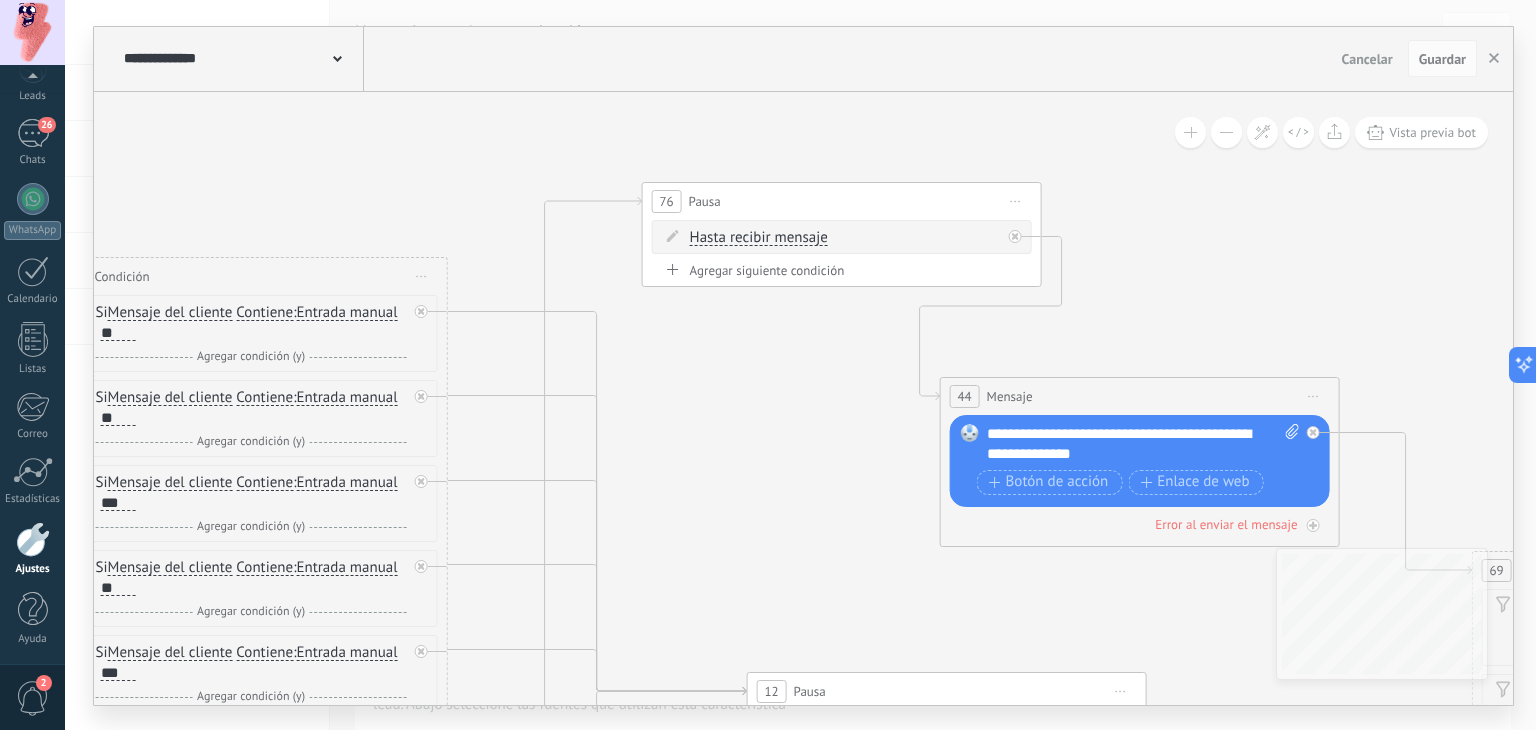 drag, startPoint x: 915, startPoint y: 399, endPoint x: 719, endPoint y: 266, distance: 236.86494 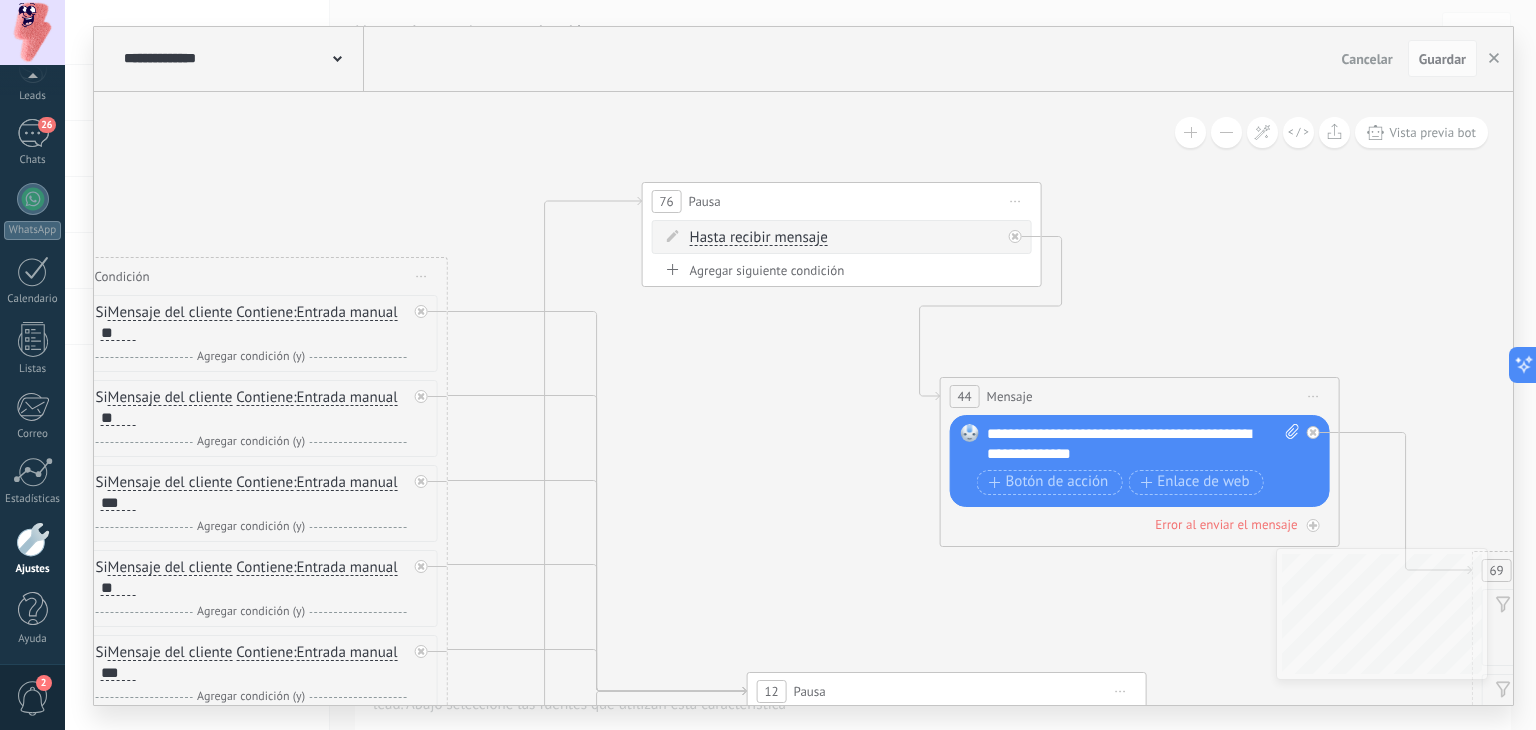 click 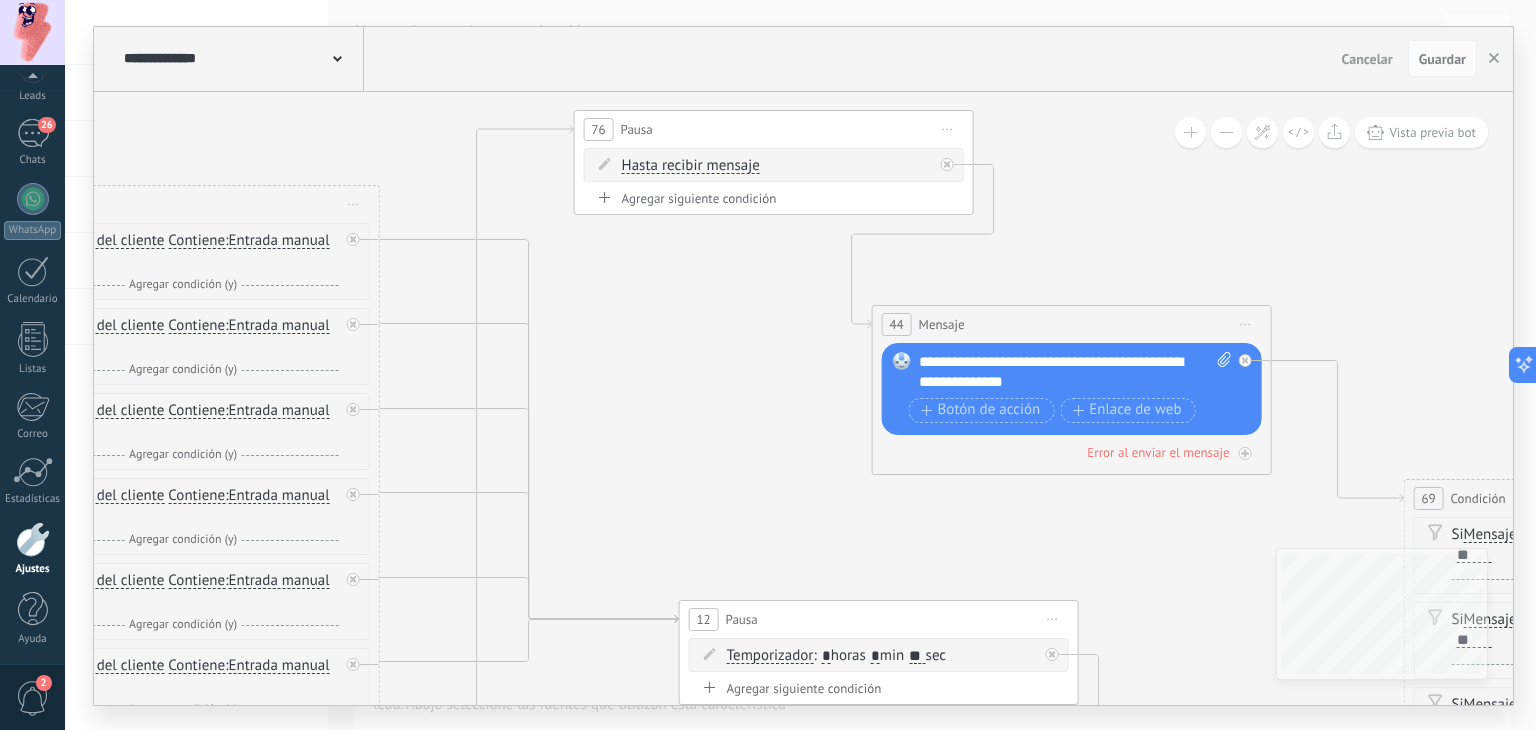 click at bounding box center [1226, 132] 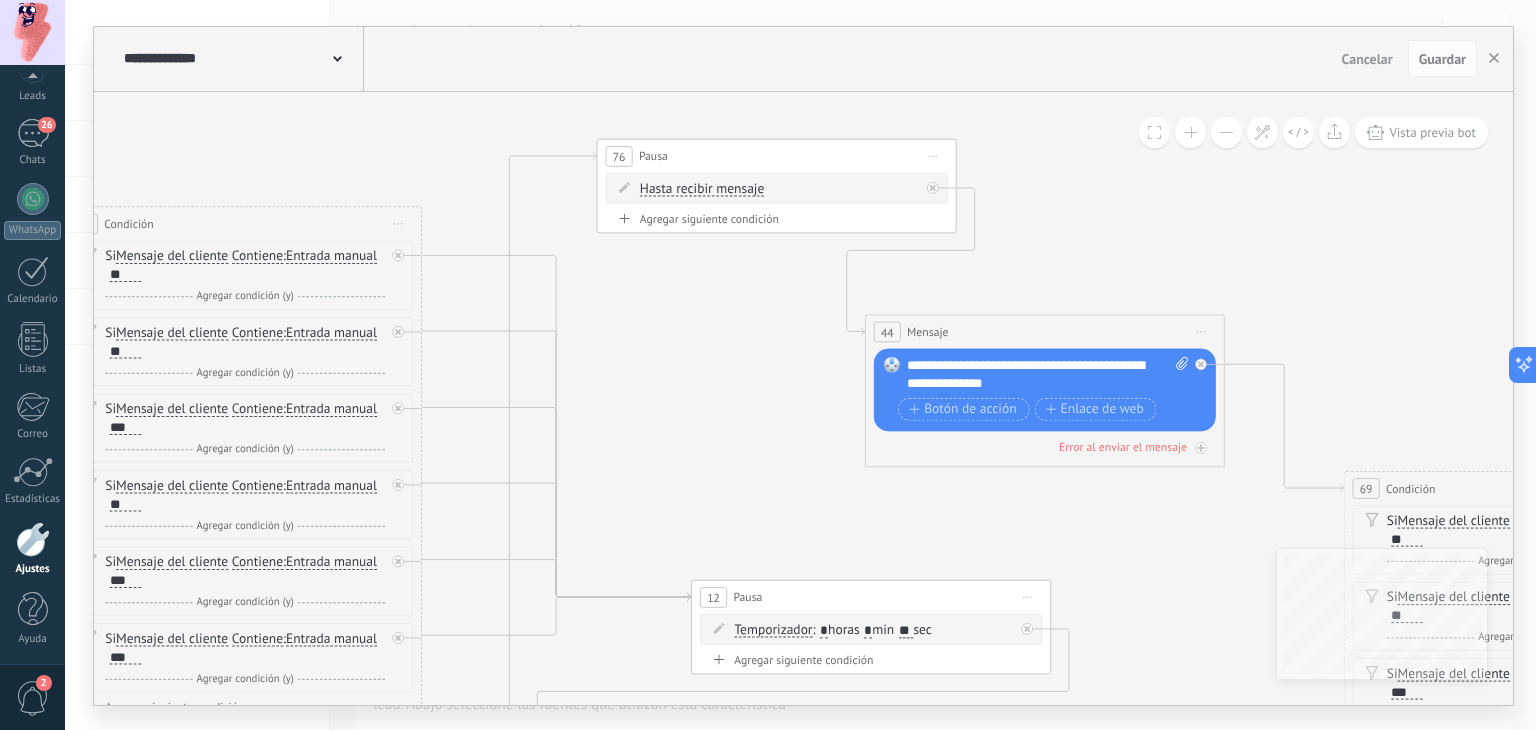 click at bounding box center (1226, 132) 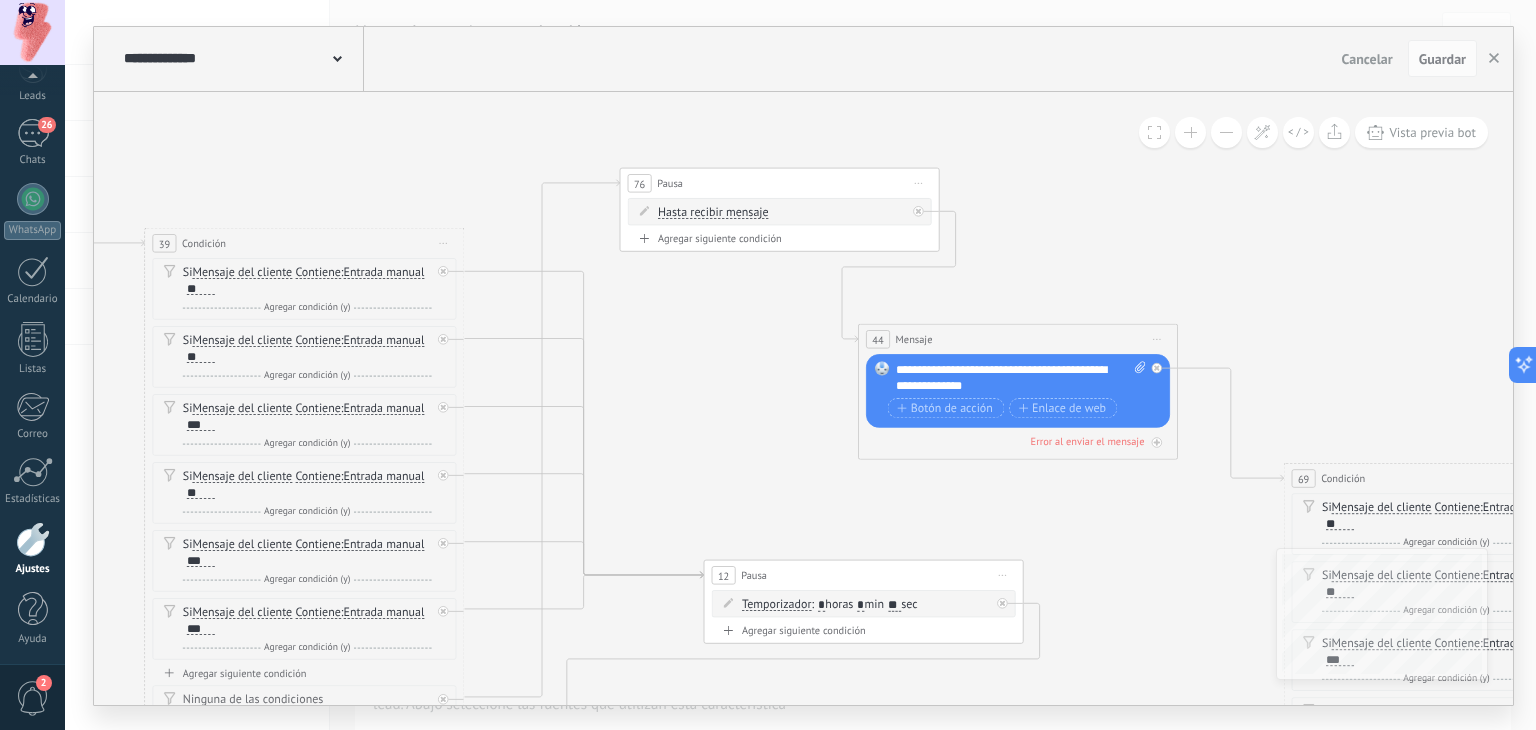 click at bounding box center [1226, 132] 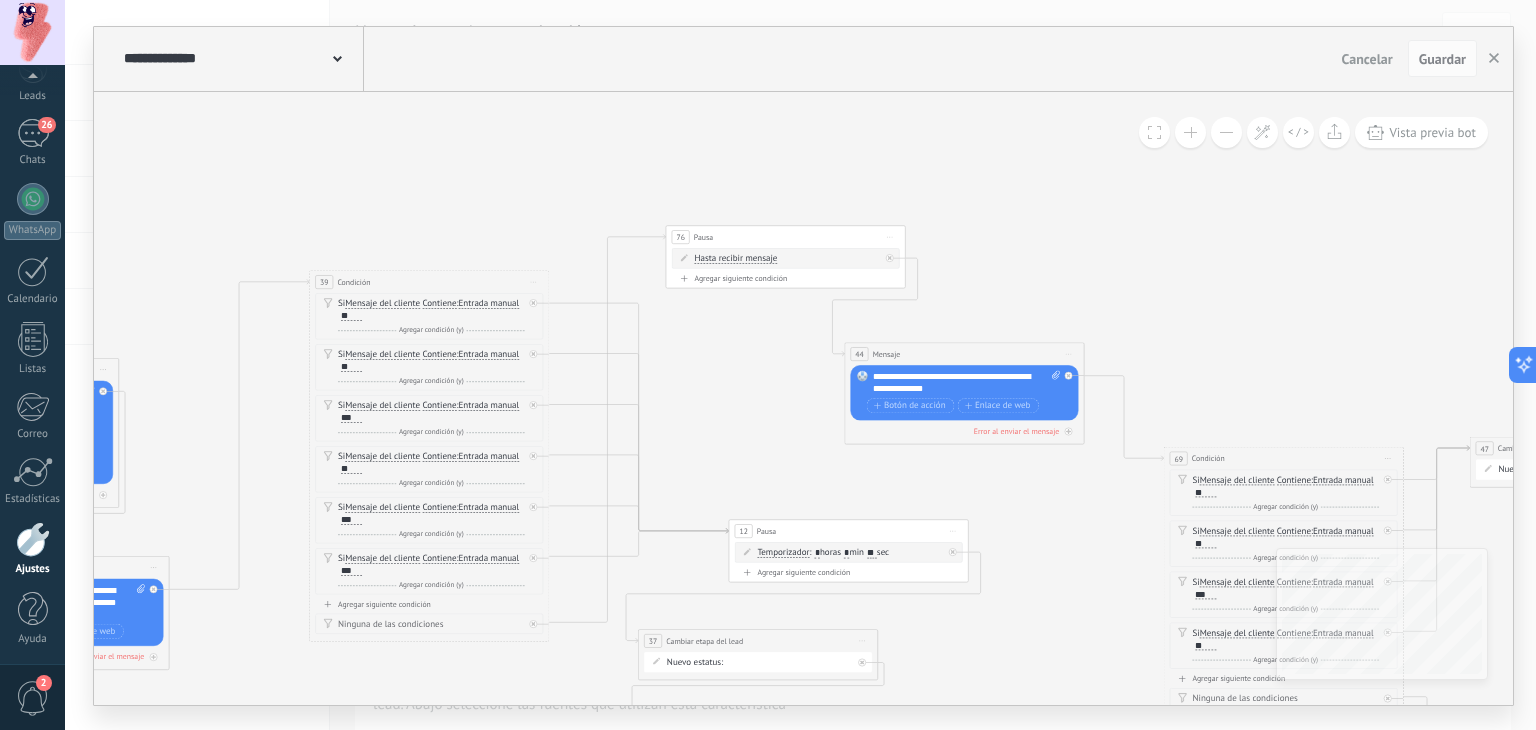 click at bounding box center (1226, 132) 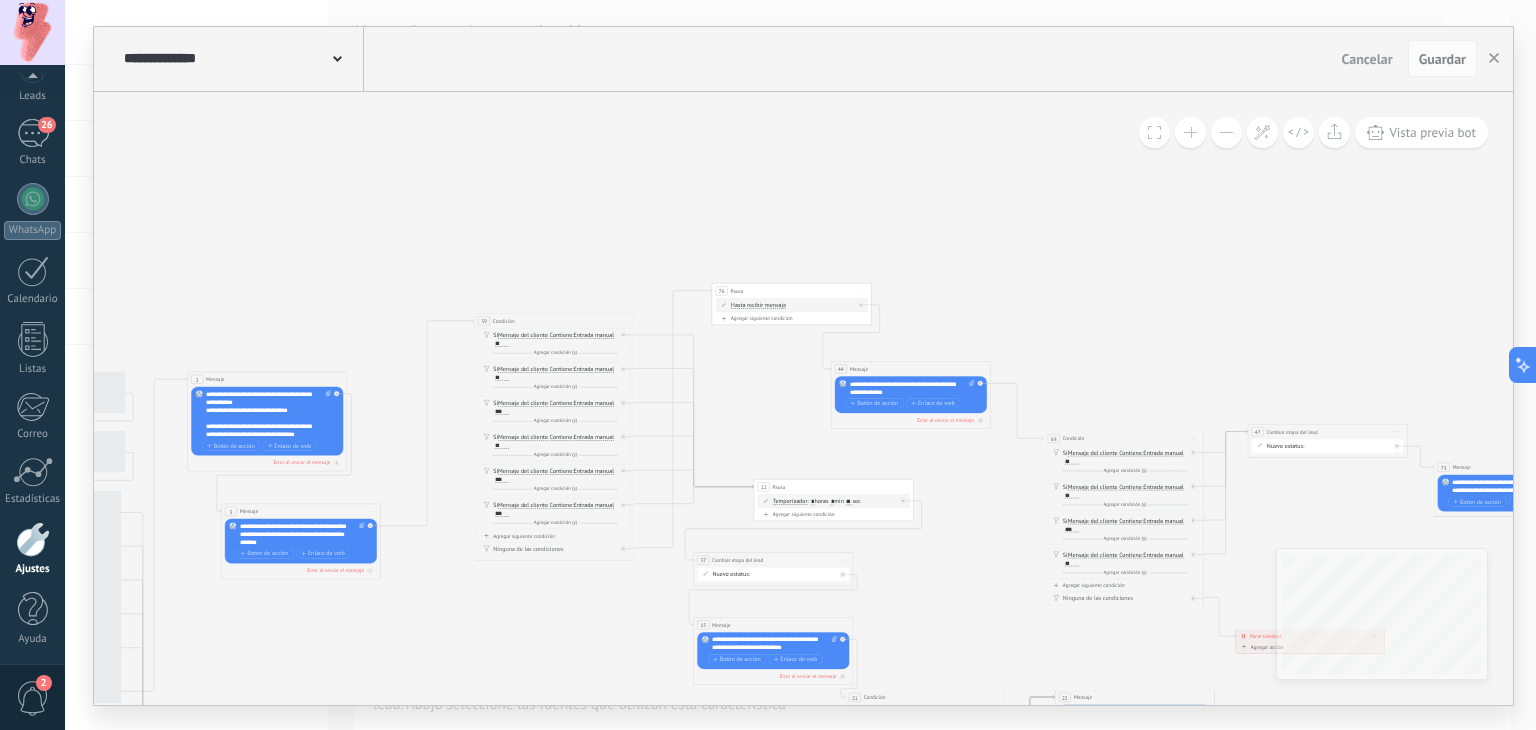 drag, startPoint x: 903, startPoint y: 582, endPoint x: 943, endPoint y: 422, distance: 164.92422 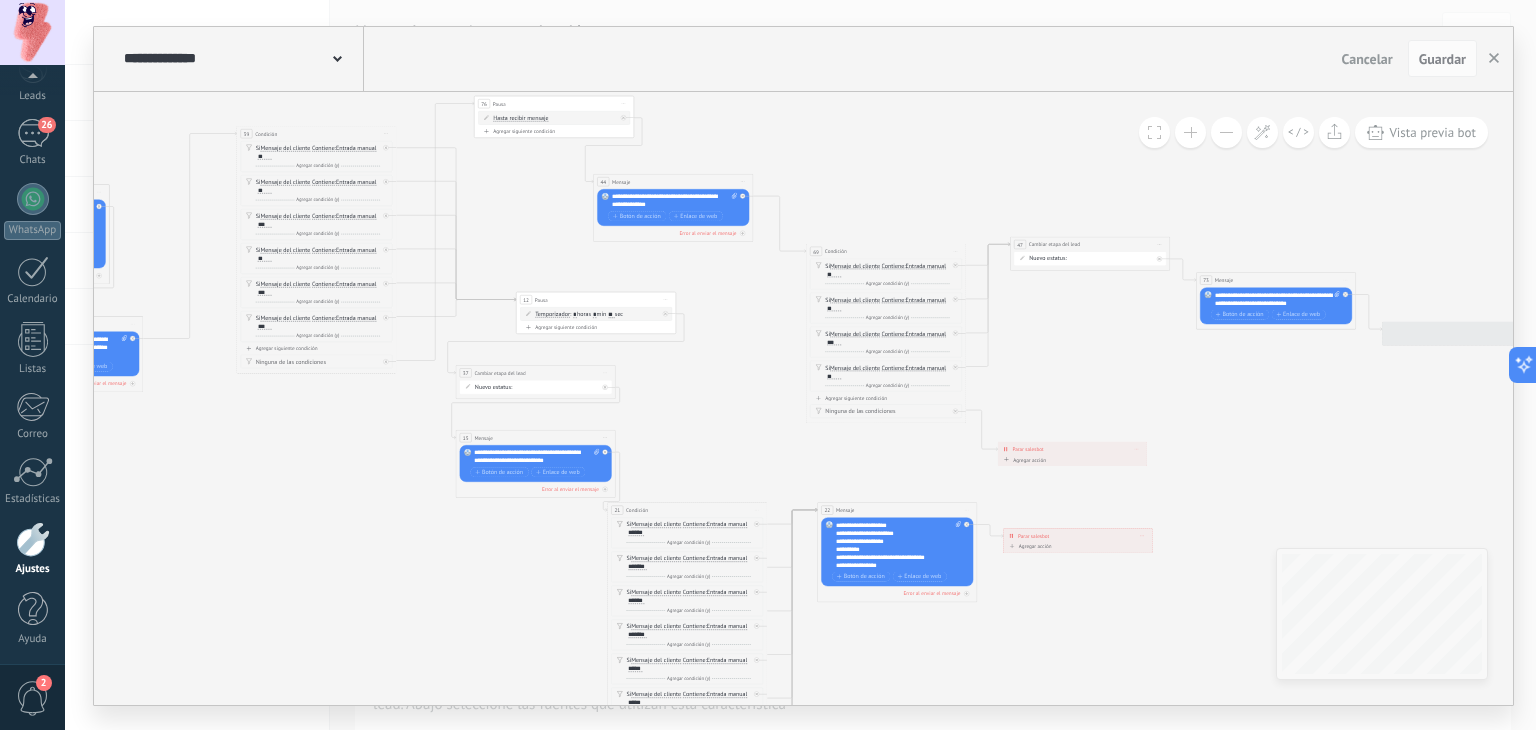 drag, startPoint x: 964, startPoint y: 398, endPoint x: 693, endPoint y: 364, distance: 273.1245 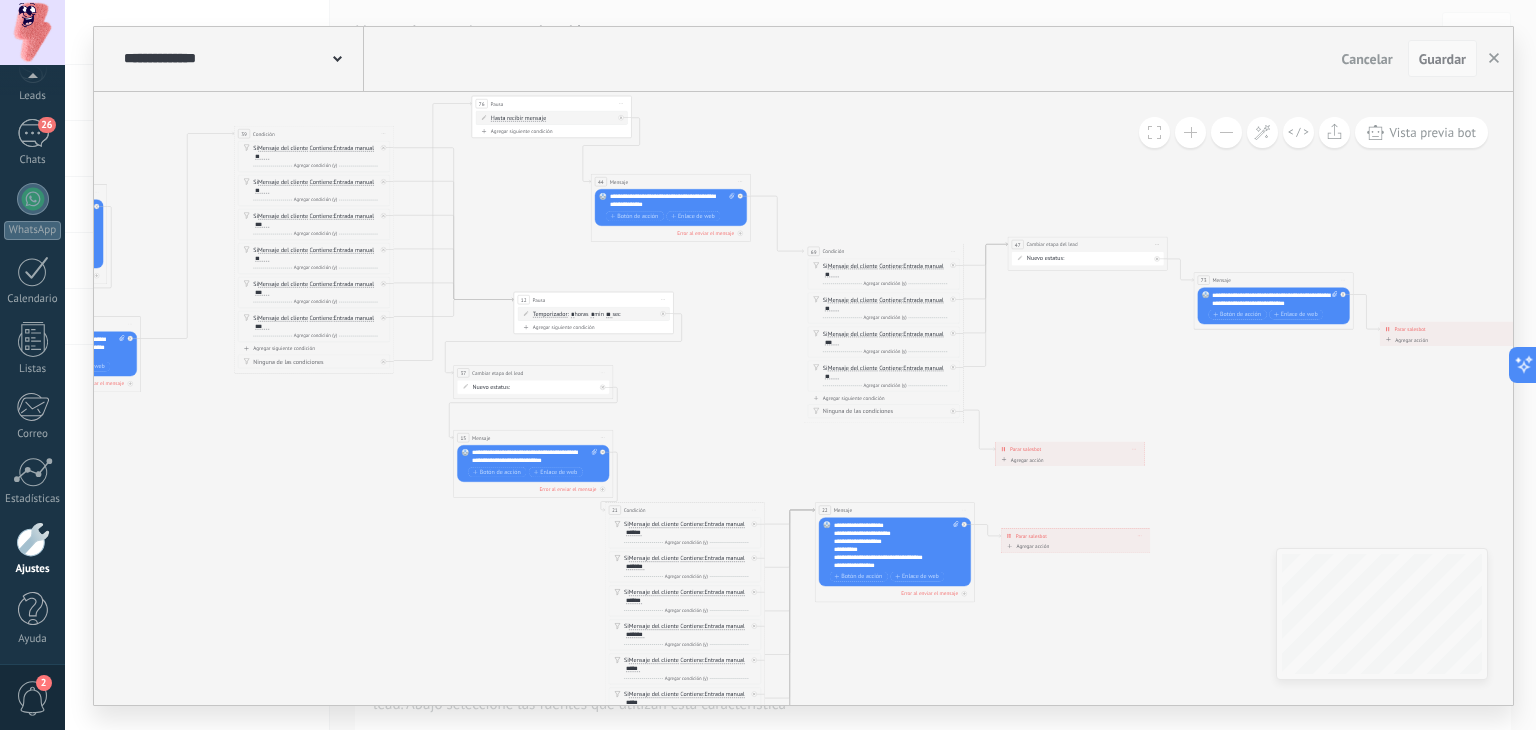 click on "Guardar" at bounding box center (1442, 59) 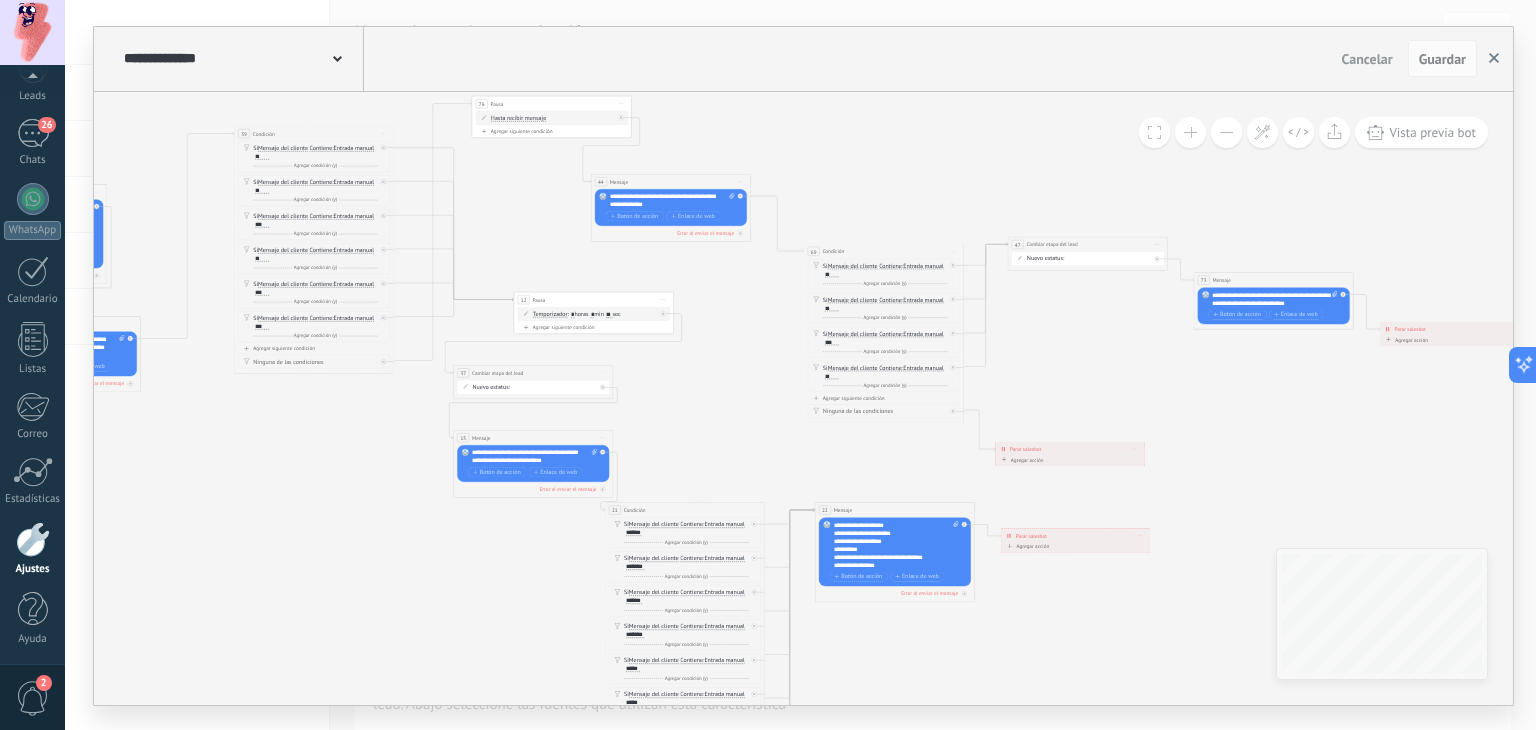 click at bounding box center [1494, 59] 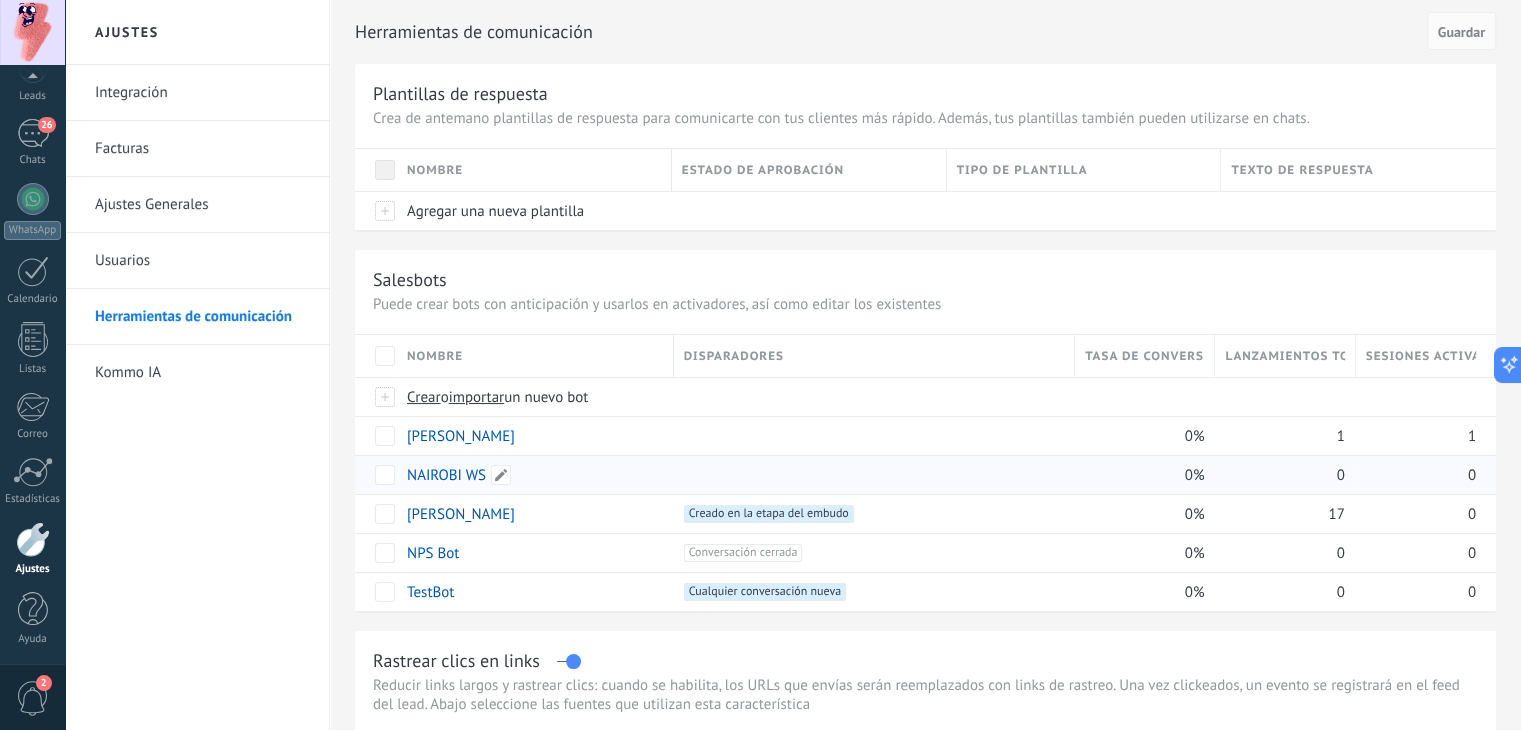 click on "NAIROBI WS" at bounding box center (446, 475) 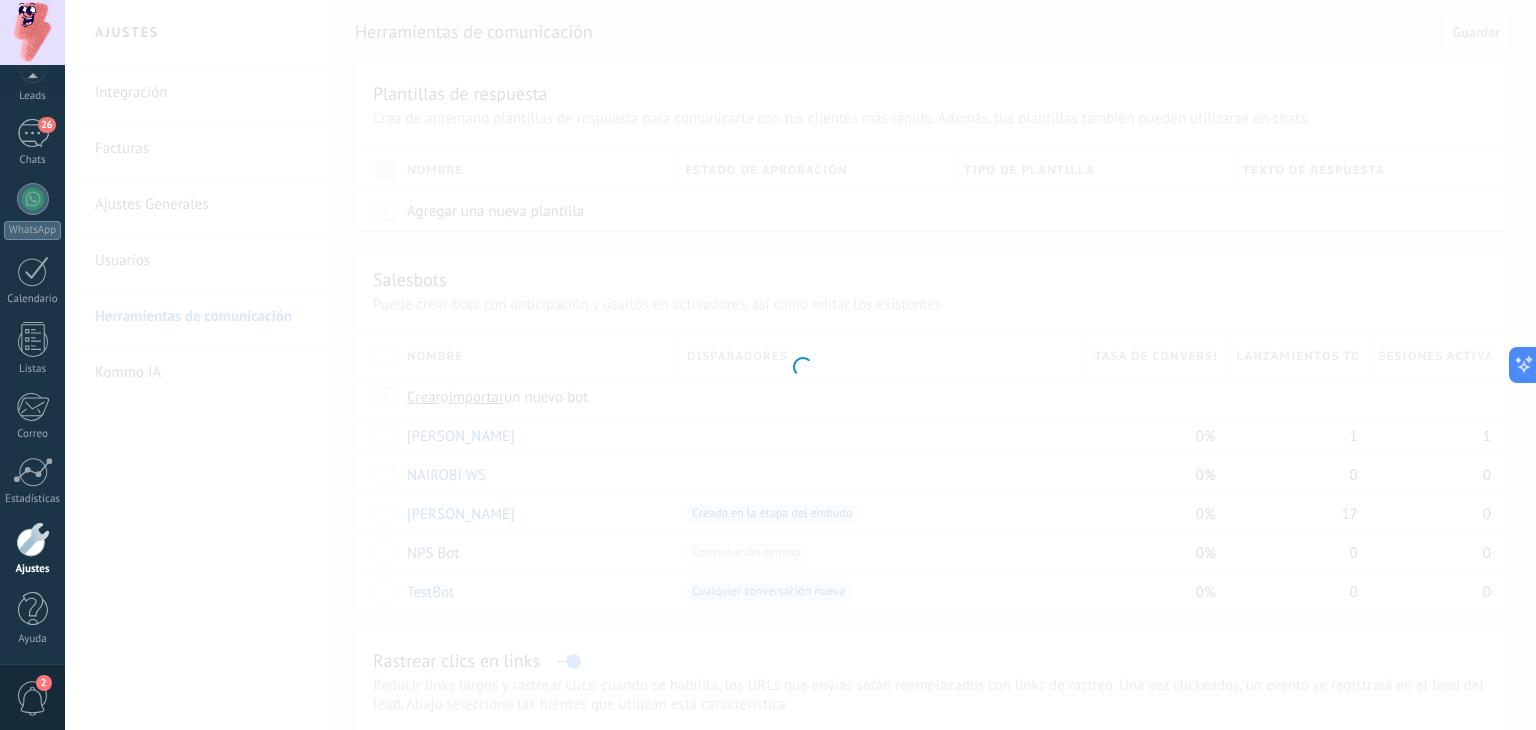 type on "**********" 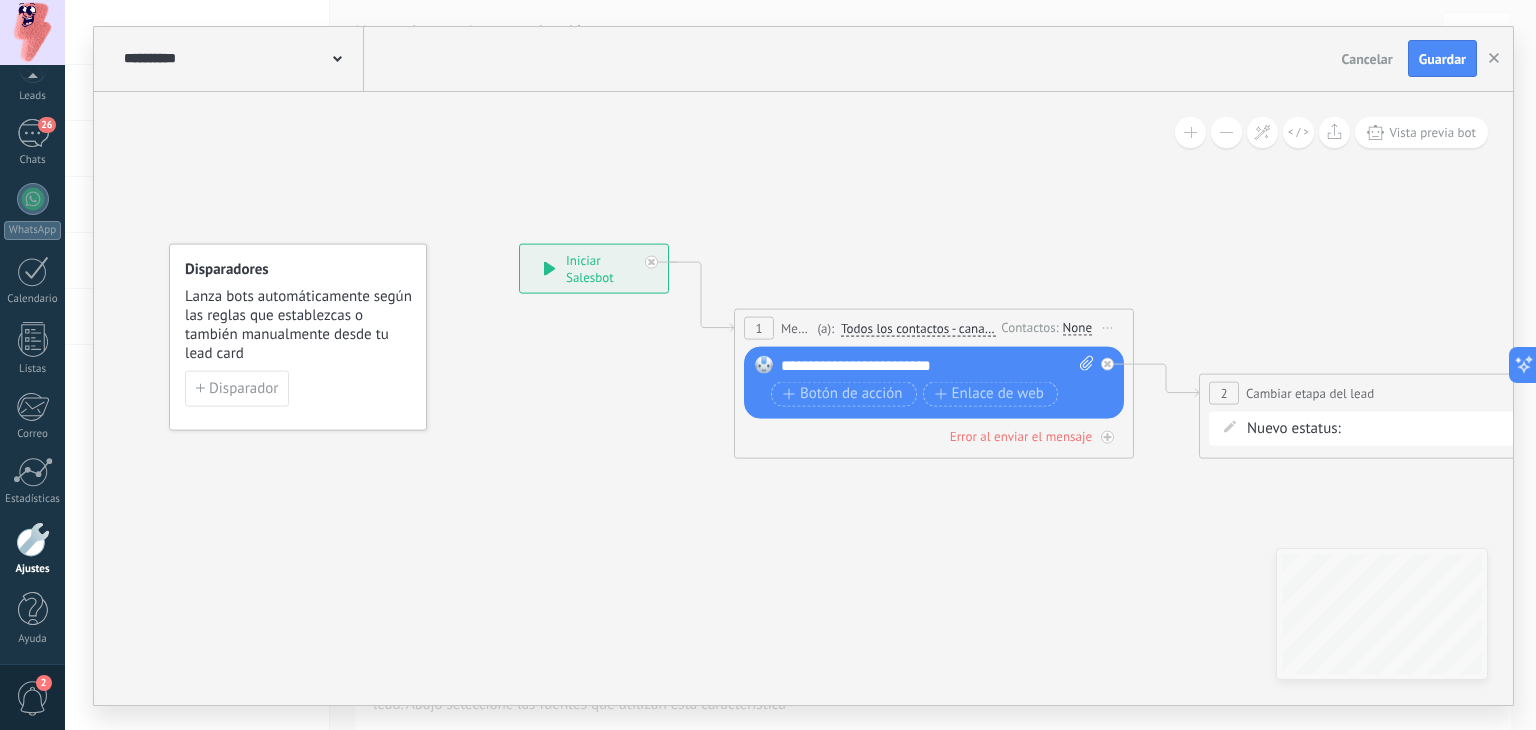 drag, startPoint x: 1041, startPoint y: 513, endPoint x: 572, endPoint y: 418, distance: 478.5248 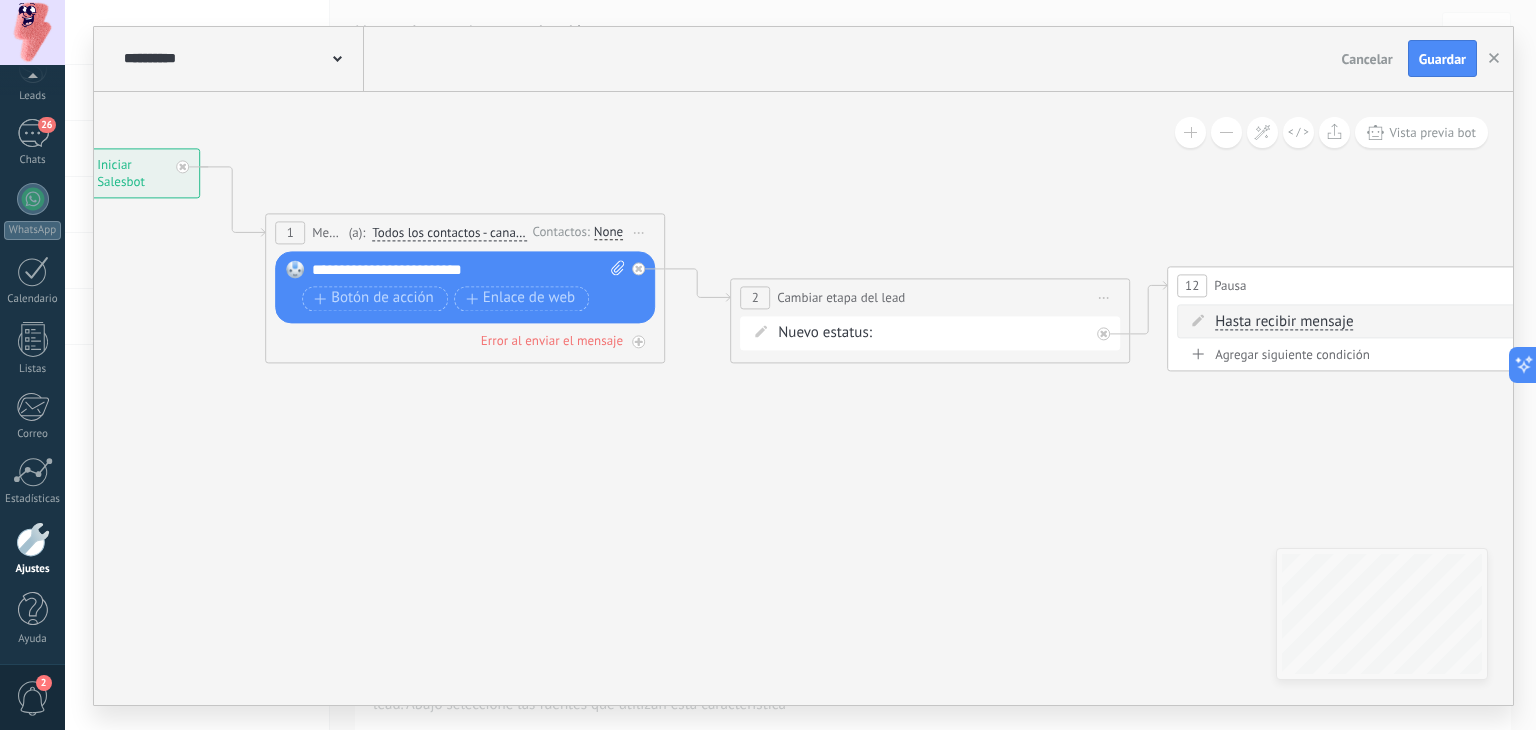 click on "whatsapp sin respuesta Pedido enviado – ganado Pedido cancelado – perdido" at bounding box center [0, 0] 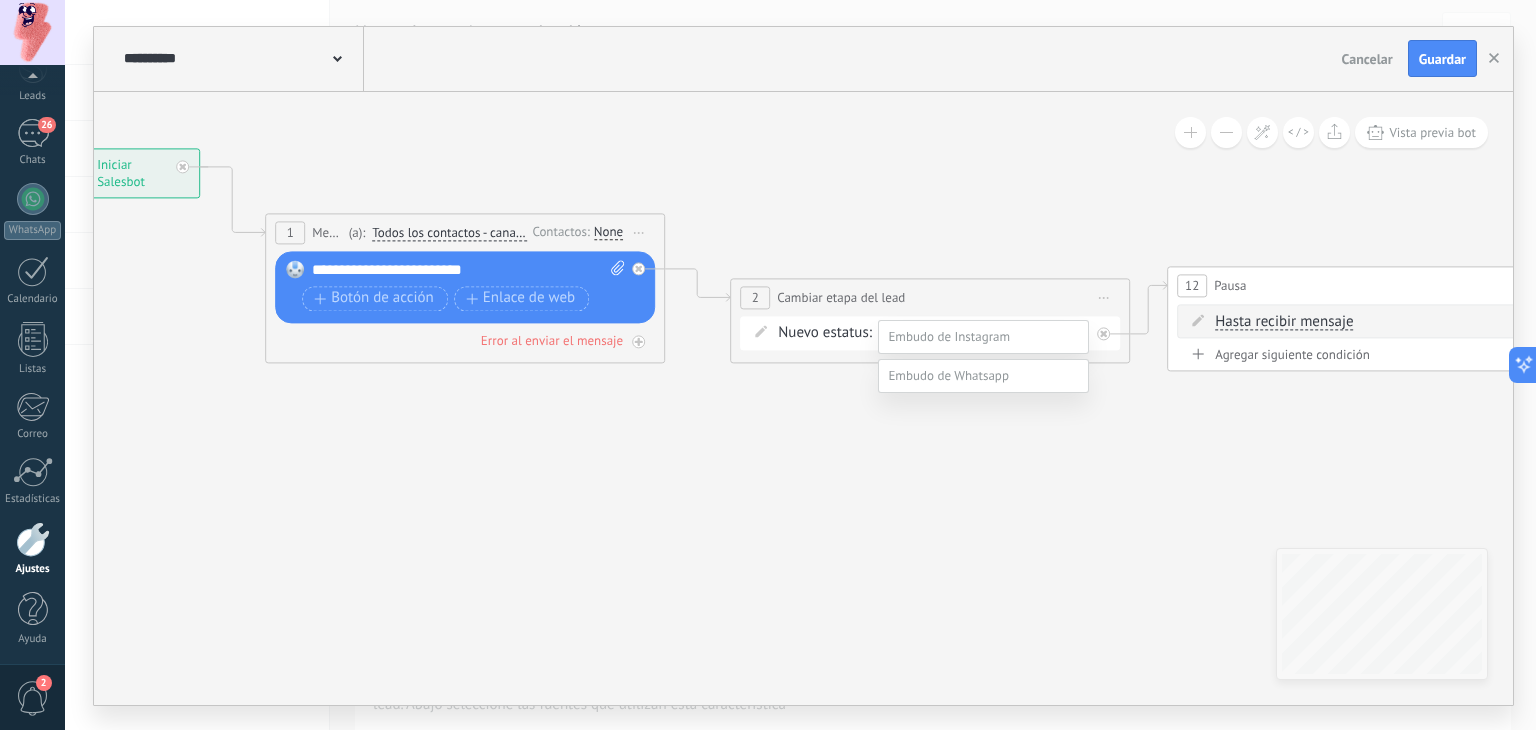 click at bounding box center [983, 376] 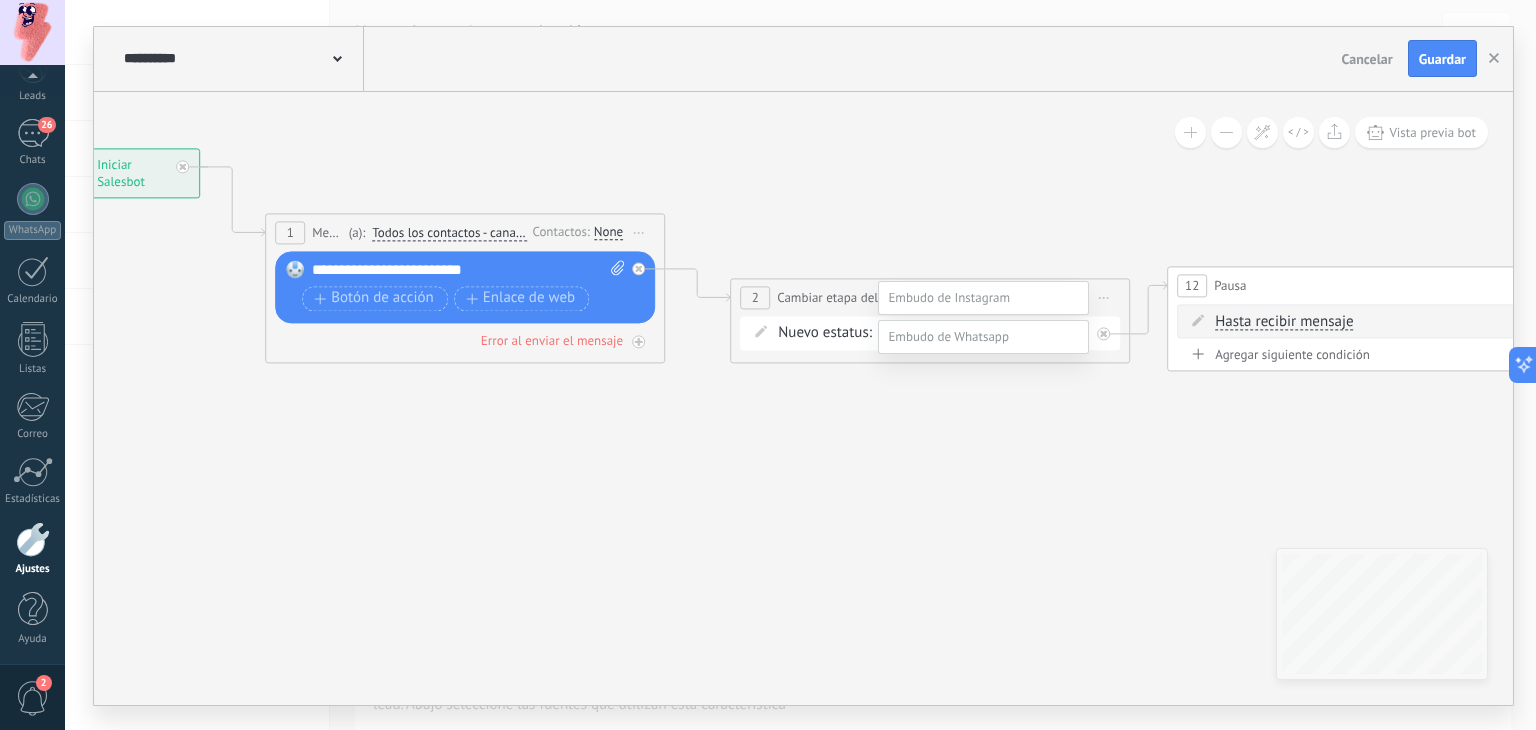 click on "nairobi ws" at bounding box center (0, 0) 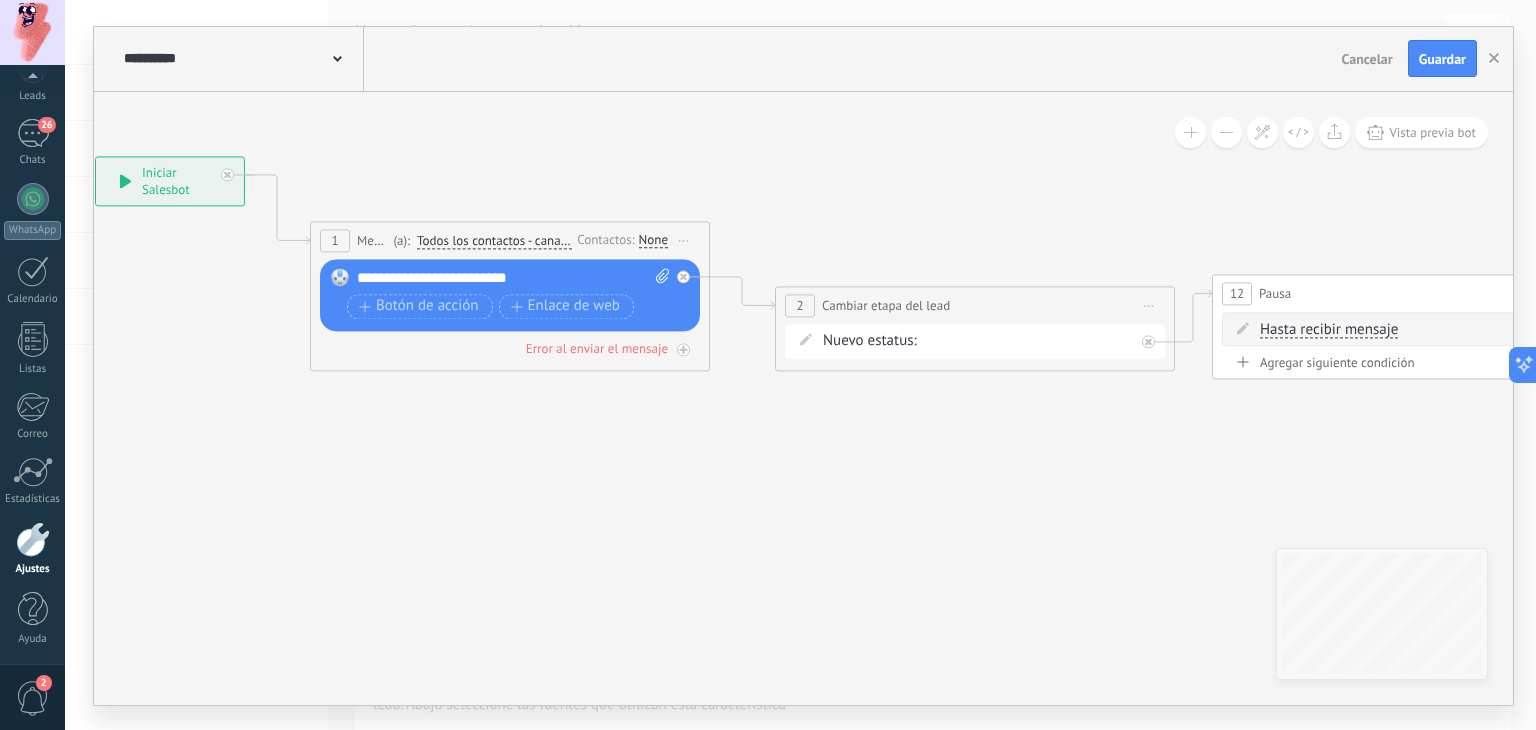 drag, startPoint x: 614, startPoint y: 431, endPoint x: 893, endPoint y: 498, distance: 286.93204 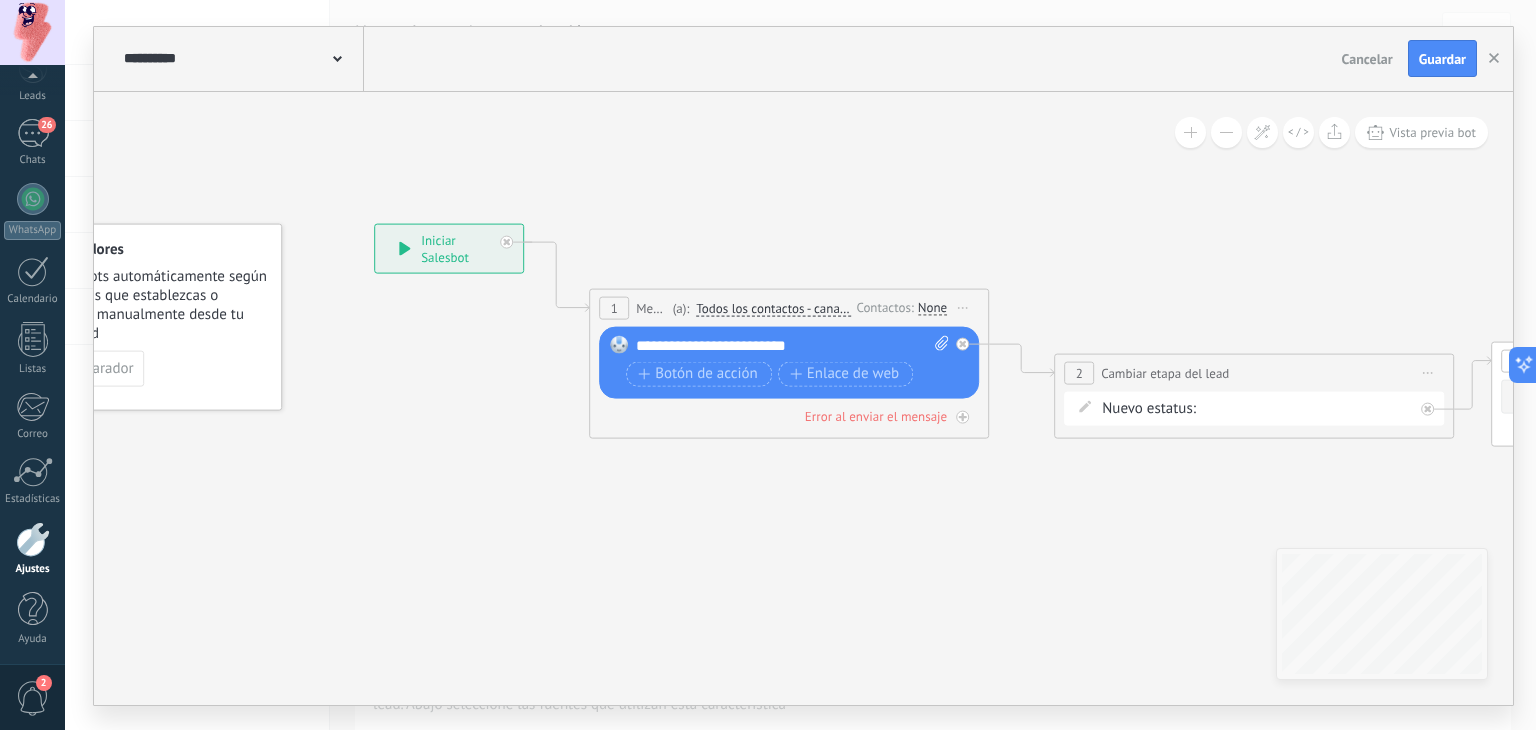 click on "None" at bounding box center (932, 308) 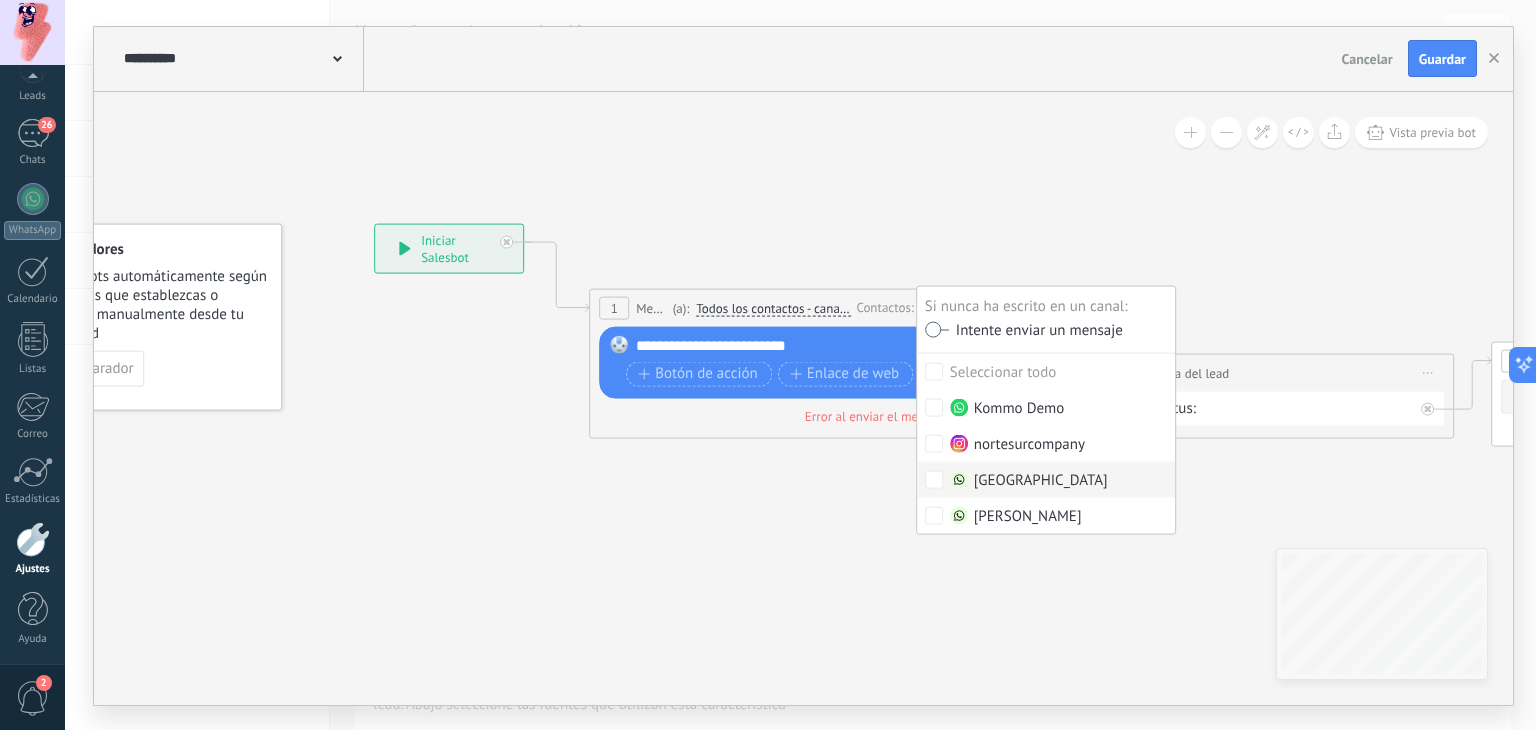 click on "Nairobi" at bounding box center (1029, 481) 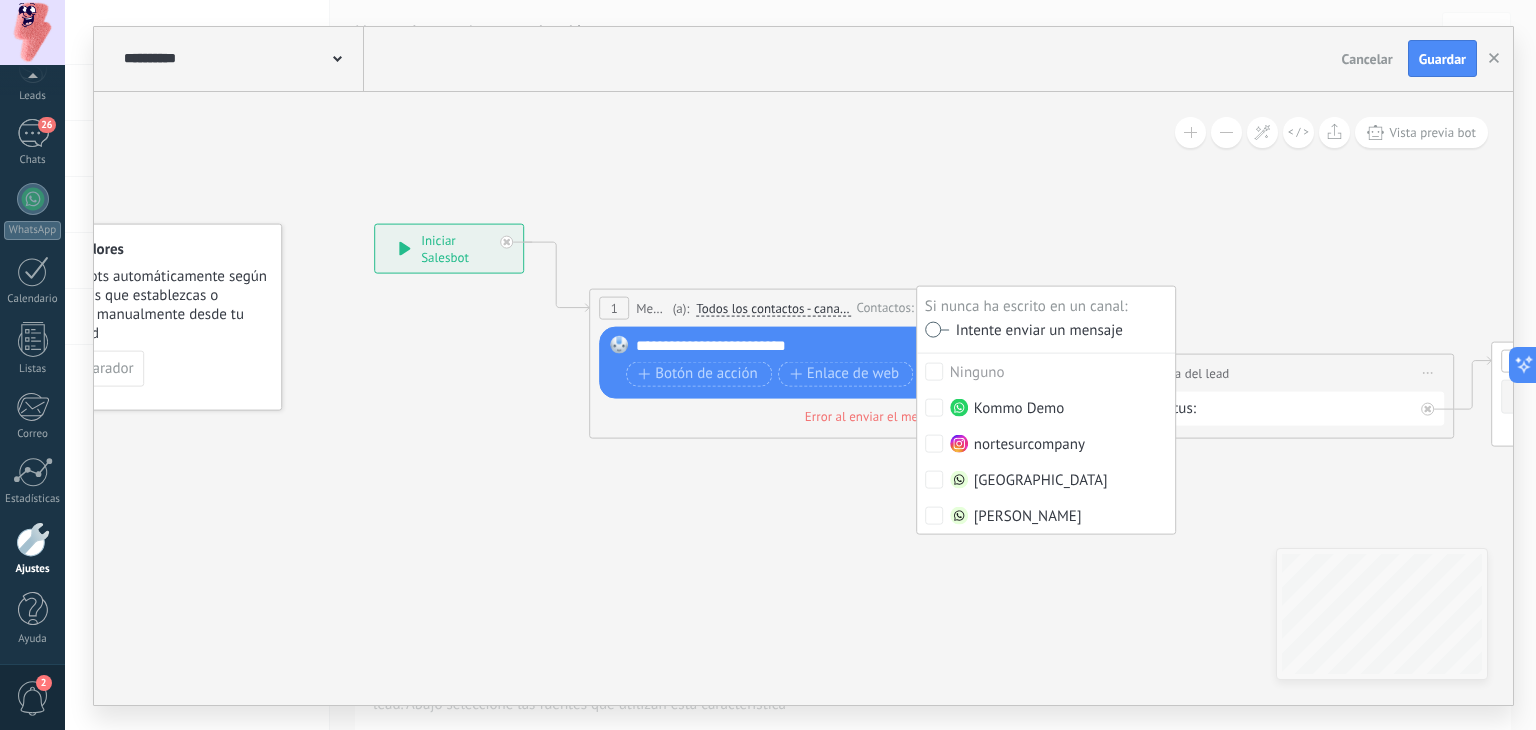 click 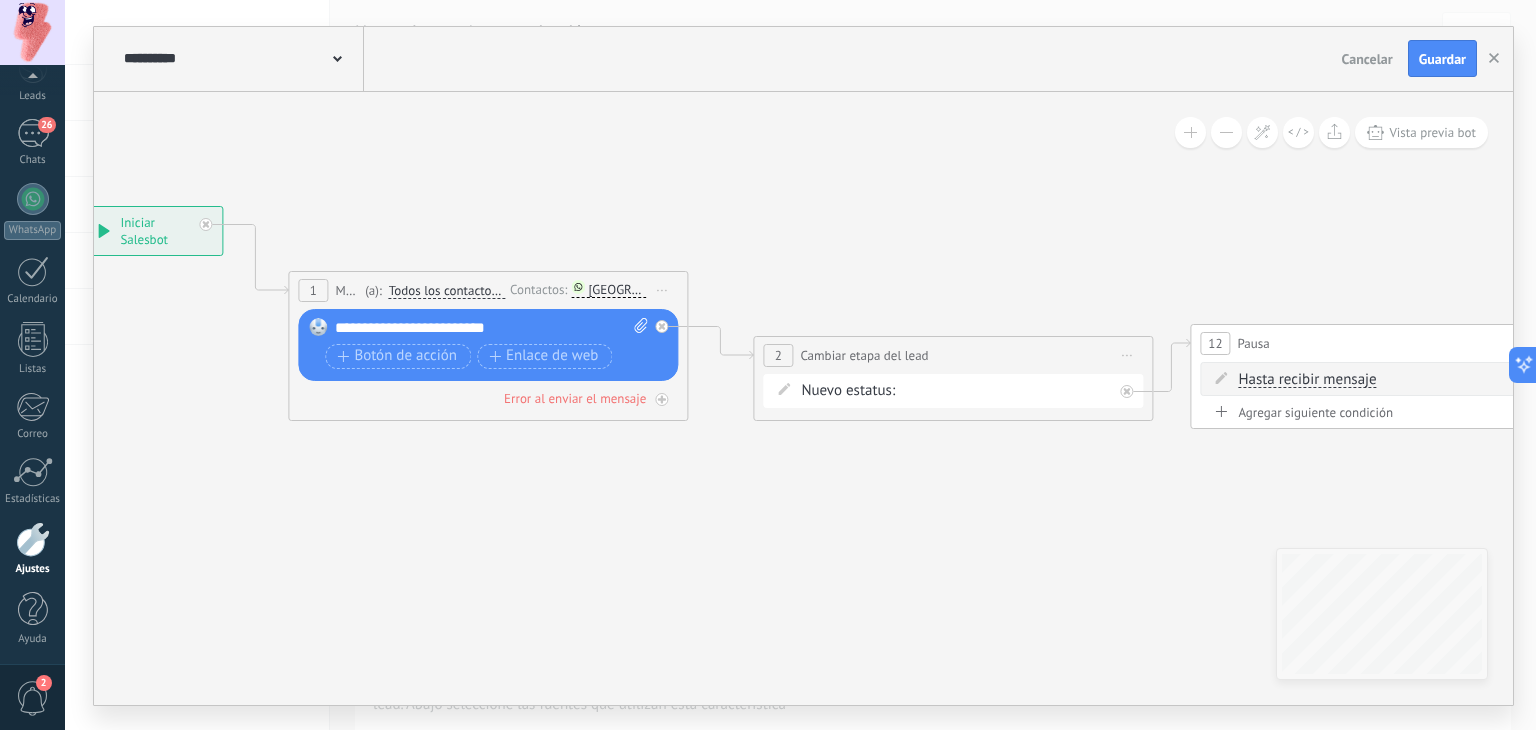 drag, startPoint x: 1221, startPoint y: 510, endPoint x: 1128, endPoint y: 500, distance: 93.53609 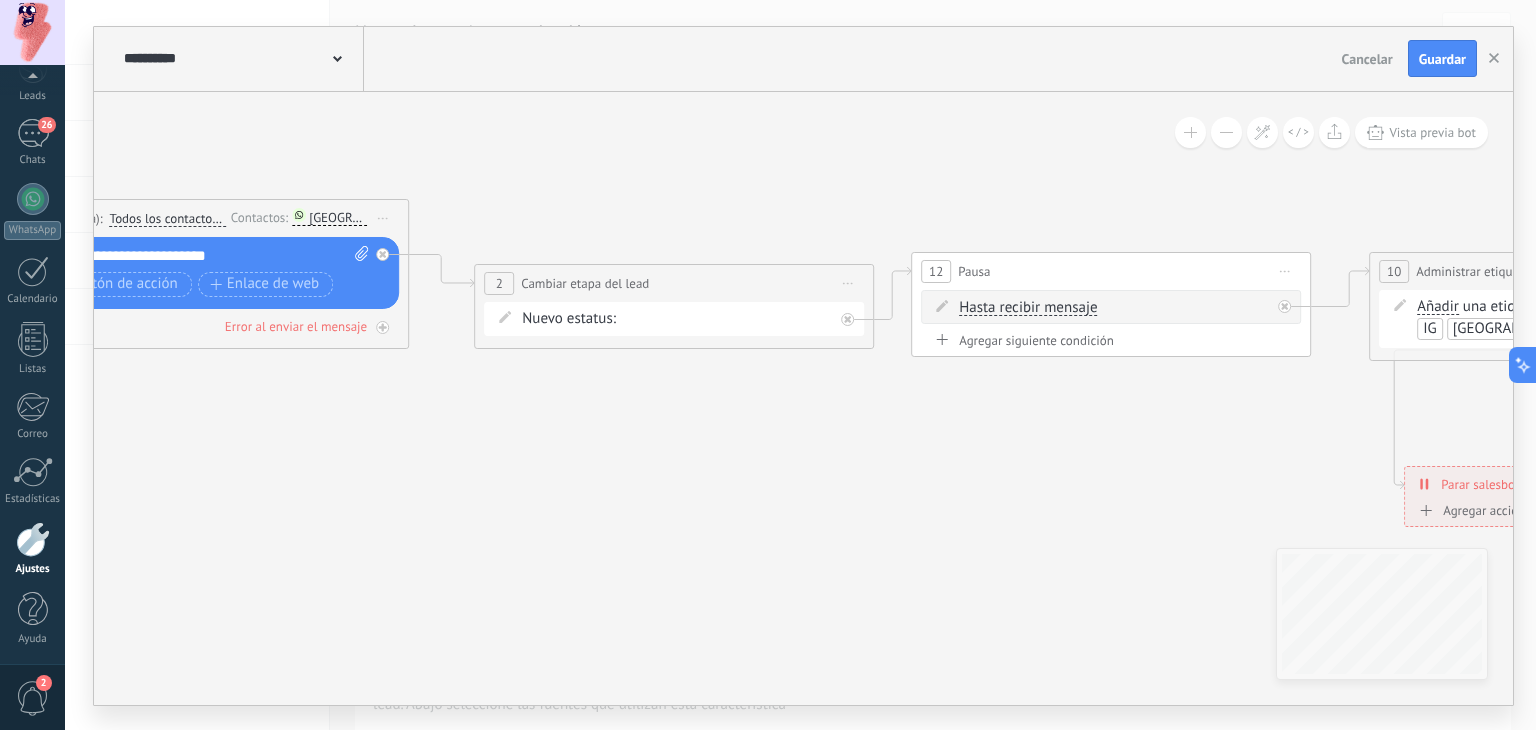 drag, startPoint x: 1128, startPoint y: 500, endPoint x: 829, endPoint y: 529, distance: 300.40308 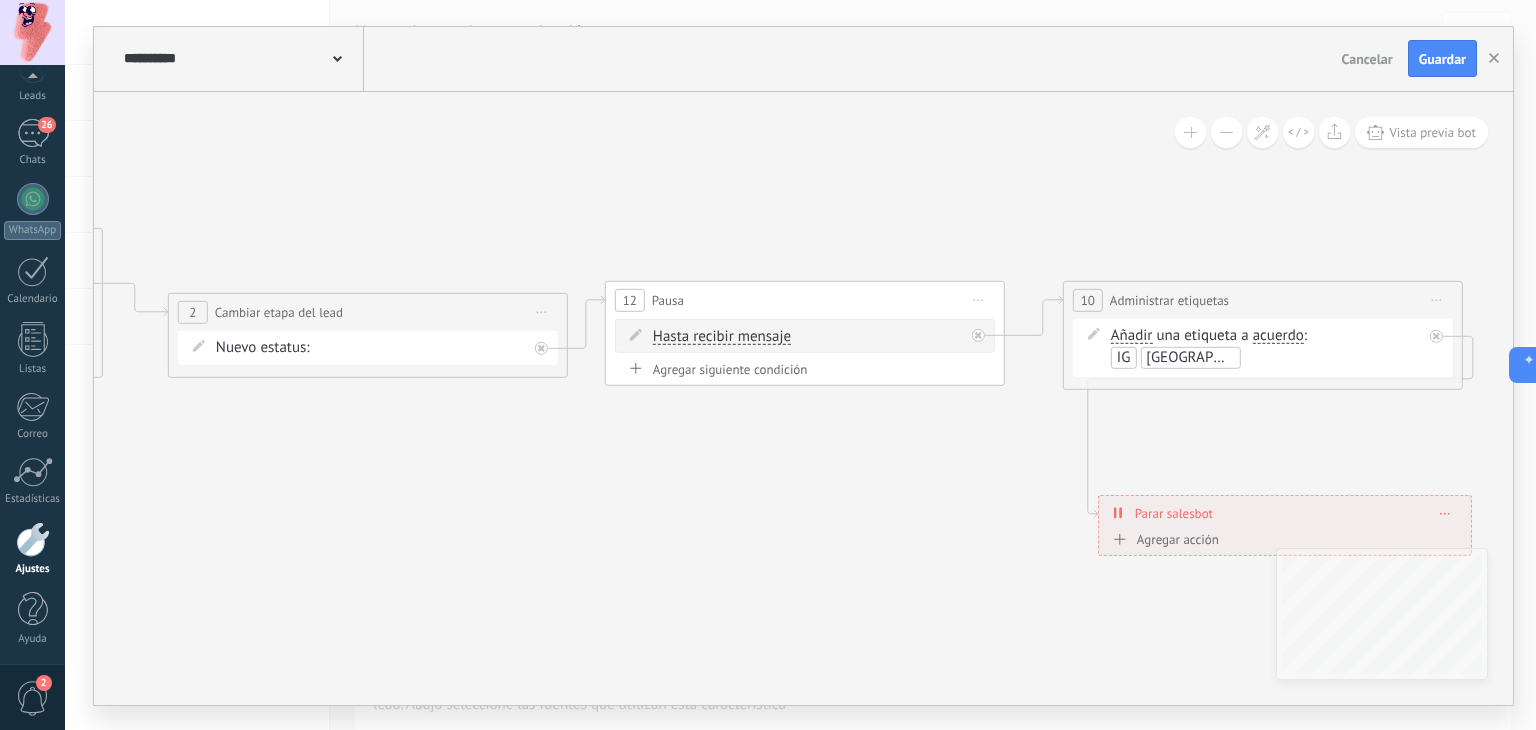 drag, startPoint x: 929, startPoint y: 472, endPoint x: 644, endPoint y: 442, distance: 286.5746 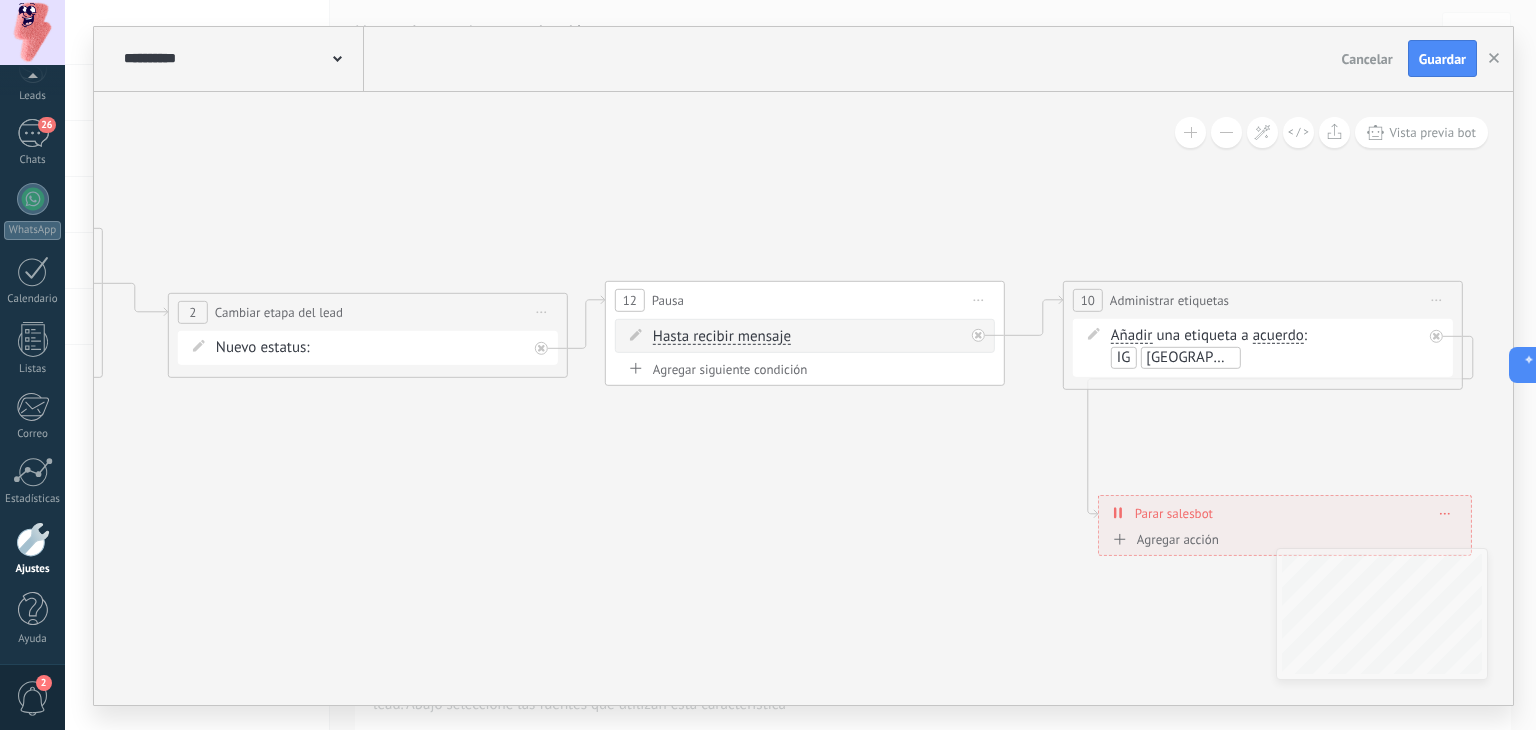 click 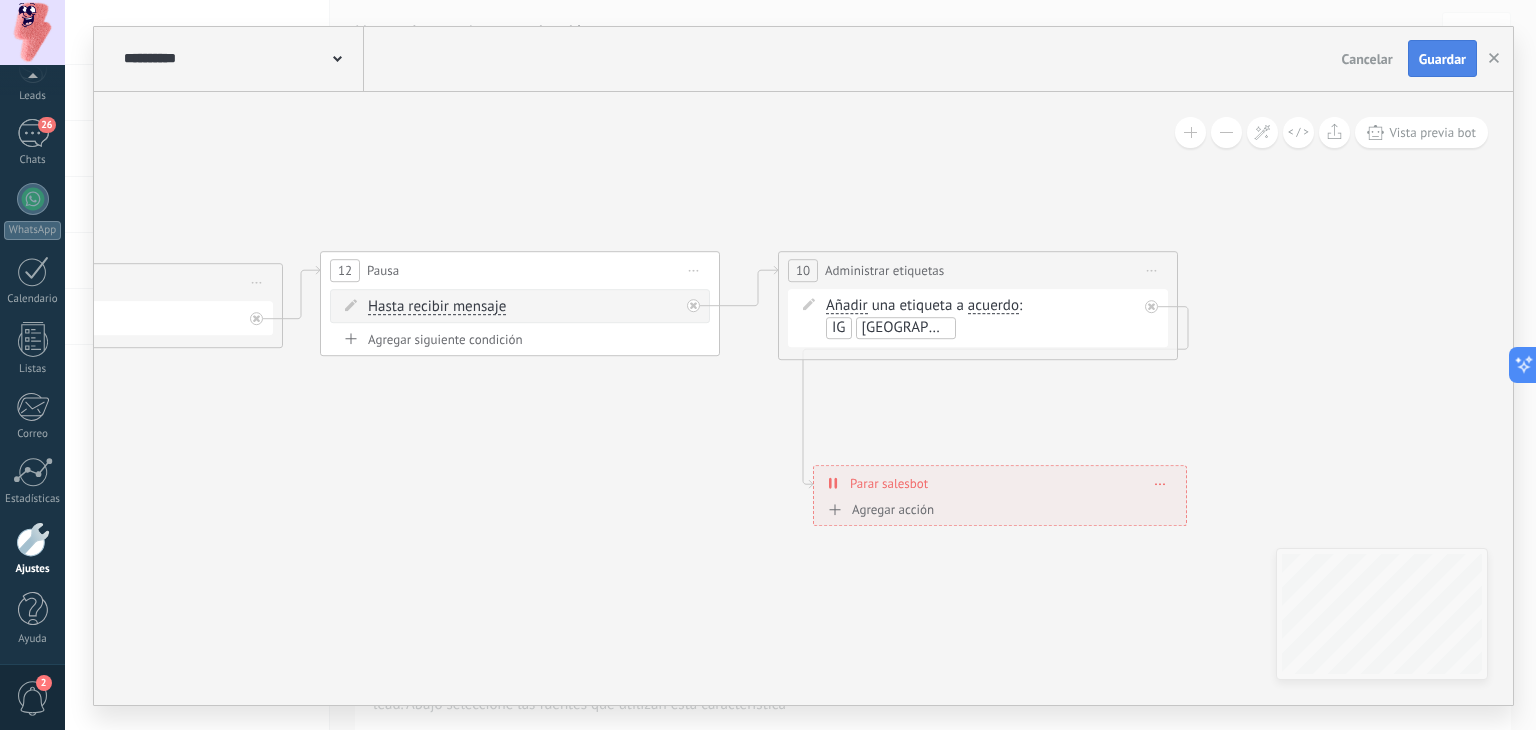 click on "Guardar" at bounding box center (1442, 59) 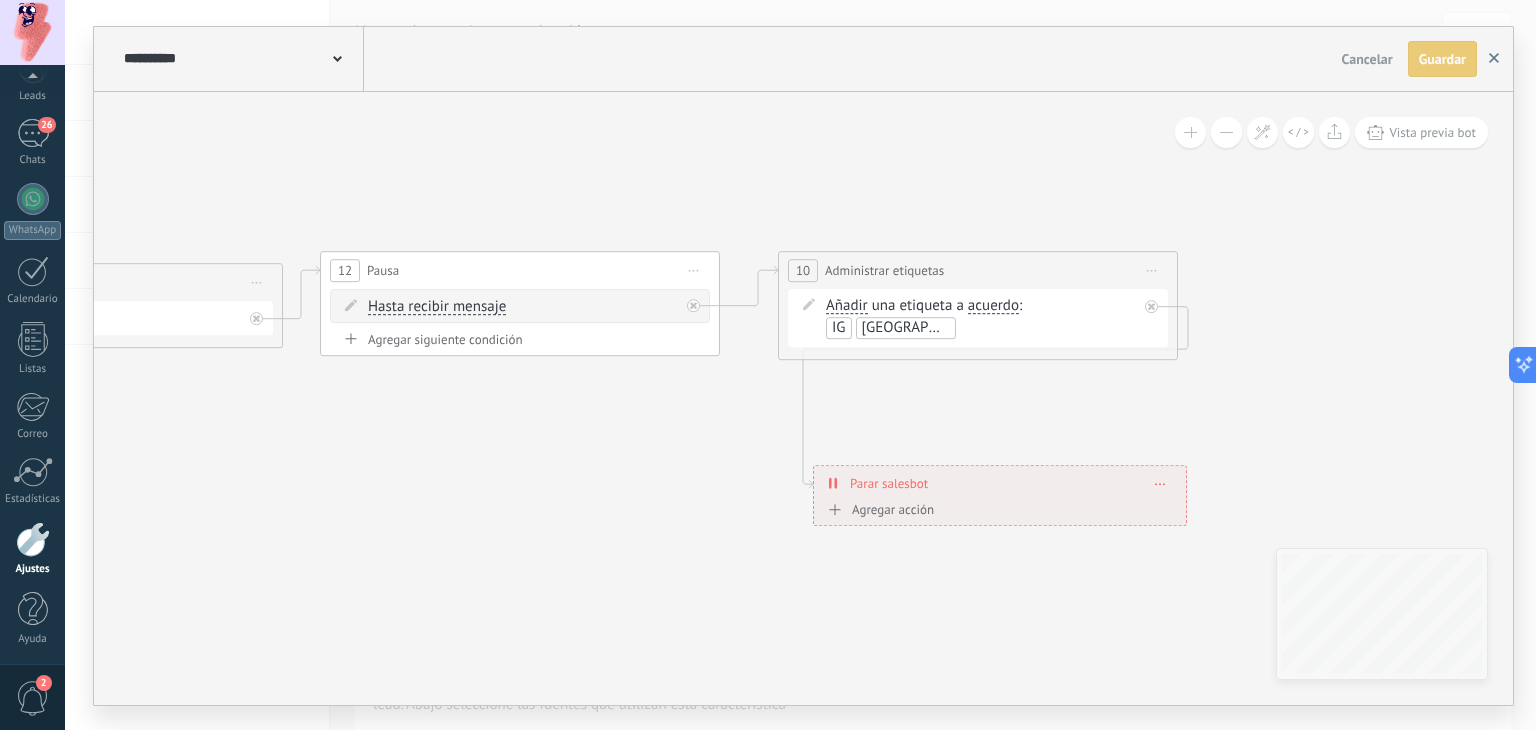 click at bounding box center [1494, 59] 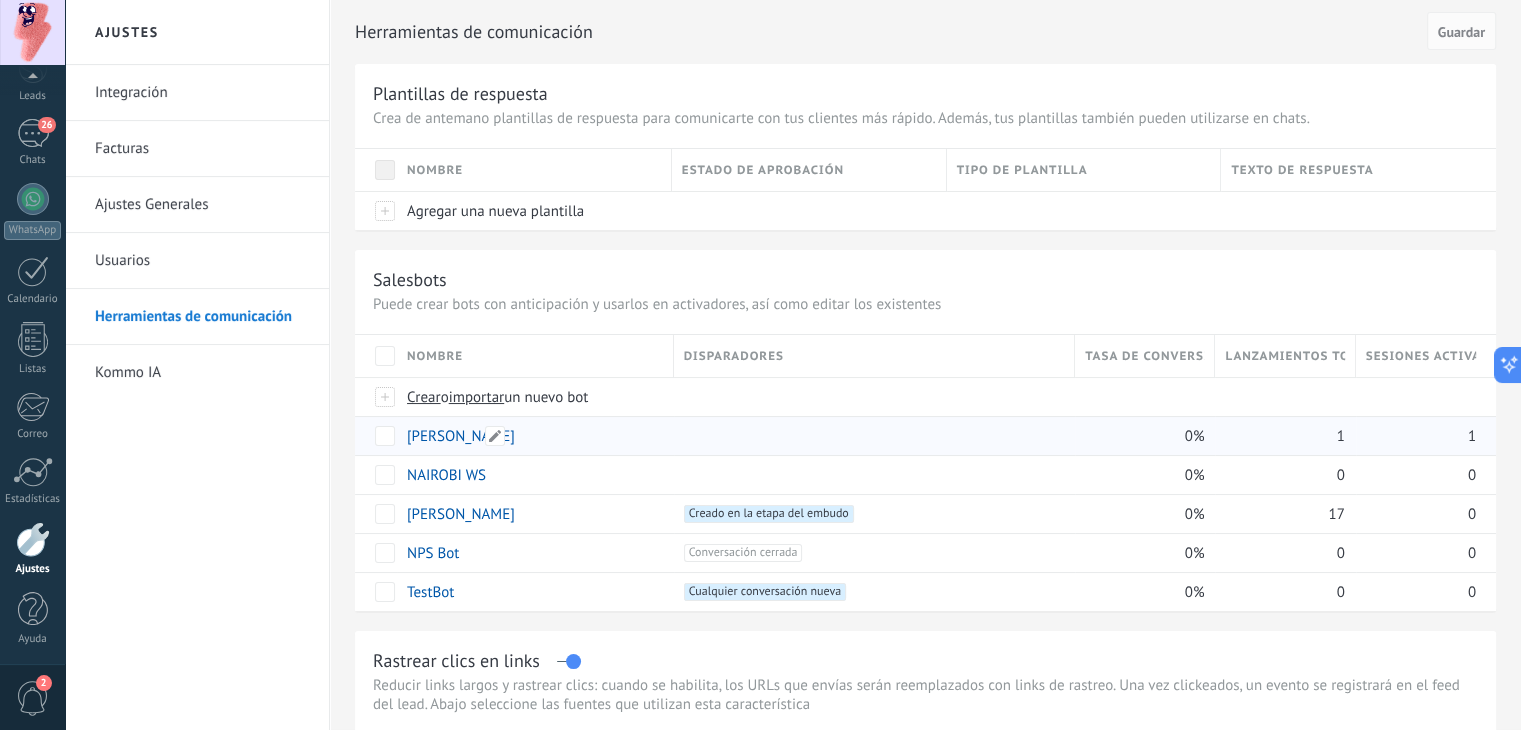 click on "SIDNEY WS" at bounding box center [530, 436] 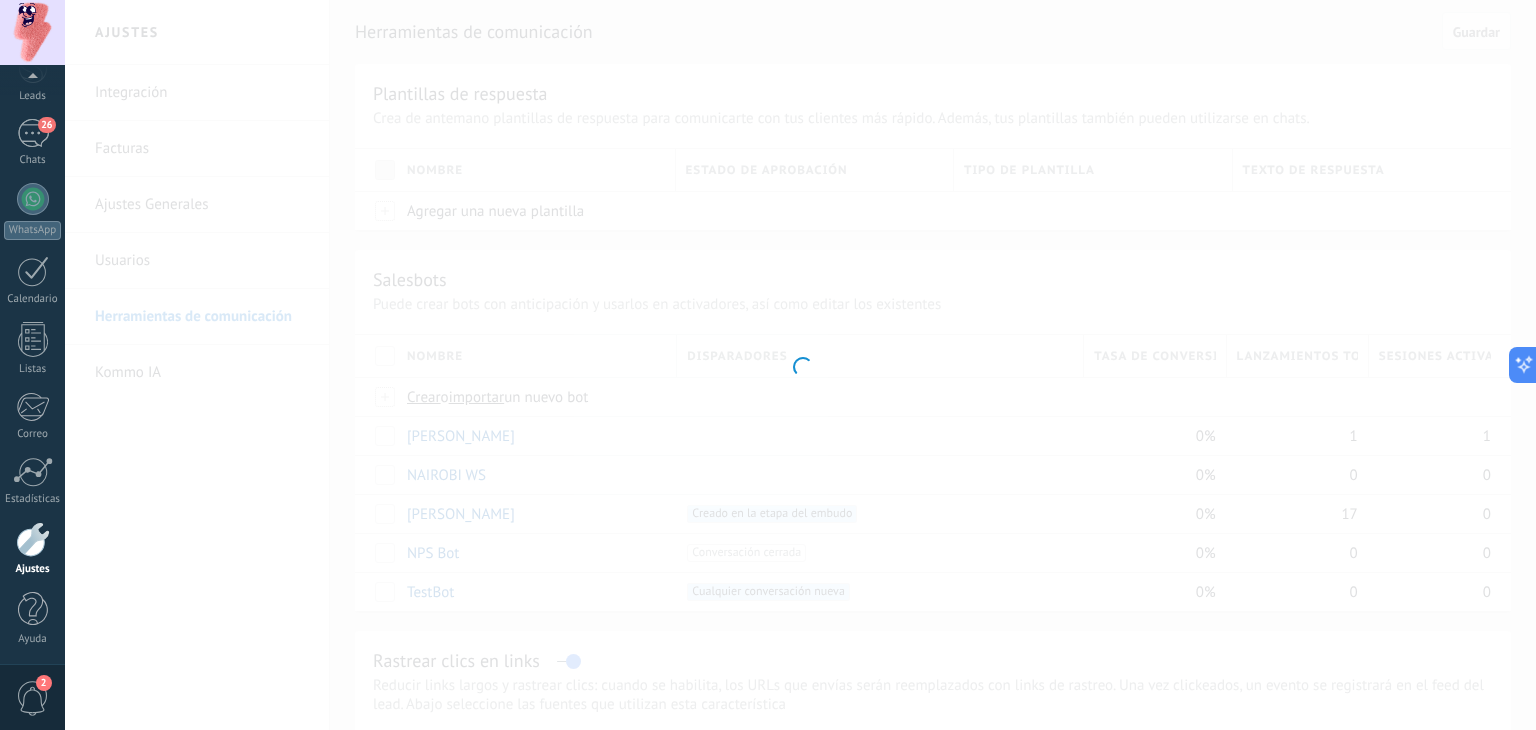 type on "*********" 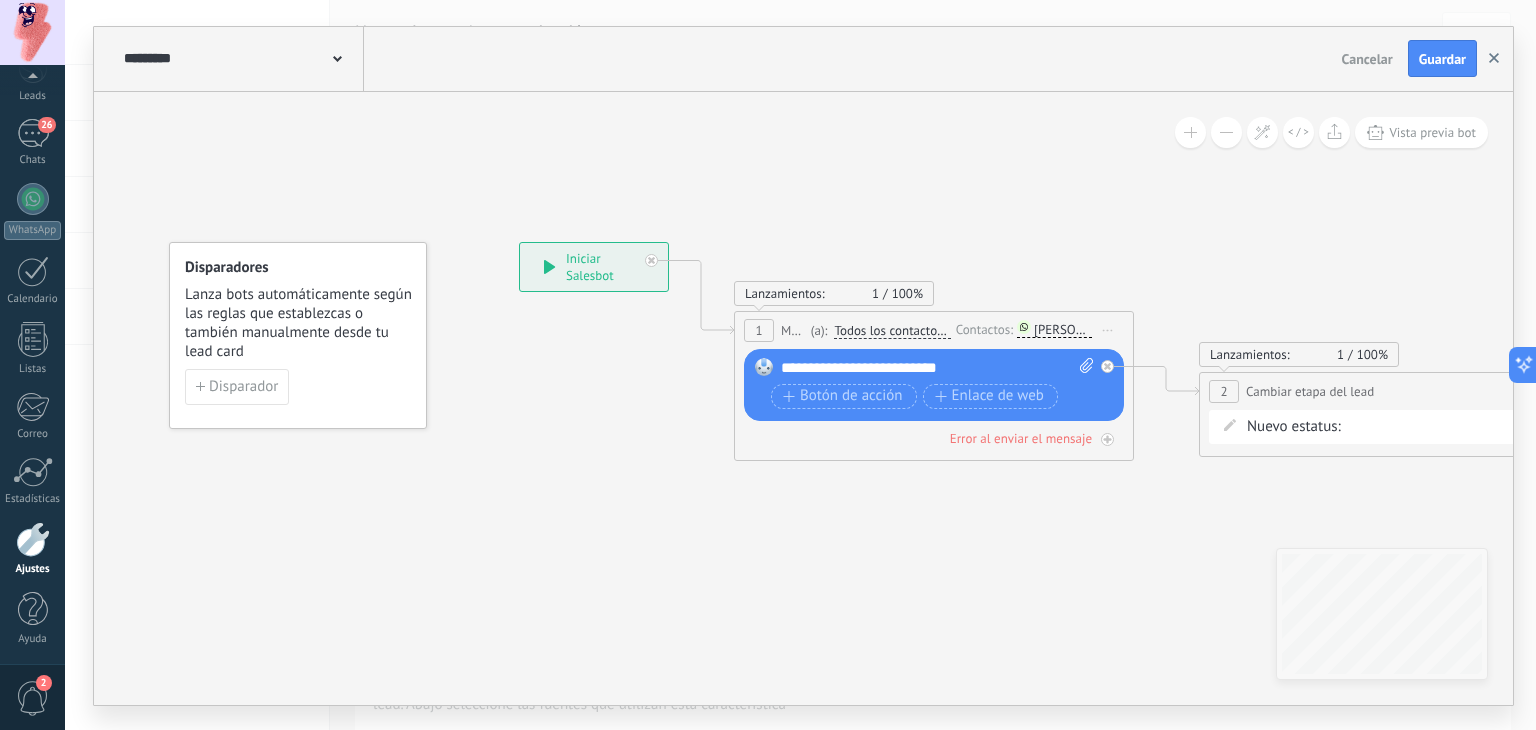click 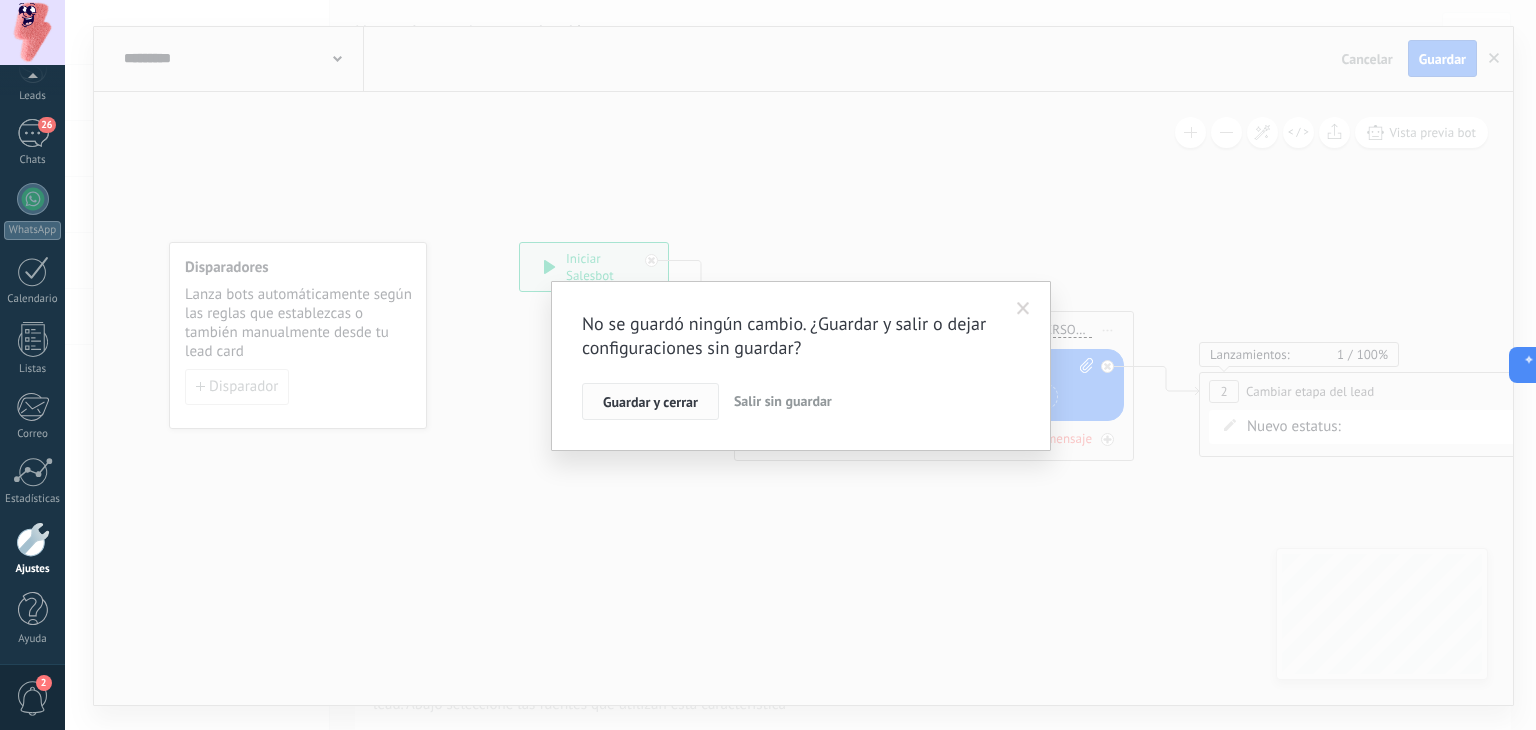 click on "Guardar y cerrar" at bounding box center [650, 402] 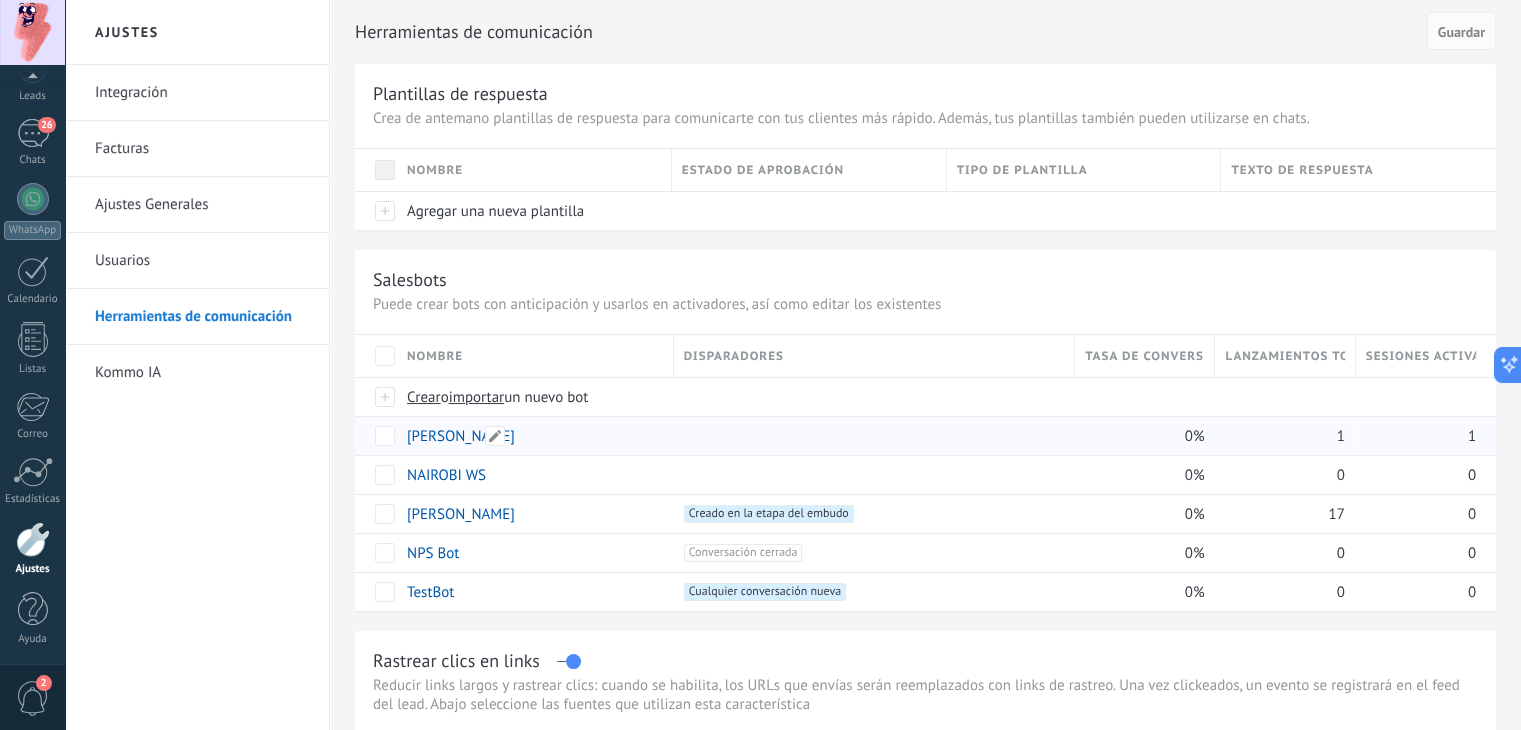 click on "SIDNEY WS" at bounding box center [461, 436] 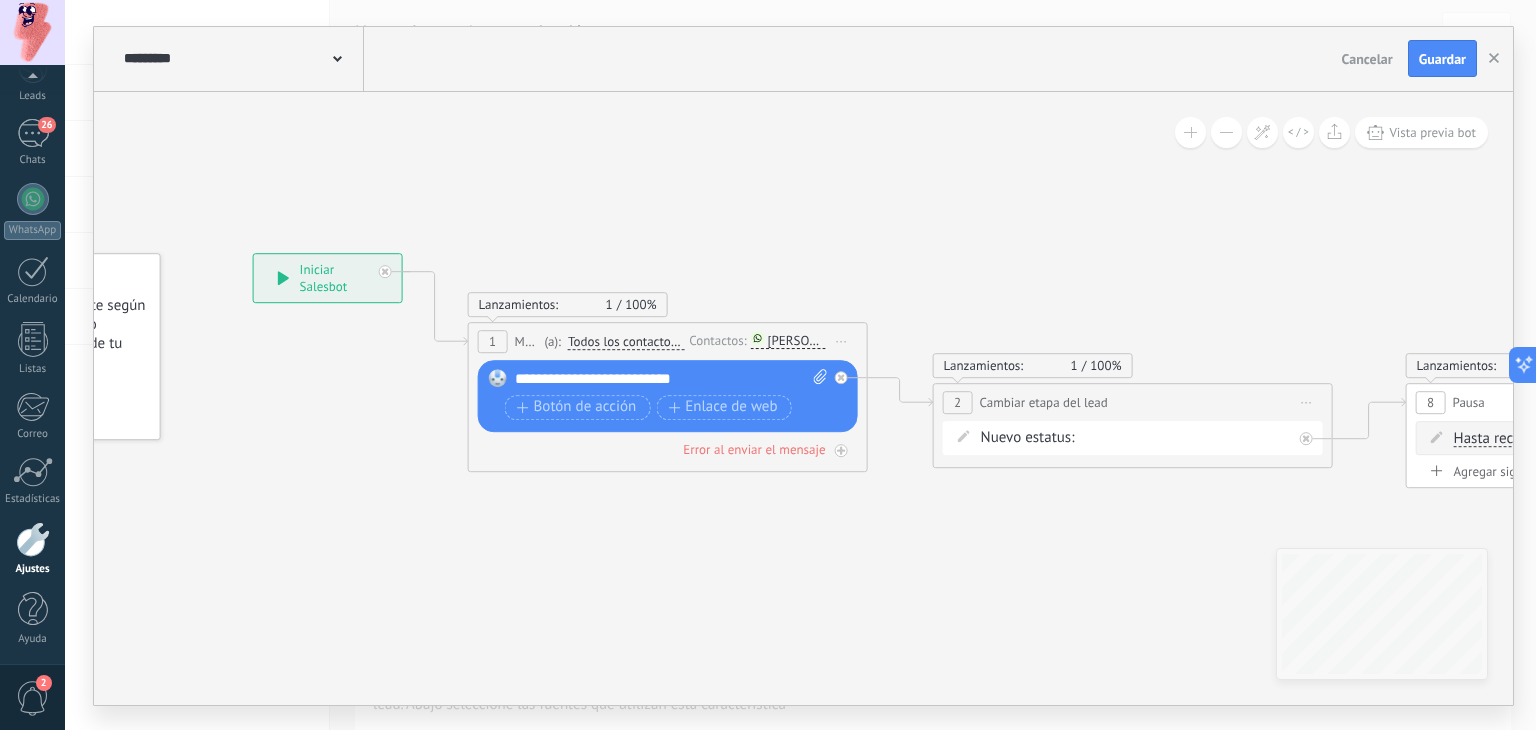 drag, startPoint x: 1312, startPoint y: 469, endPoint x: 854, endPoint y: 477, distance: 458.06985 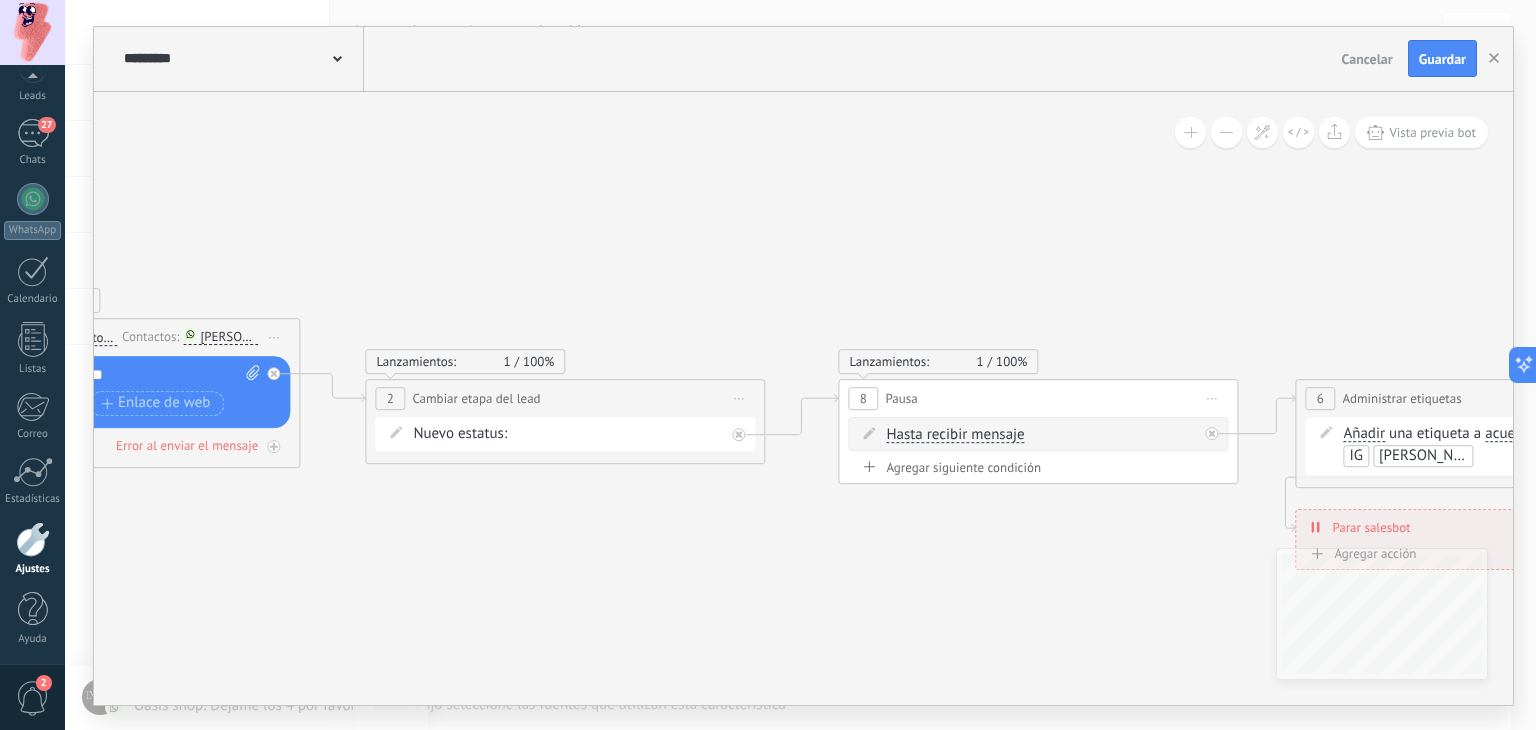 click 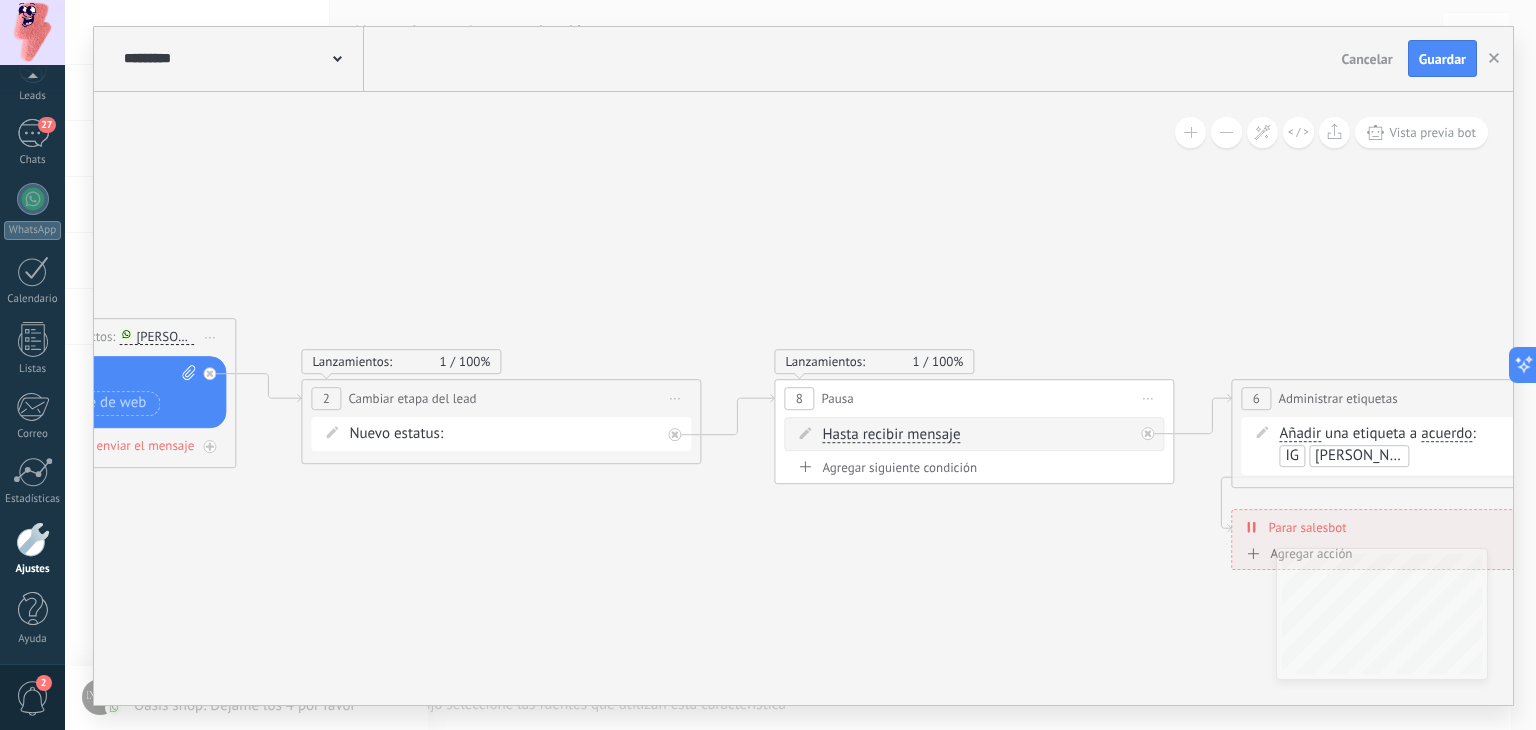 drag, startPoint x: 856, startPoint y: 519, endPoint x: 656, endPoint y: 501, distance: 200.80836 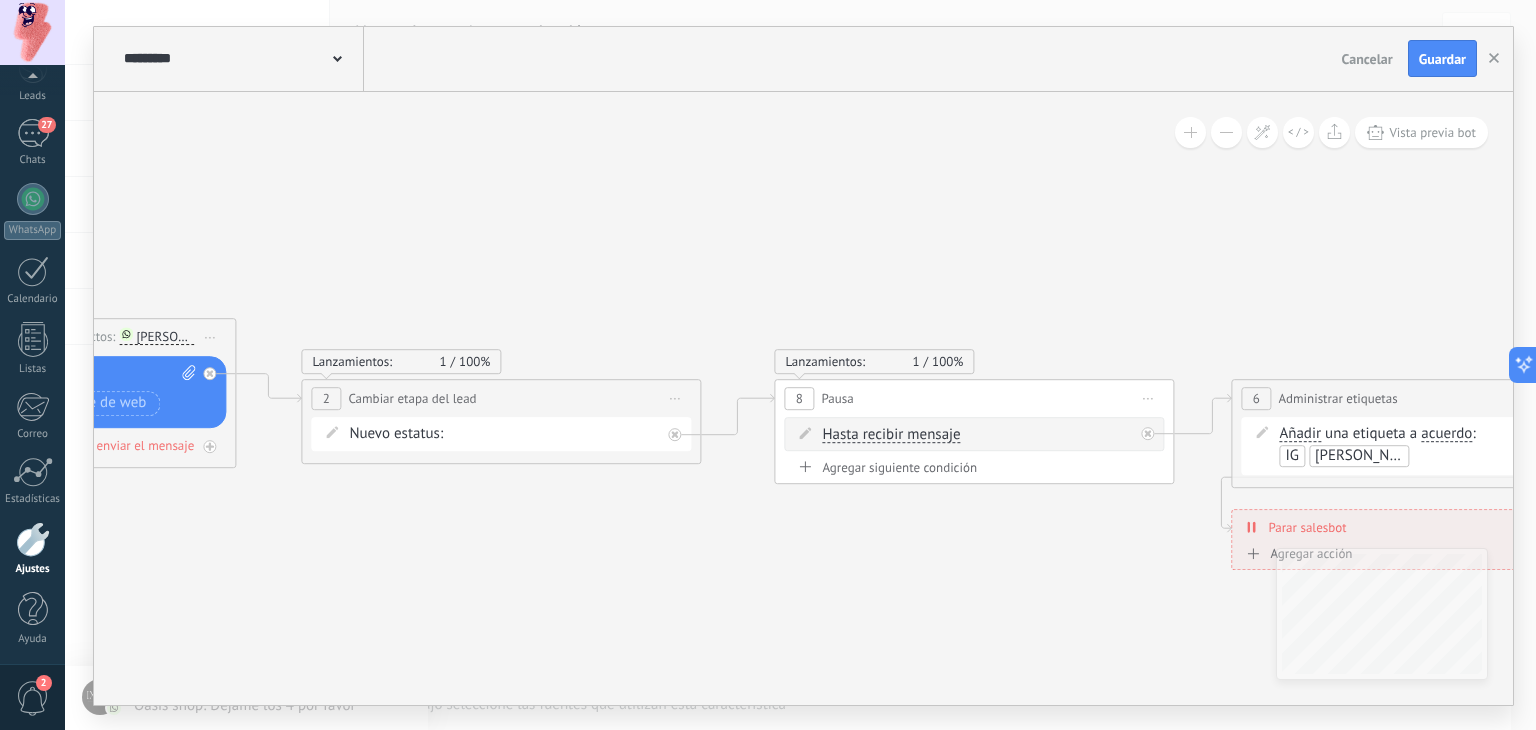 click 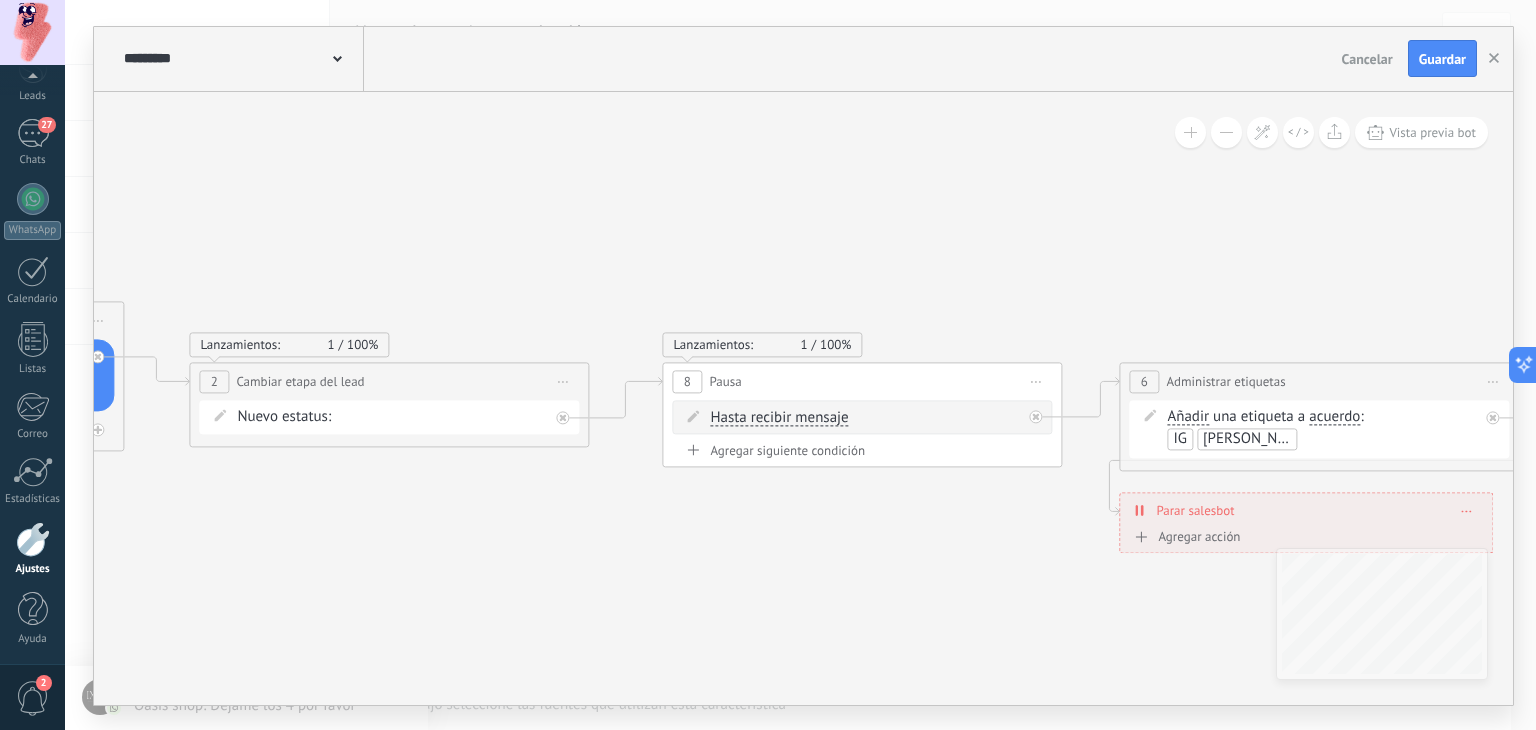 drag, startPoint x: 796, startPoint y: 505, endPoint x: 648, endPoint y: 482, distance: 149.7765 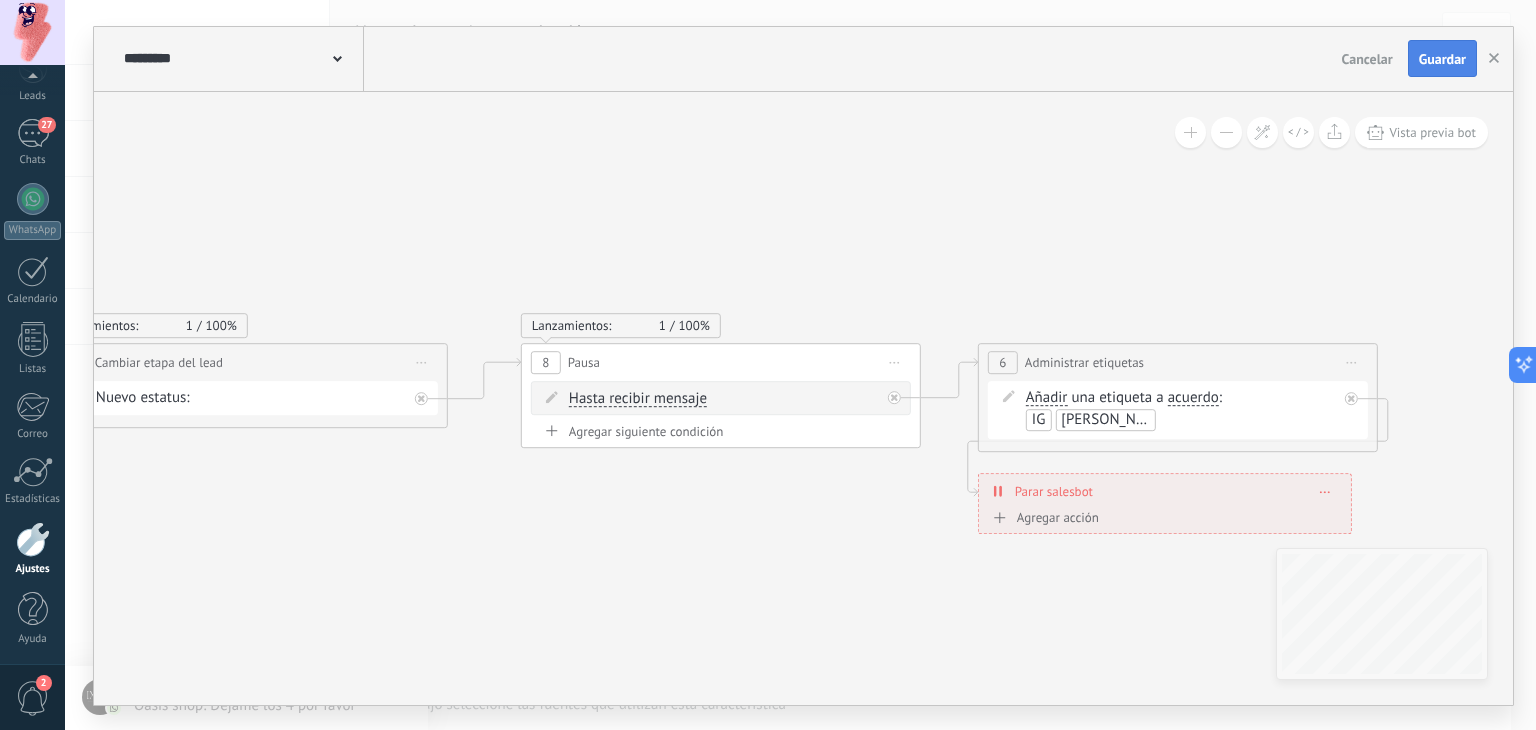 click on "Guardar" at bounding box center (1442, 59) 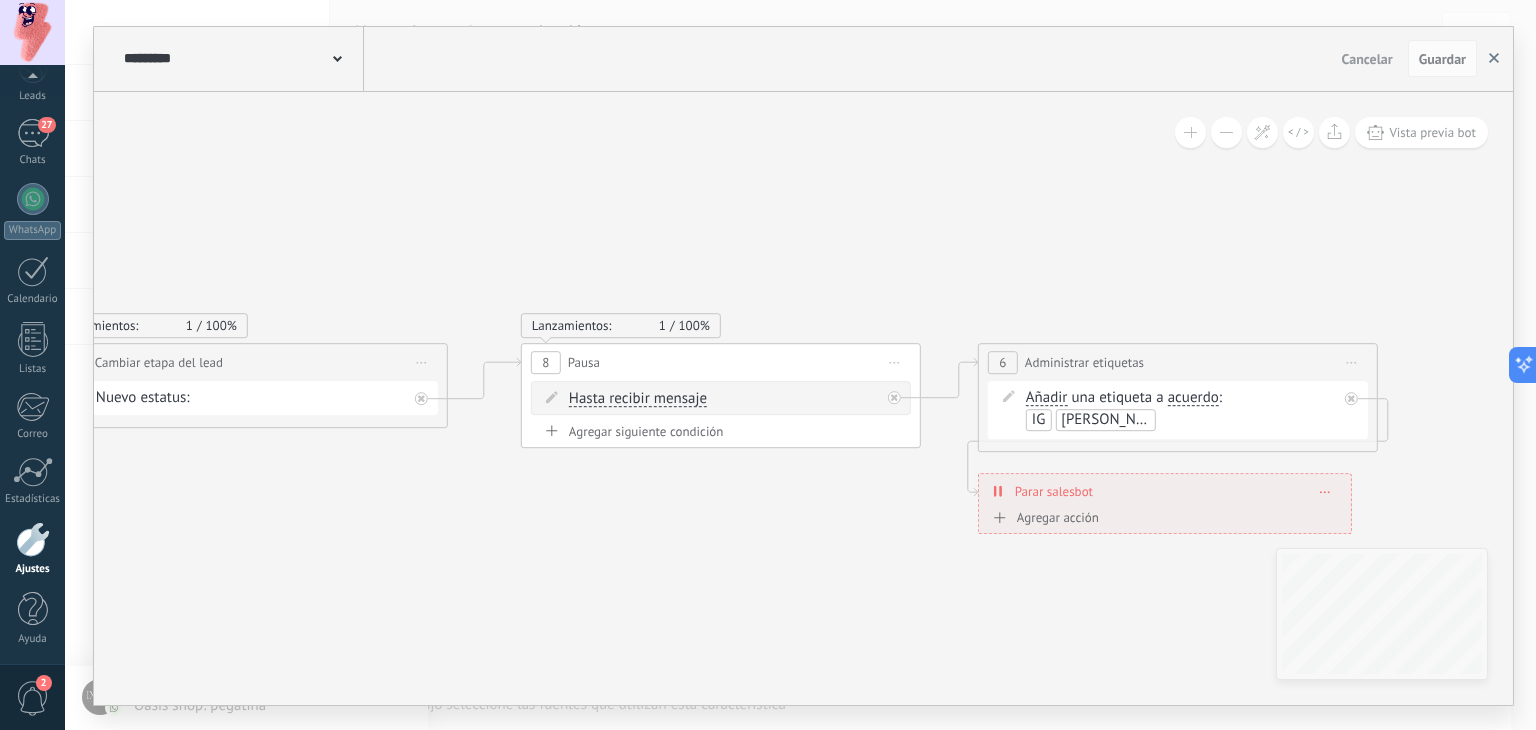 click 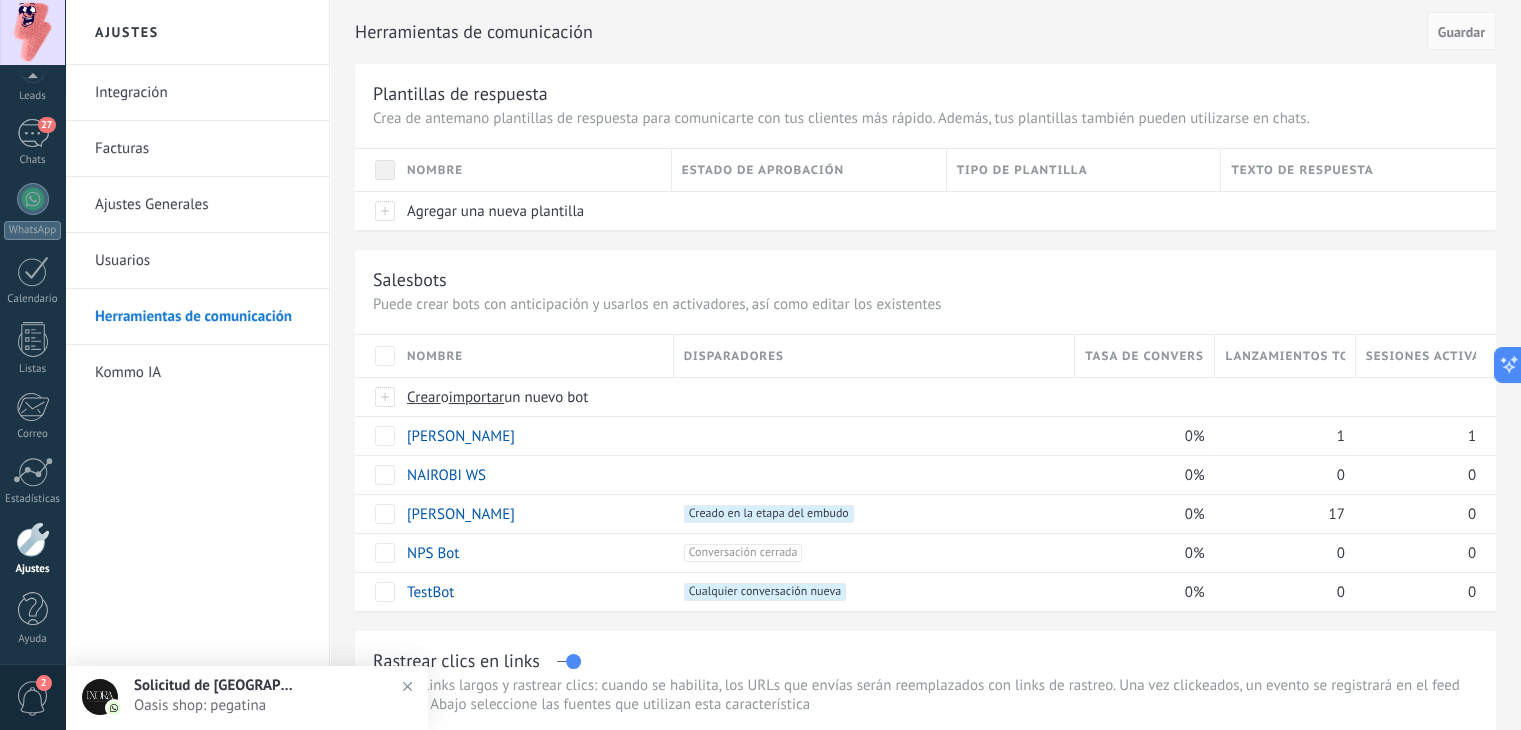 click on "Herramientas de comunicación" at bounding box center [202, 317] 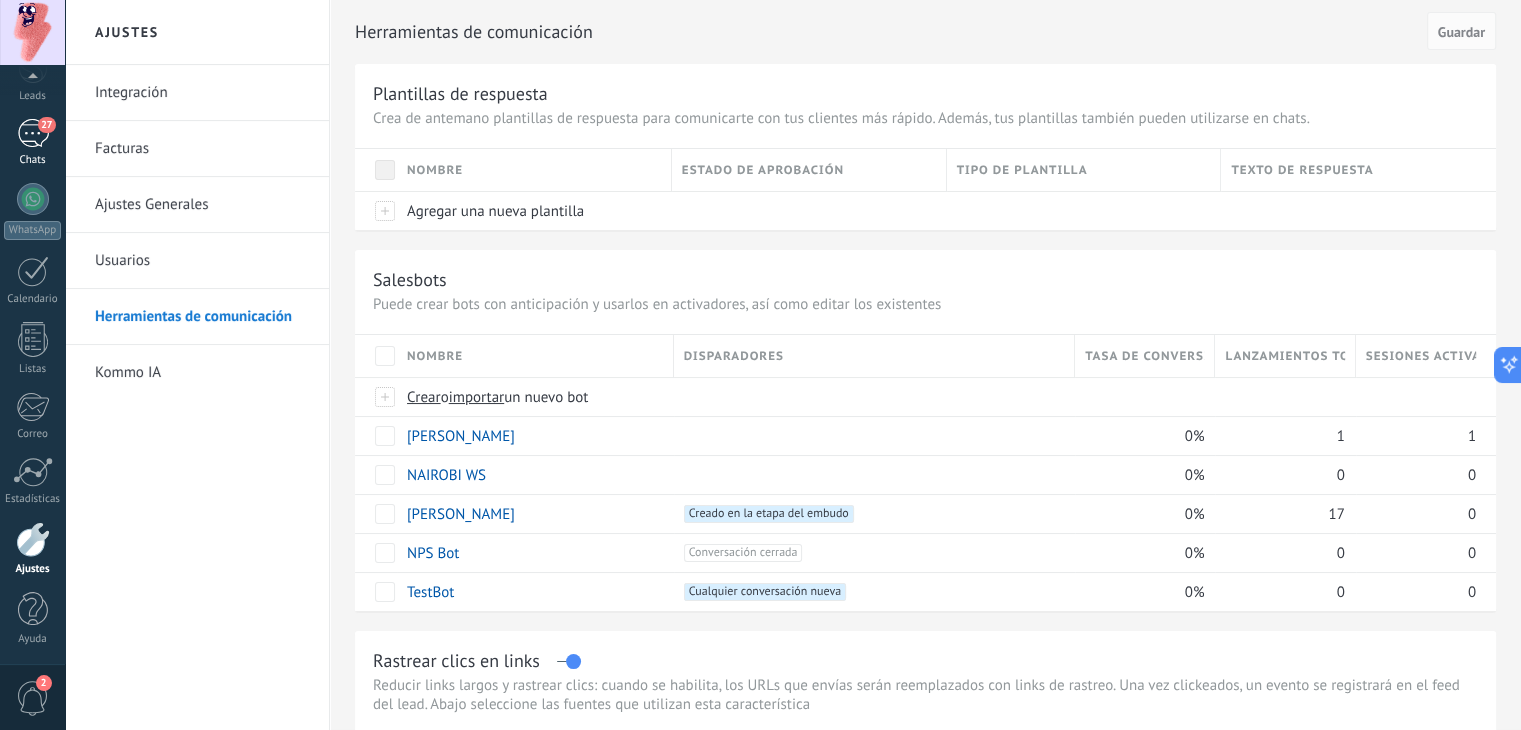 click on "27
Chats" at bounding box center [32, 143] 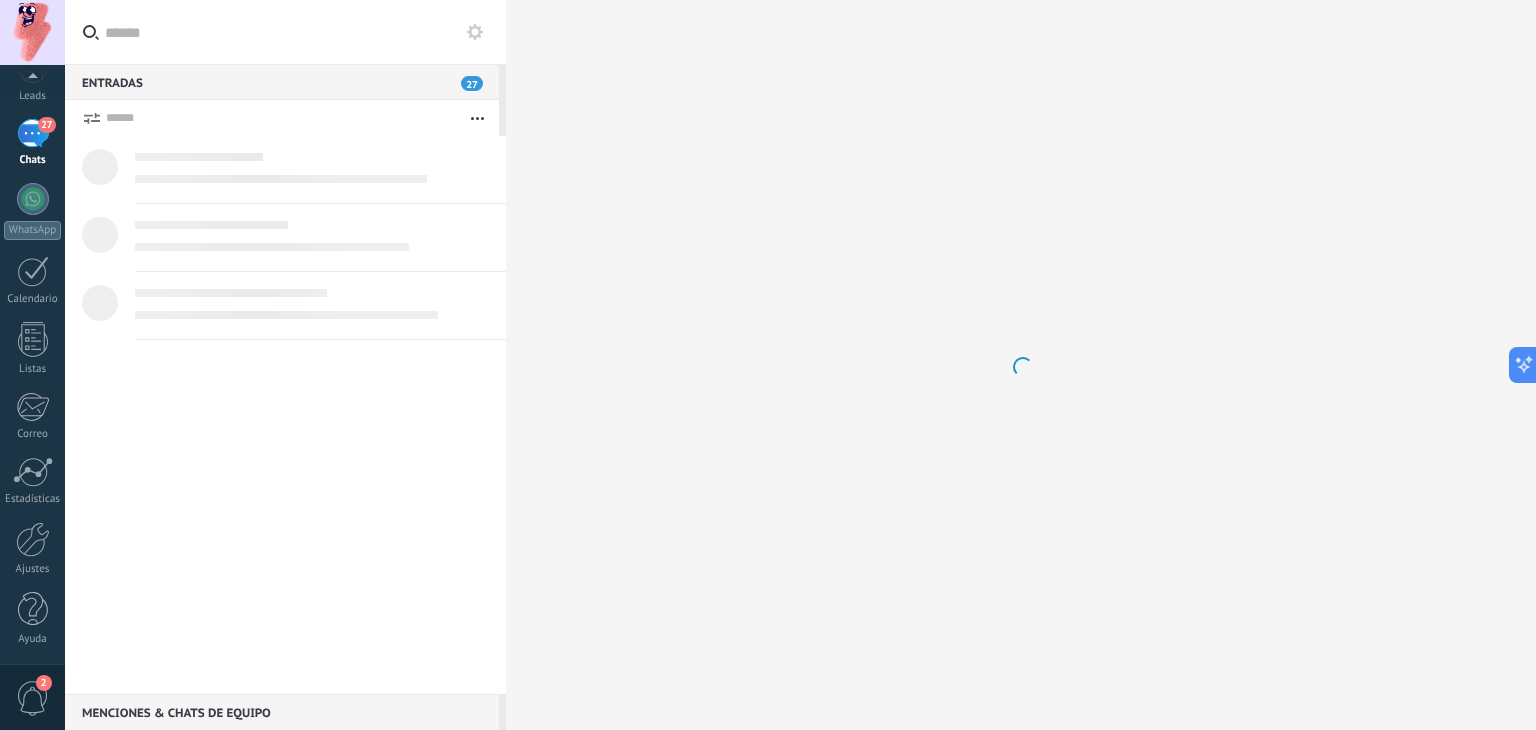 scroll, scrollTop: 0, scrollLeft: 0, axis: both 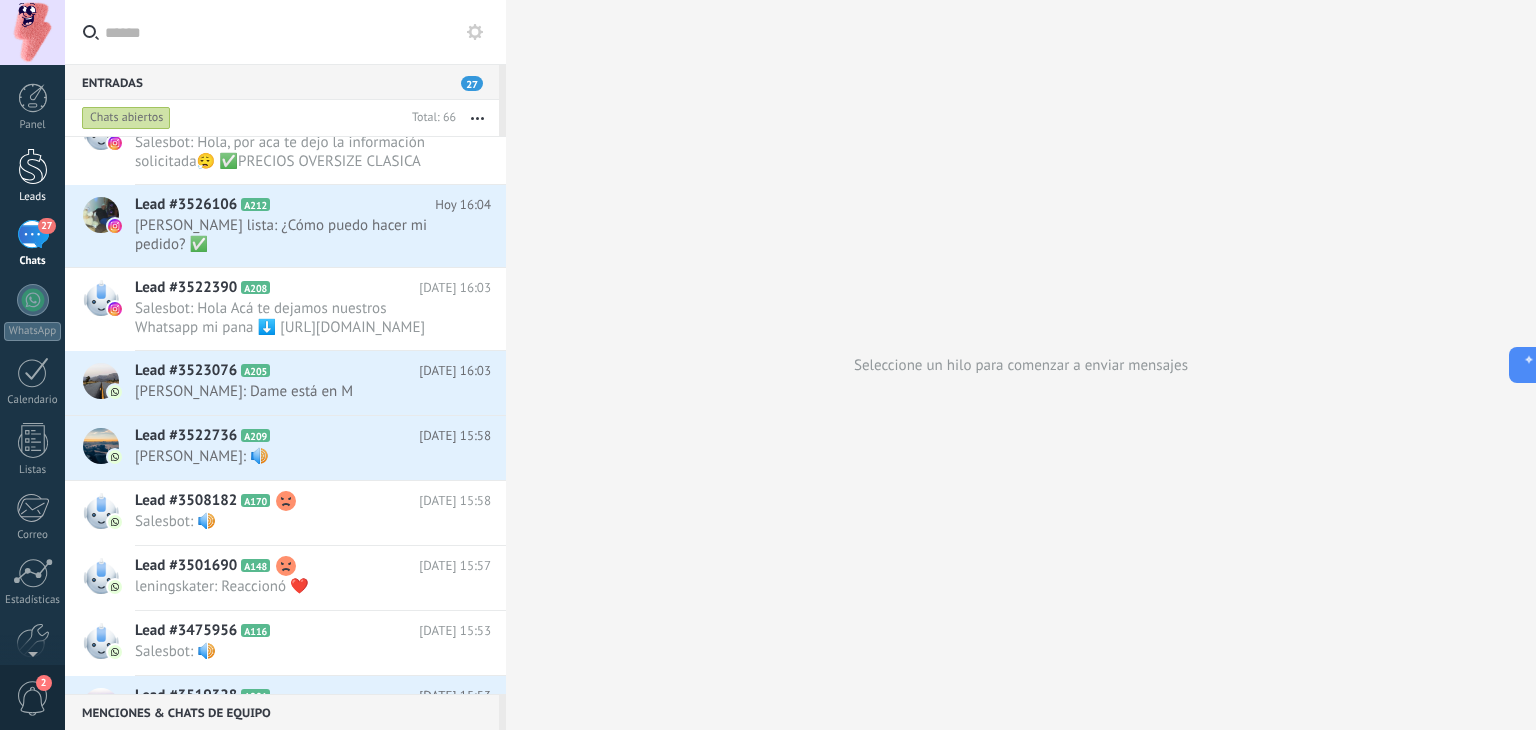click at bounding box center (33, 166) 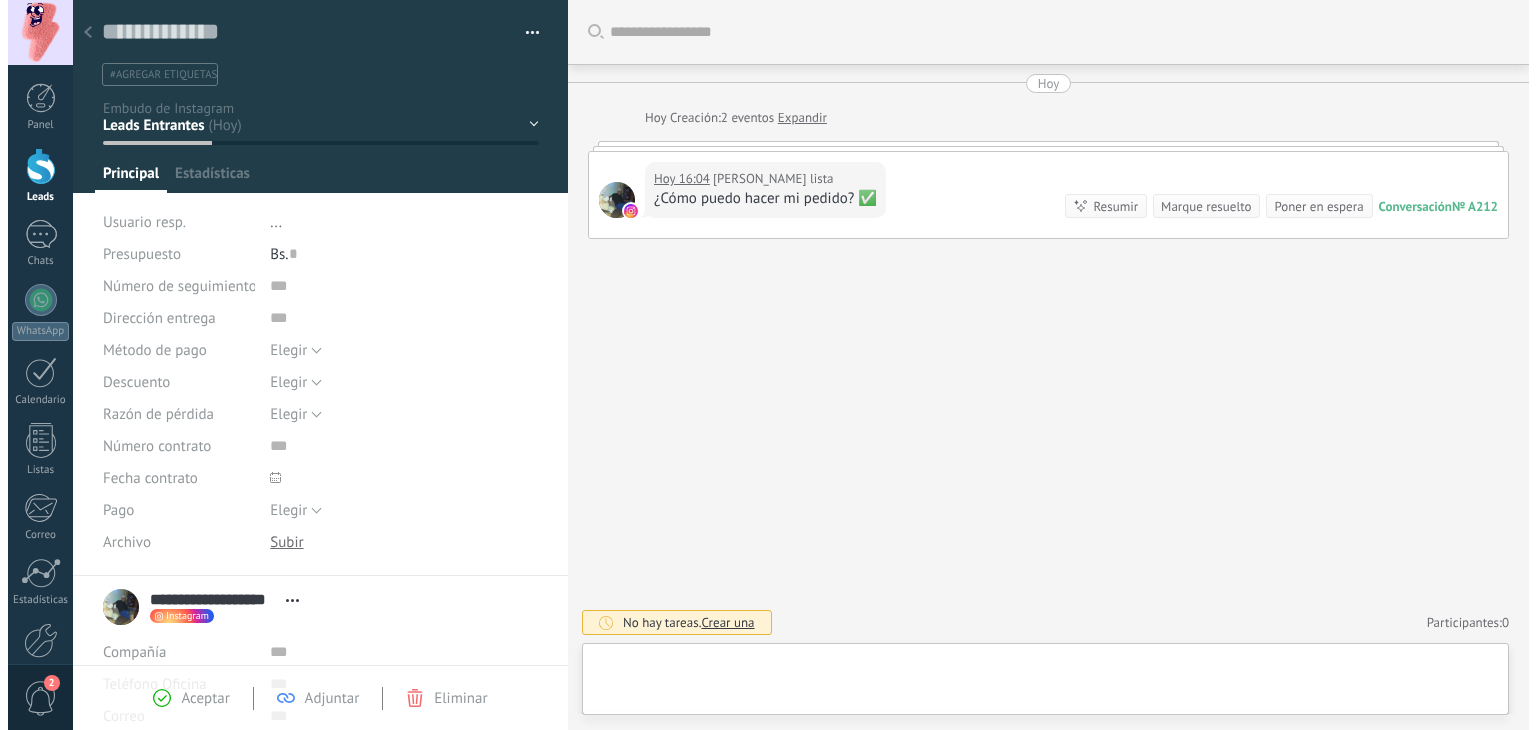 scroll, scrollTop: 0, scrollLeft: 0, axis: both 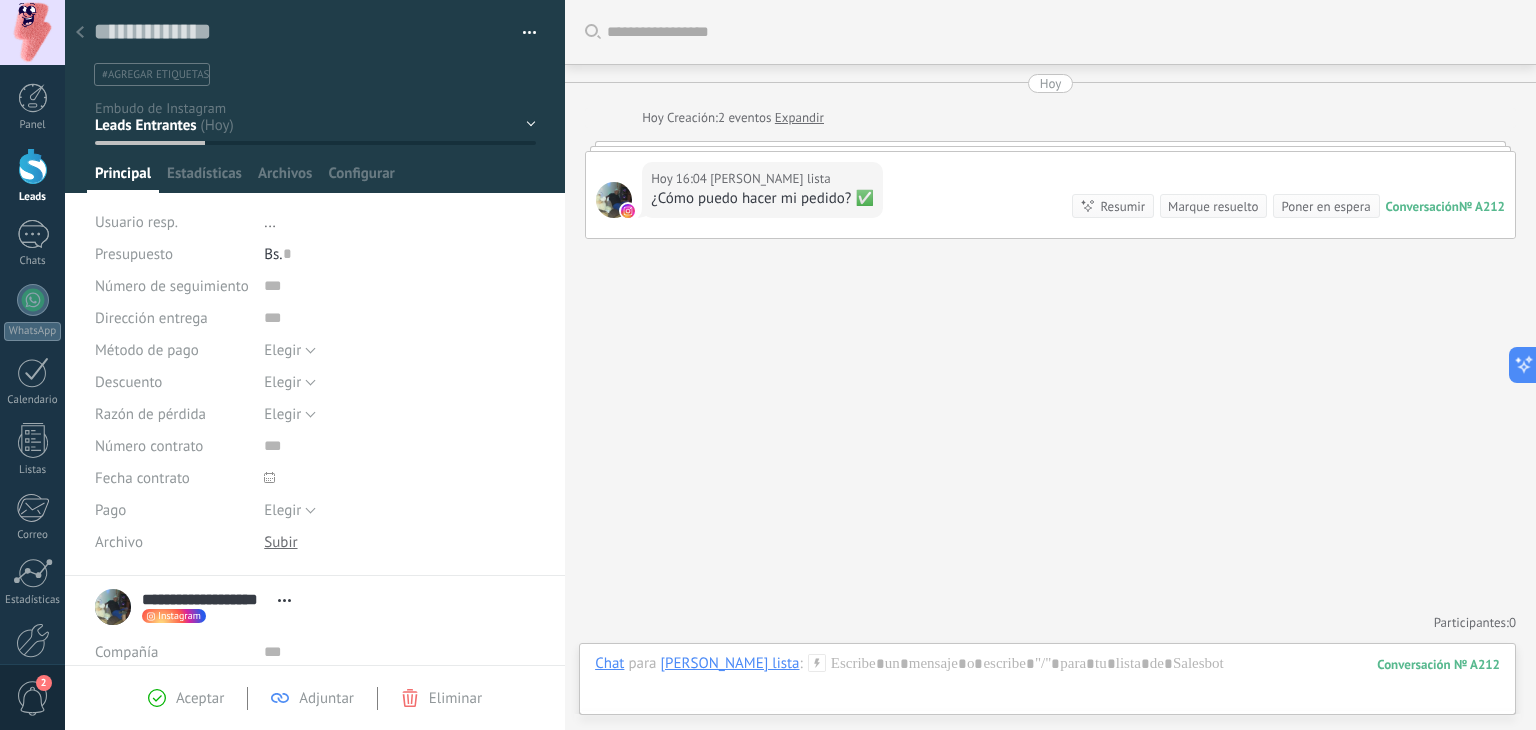 click 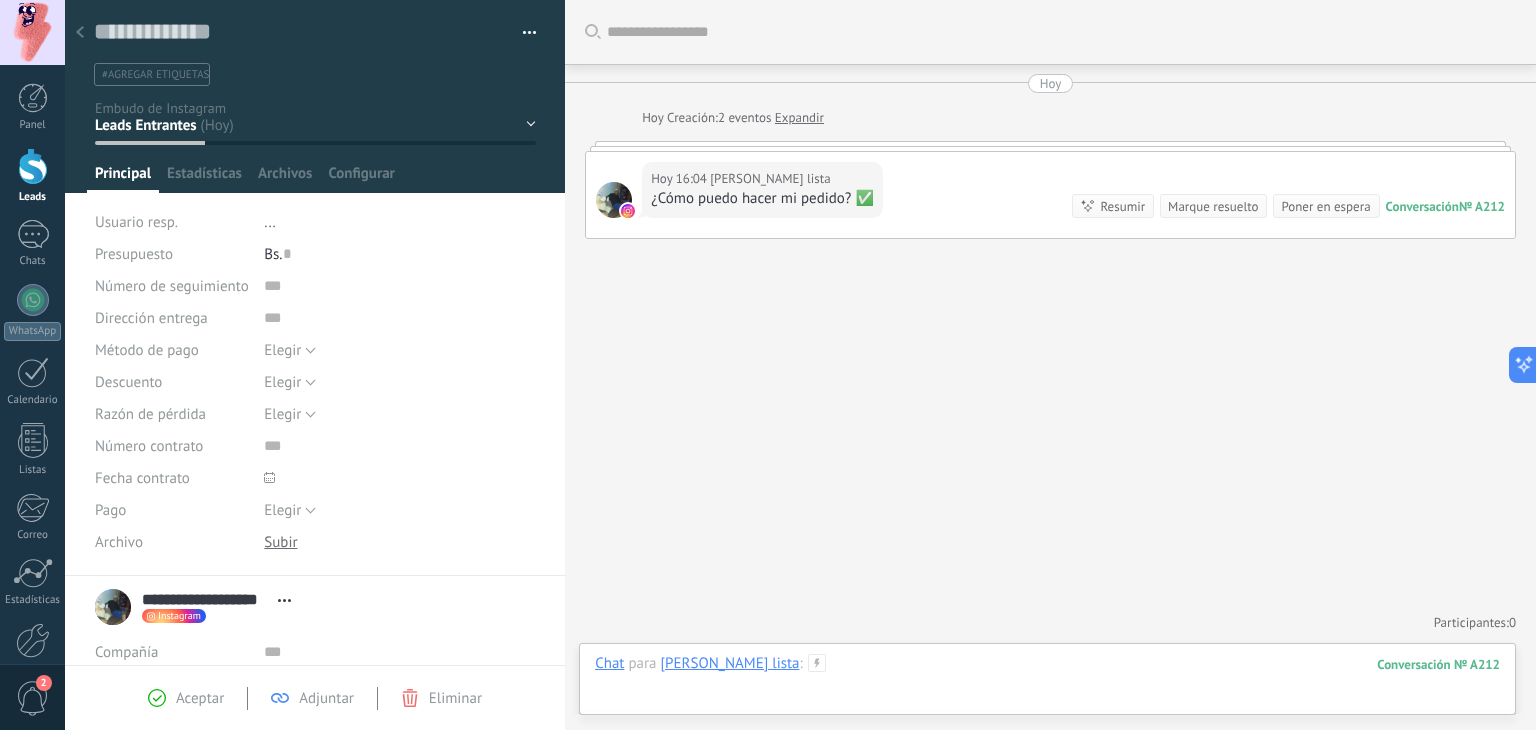 scroll, scrollTop: 0, scrollLeft: 0, axis: both 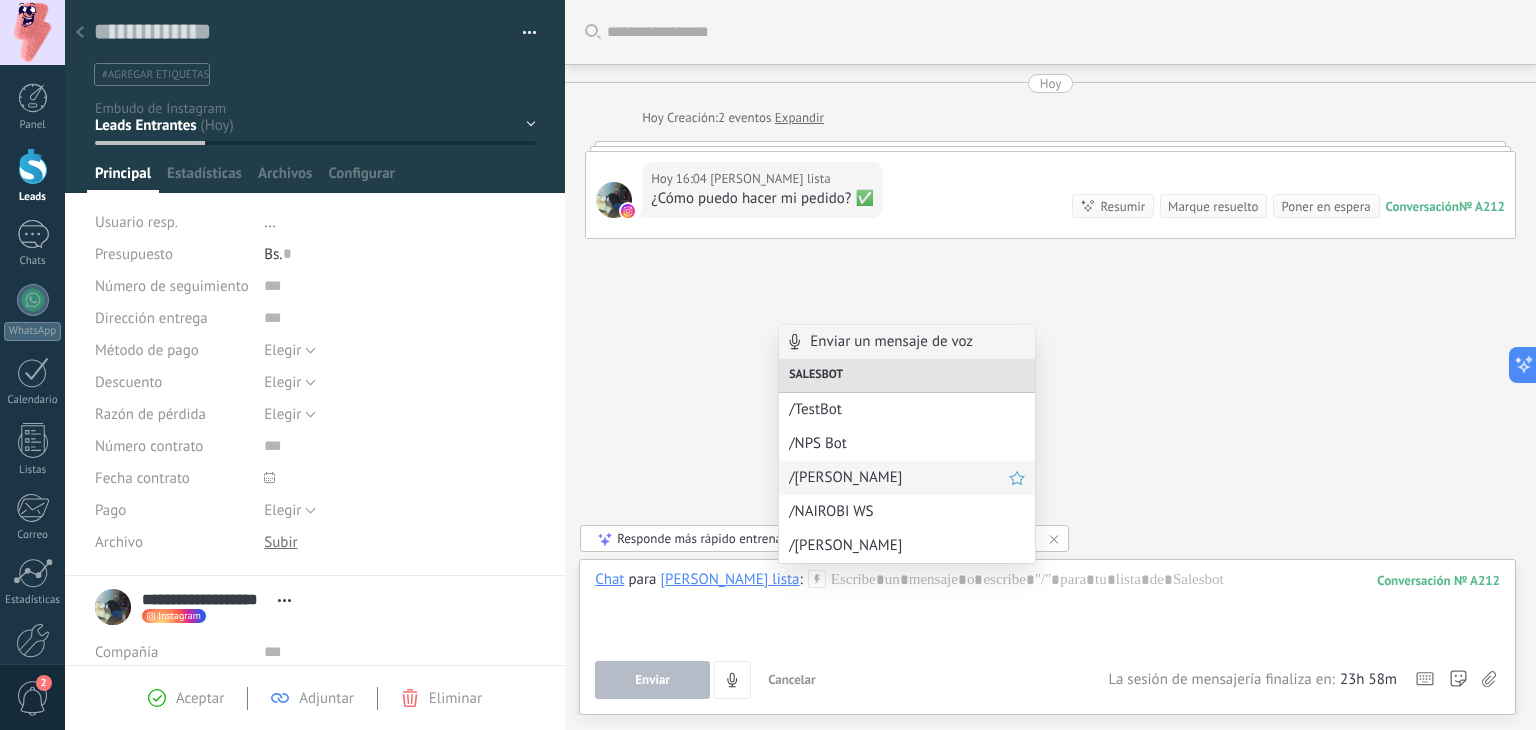 click on "/BIENVENIDA LEO" at bounding box center [899, 477] 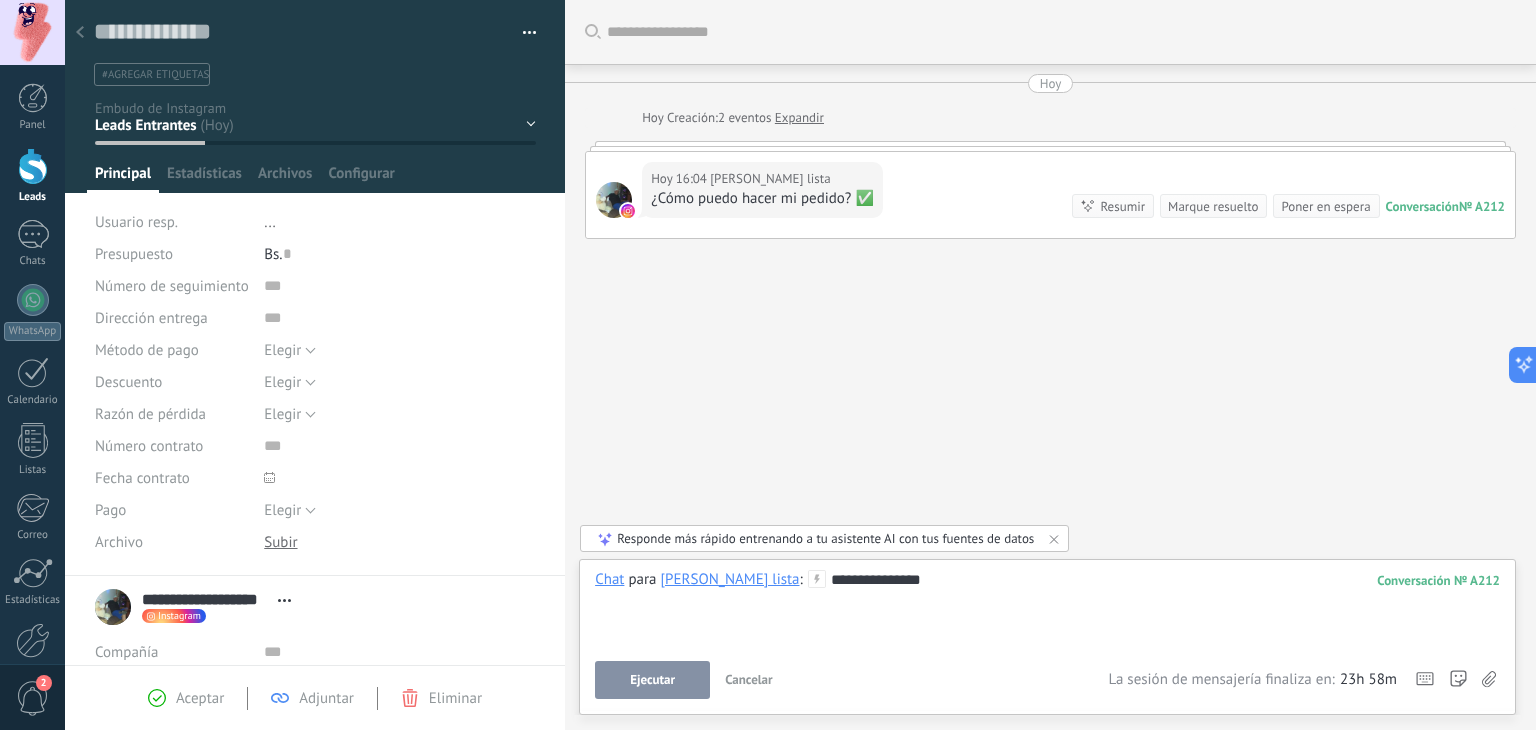 click on "Ejecutar" at bounding box center (652, 680) 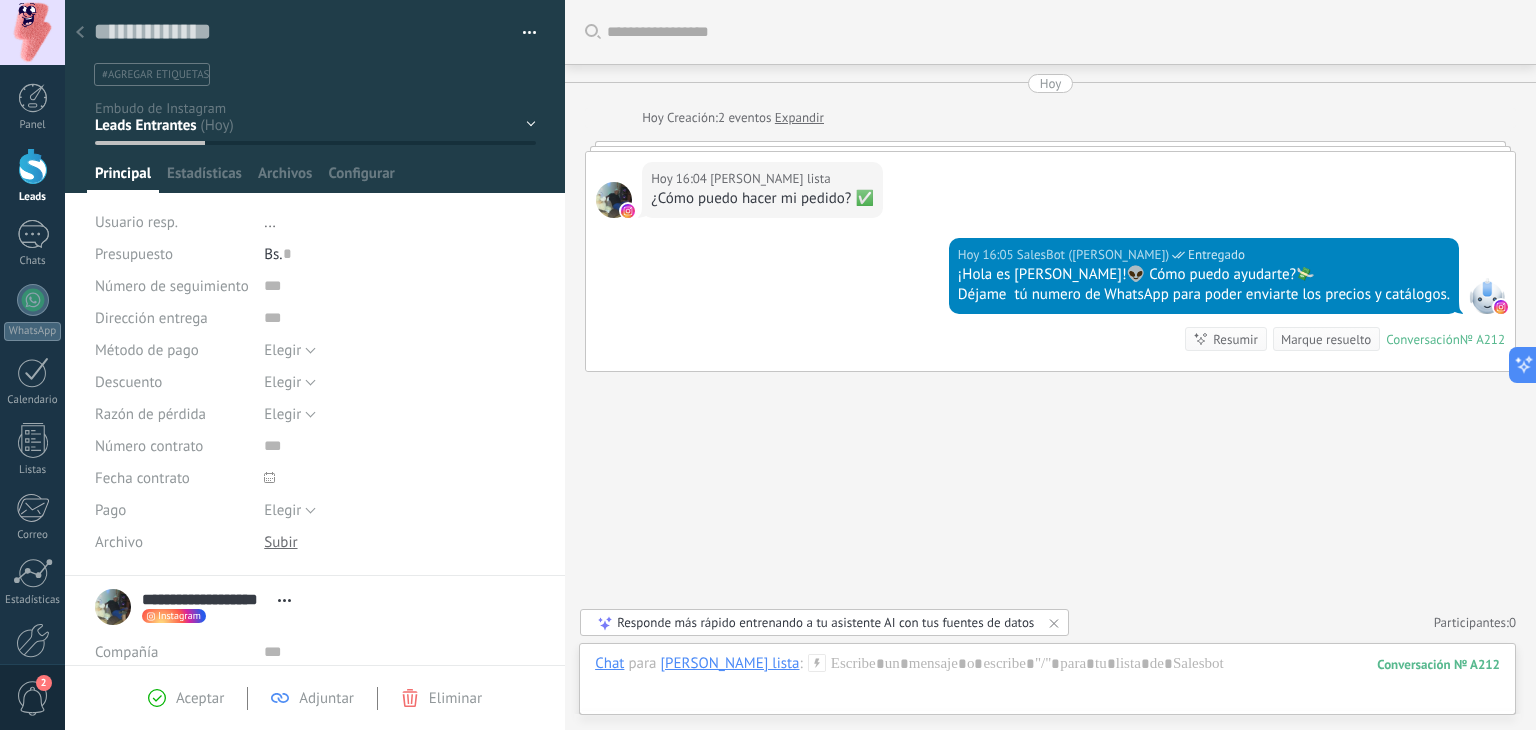 click at bounding box center [80, 33] 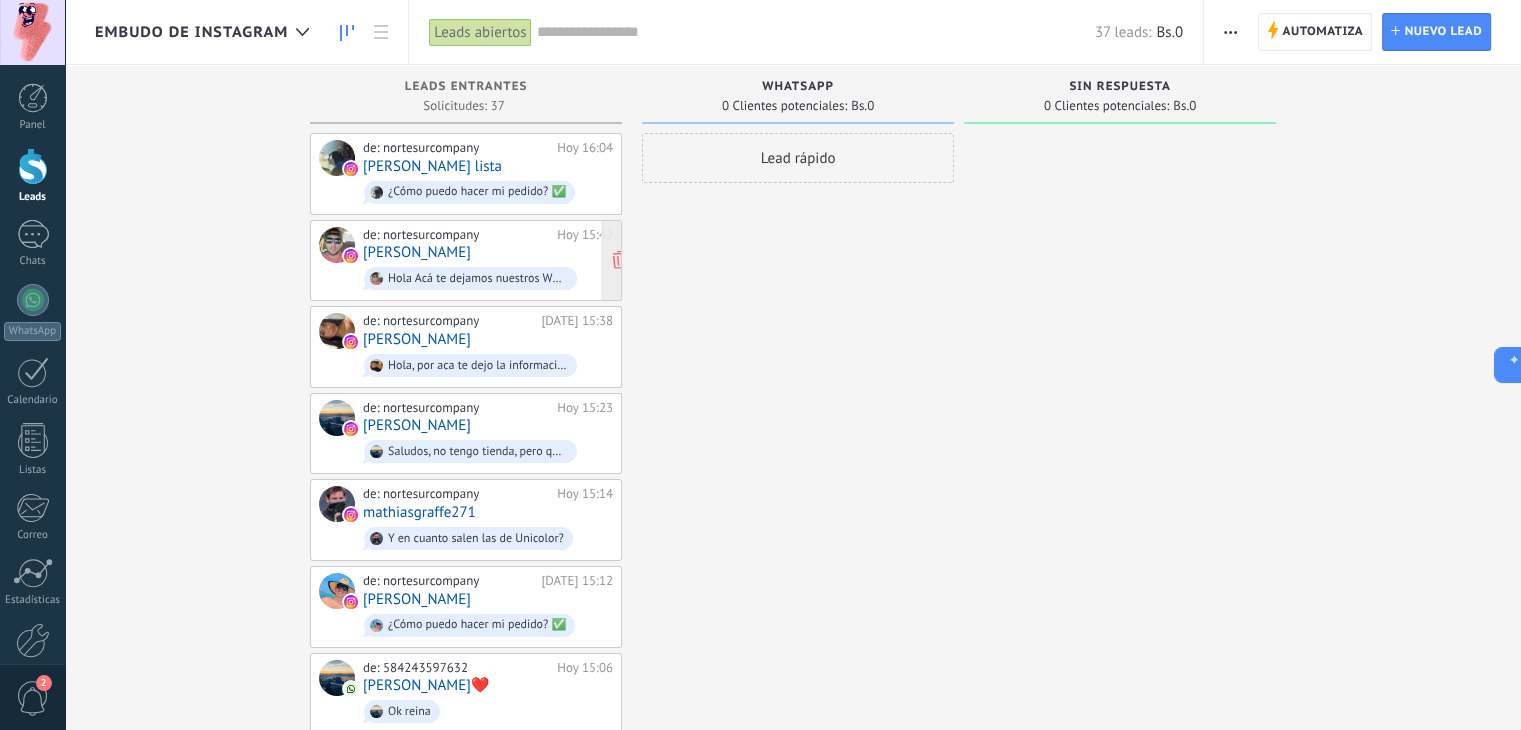 click on "de: nortesurcompany
Hoy 15:42
Junior J Rodríguez H
Hola  Acá te dejamos nuestros Whatsapp mi pana ⬇️
https://linktr.ee/franelasnortesur
Escríbenos y nuestros asesores te guiaran en tu proceso de compra📲" at bounding box center (488, 261) 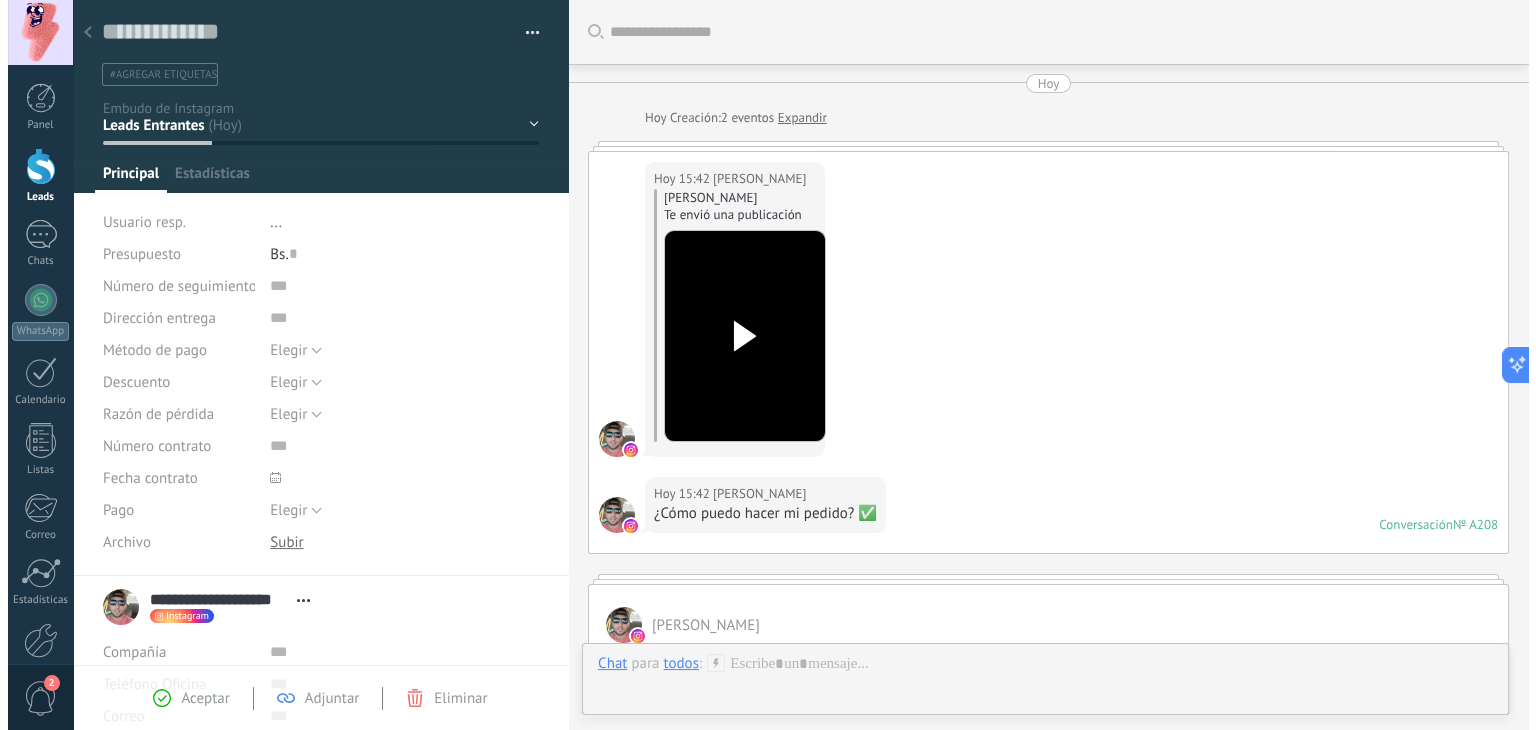 scroll, scrollTop: 29, scrollLeft: 0, axis: vertical 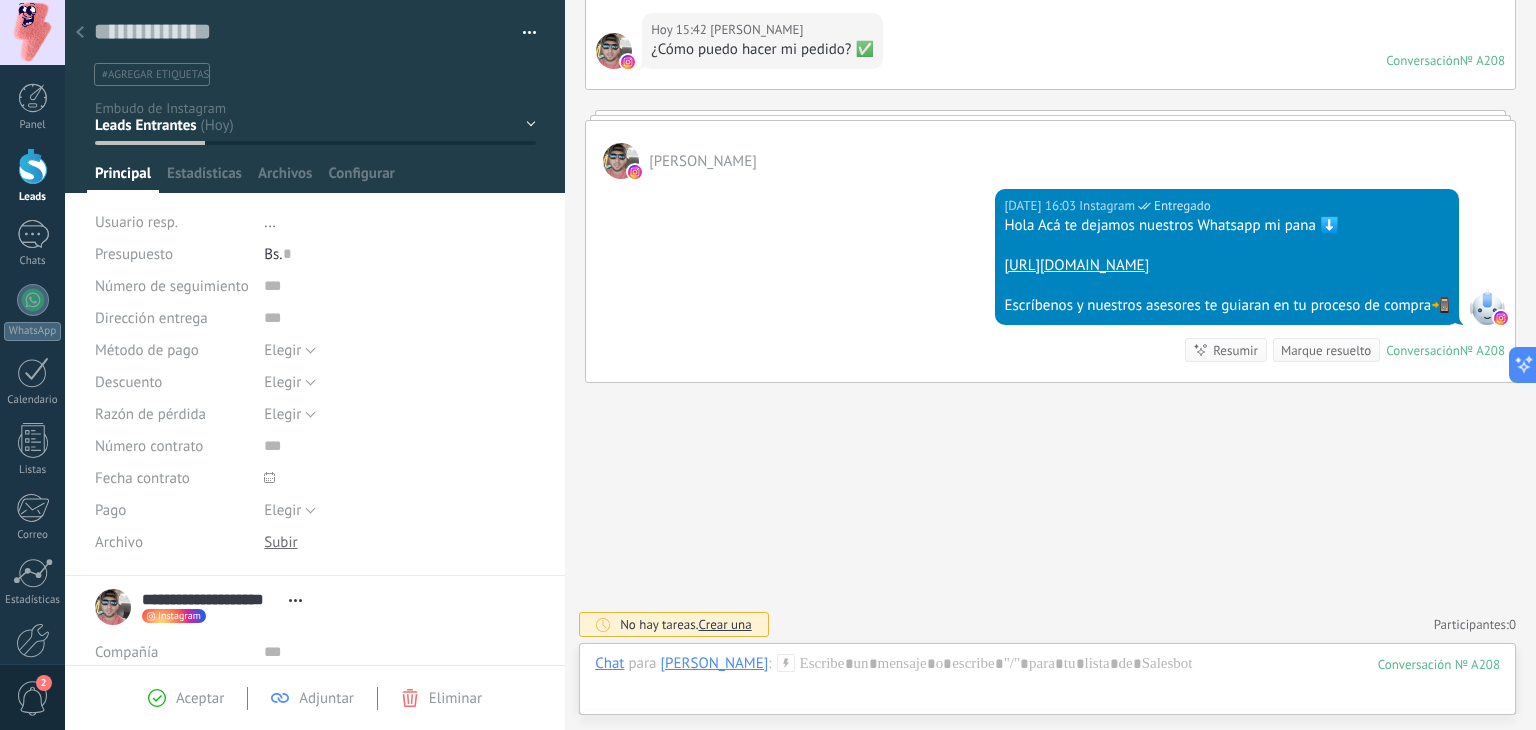 click at bounding box center (80, 33) 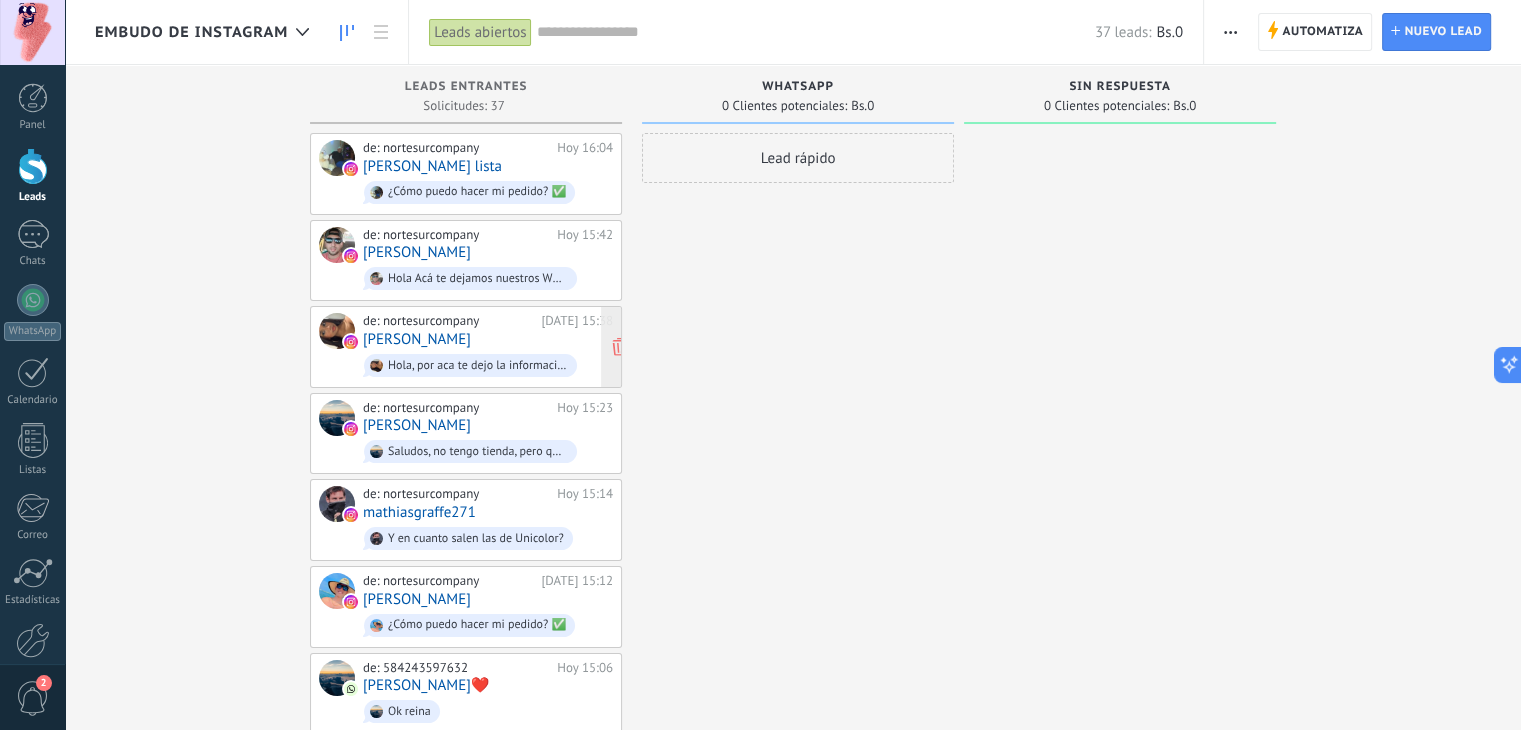 click on "Hola, por aca te dejo la información solicitada😮‍💨
✅PRECIOS OVERSIZE CLASICA ESTAMPADA
Docena: 114$
Media docena: 60$
Detal: 17$
✅⁠INTERLOCK:
Boxy Fit y Clásica
DOCENA: 138$ (11.5$)
MEDIA DOCENA: 72$ (12$)
DETAL: 17$
⁠✅[PERSON_NAME]: CLÁSICA & BOXY FIT:
Estampada y unicolor
DOCENA: 150$ (12.5$)
MEDIA D..." at bounding box center [488, 365] 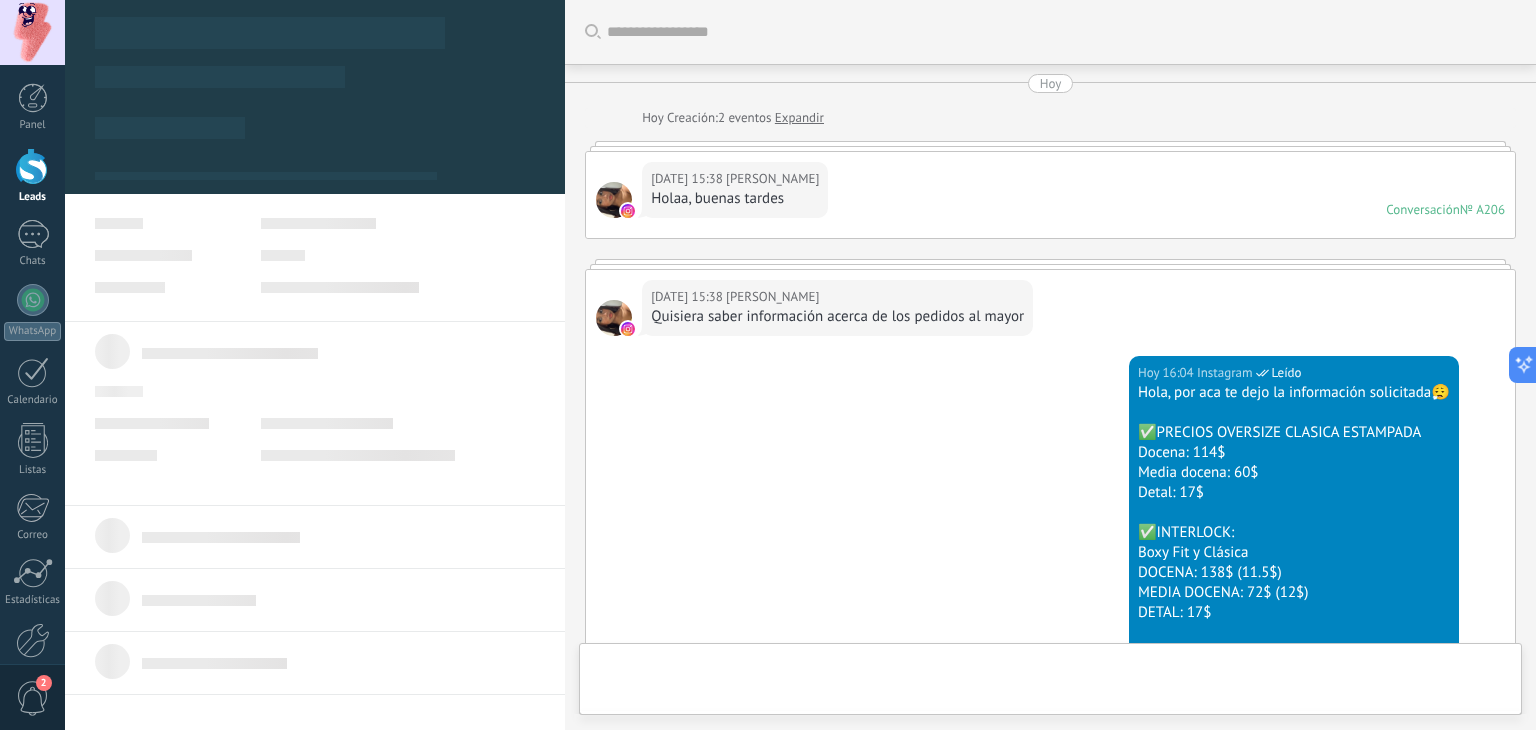 scroll, scrollTop: 488, scrollLeft: 0, axis: vertical 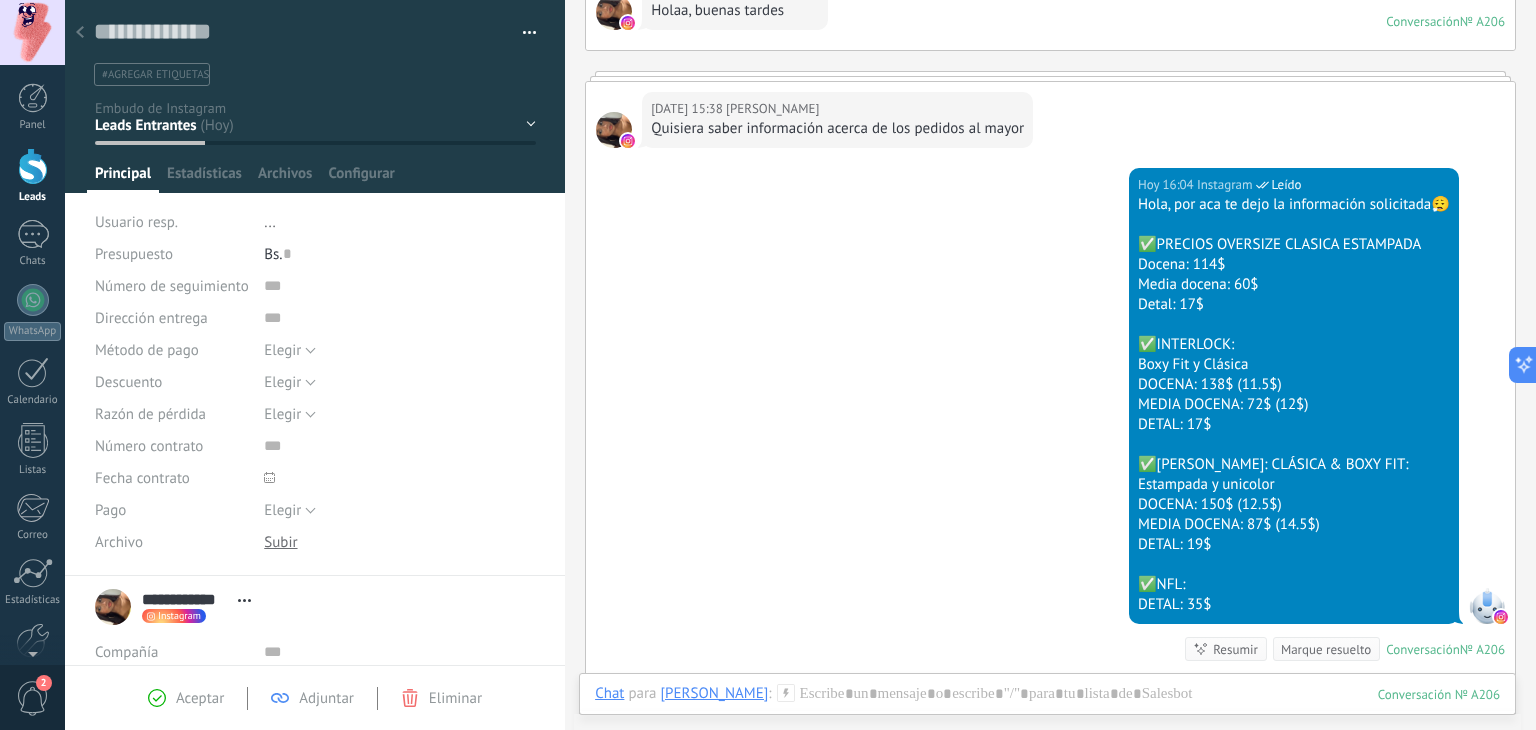 click 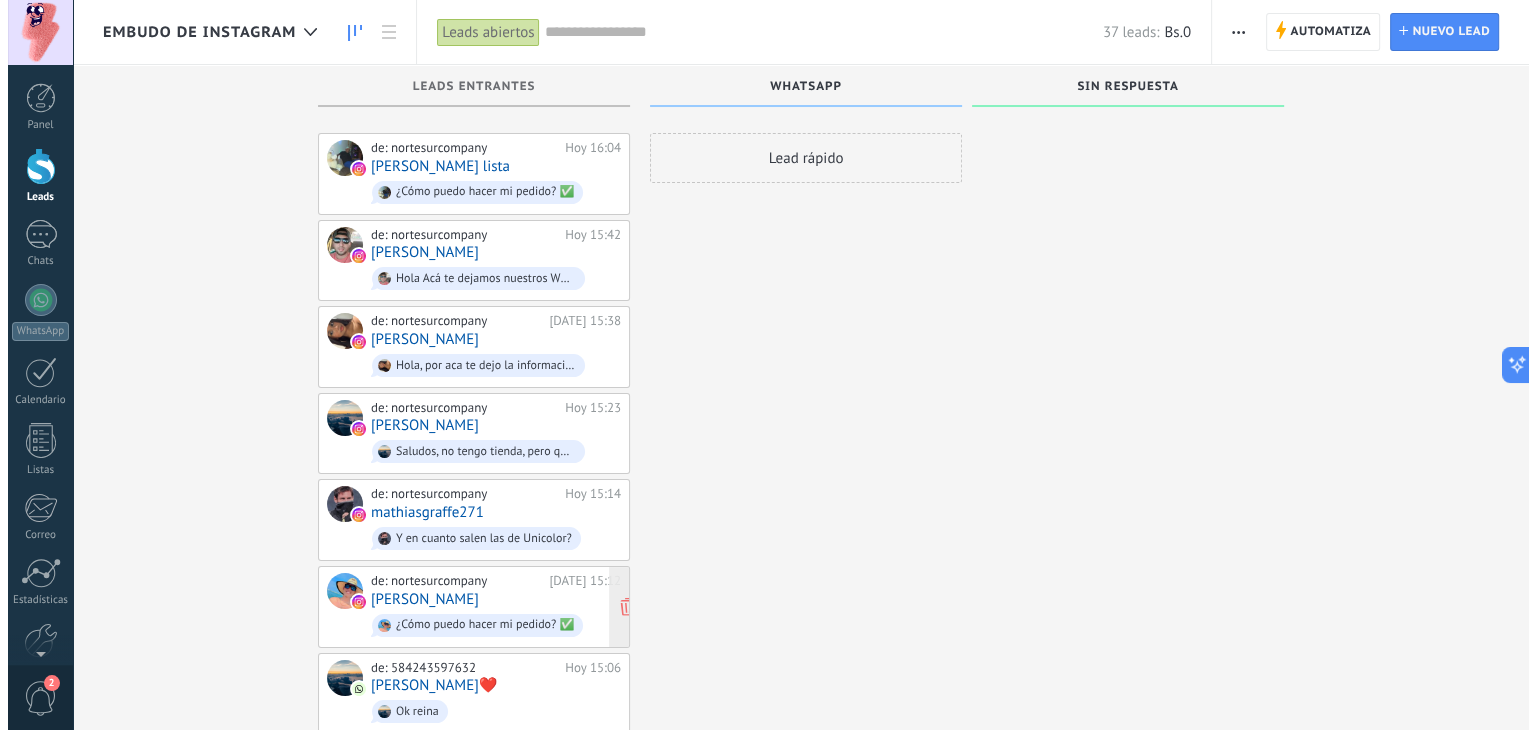 scroll, scrollTop: 100, scrollLeft: 0, axis: vertical 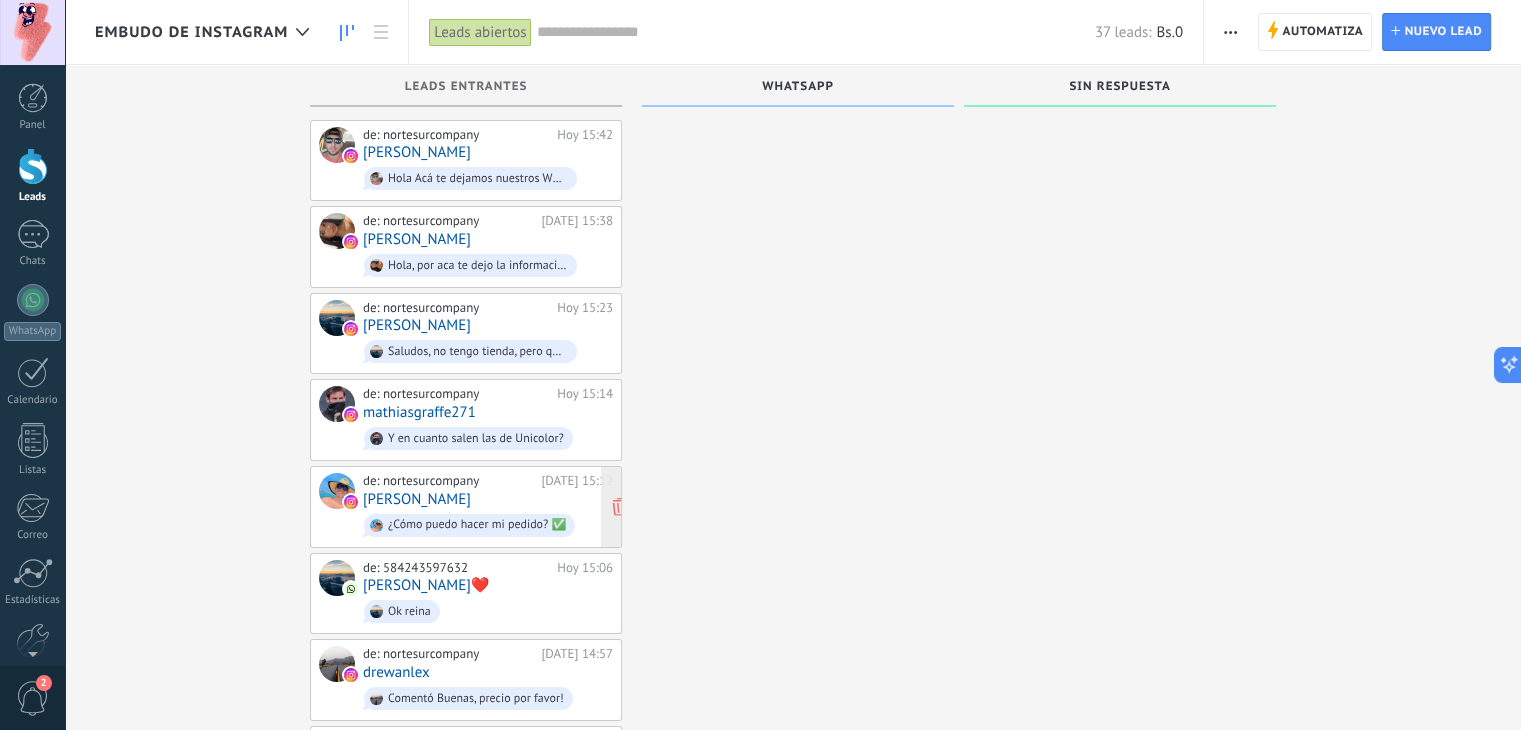click on "de: nortesurcompany" at bounding box center [448, 481] 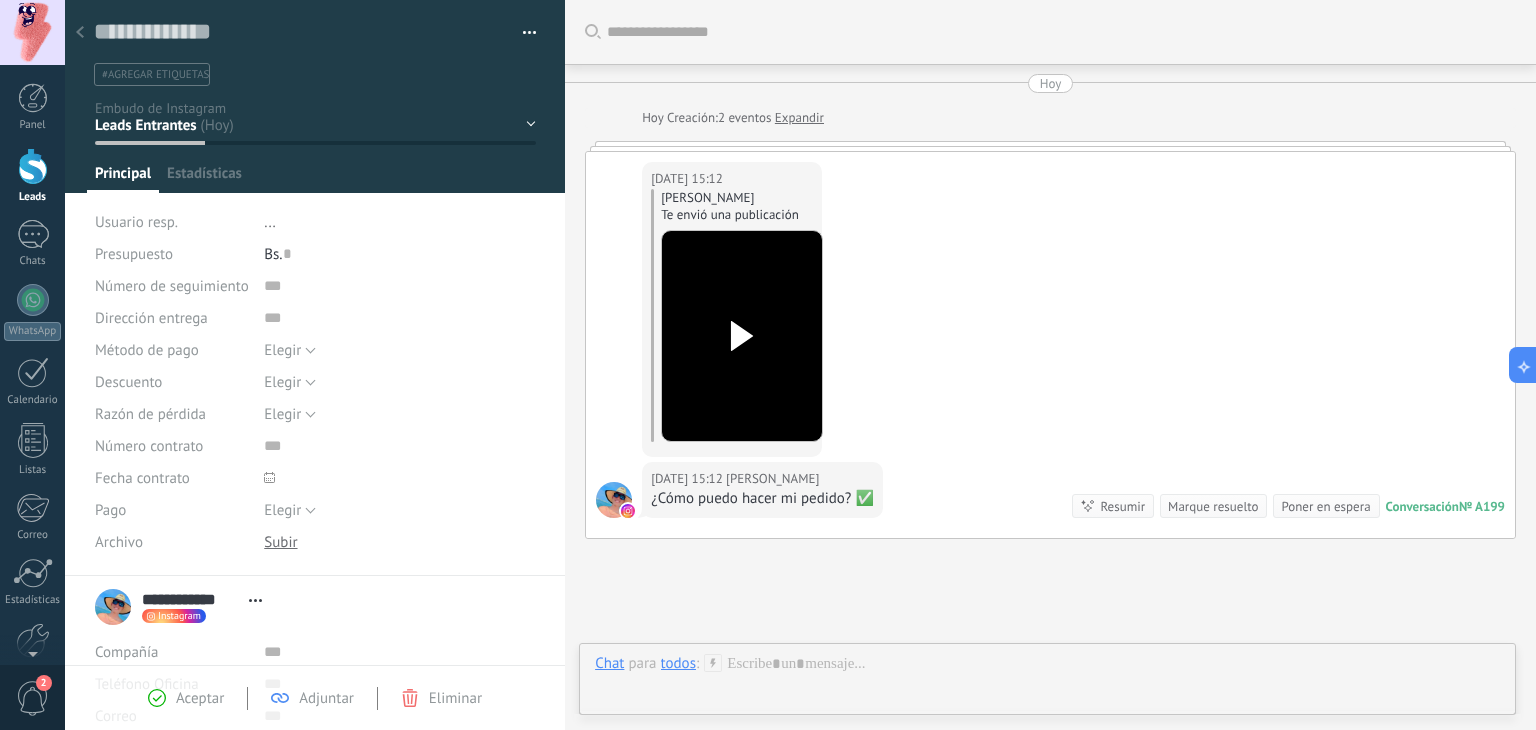scroll, scrollTop: 0, scrollLeft: 0, axis: both 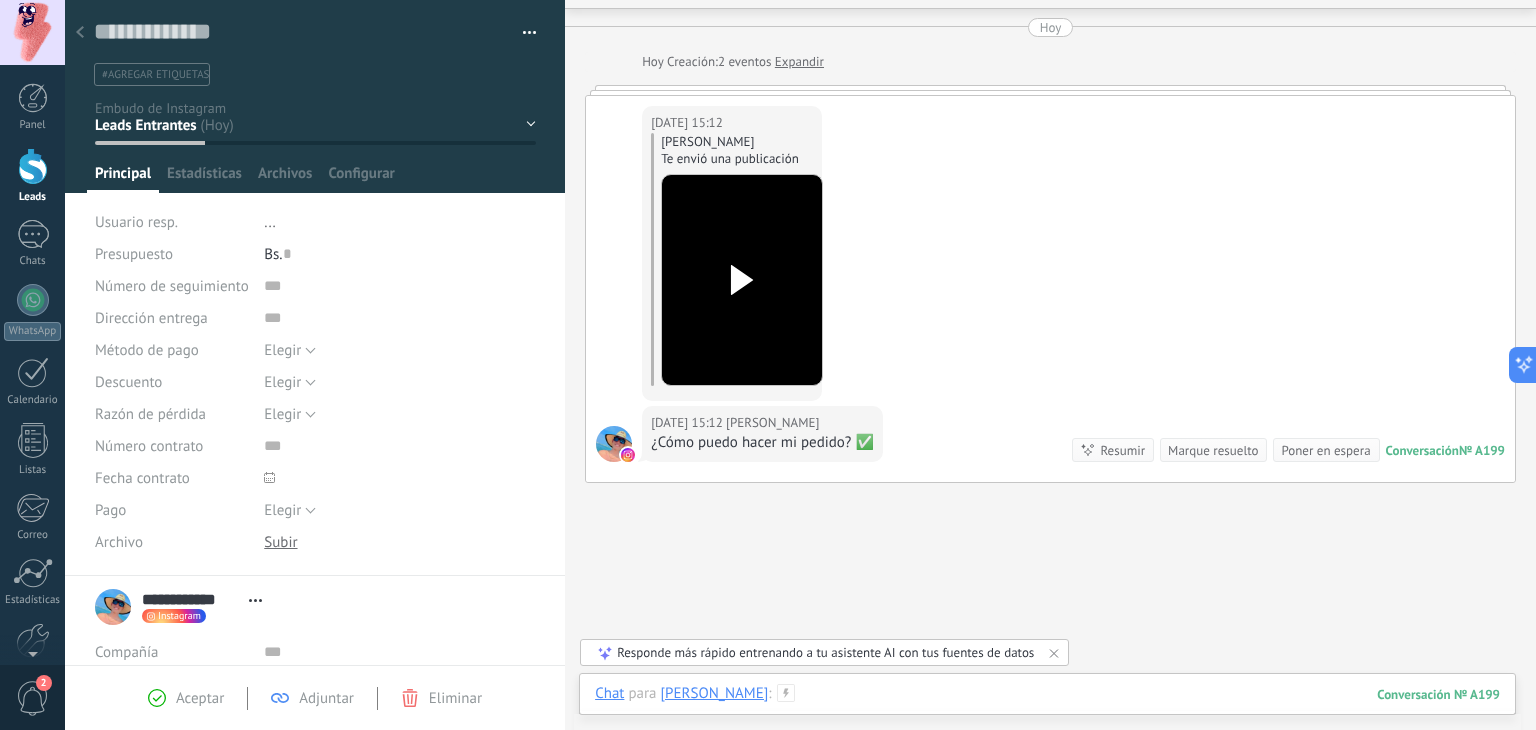 click at bounding box center (1047, 714) 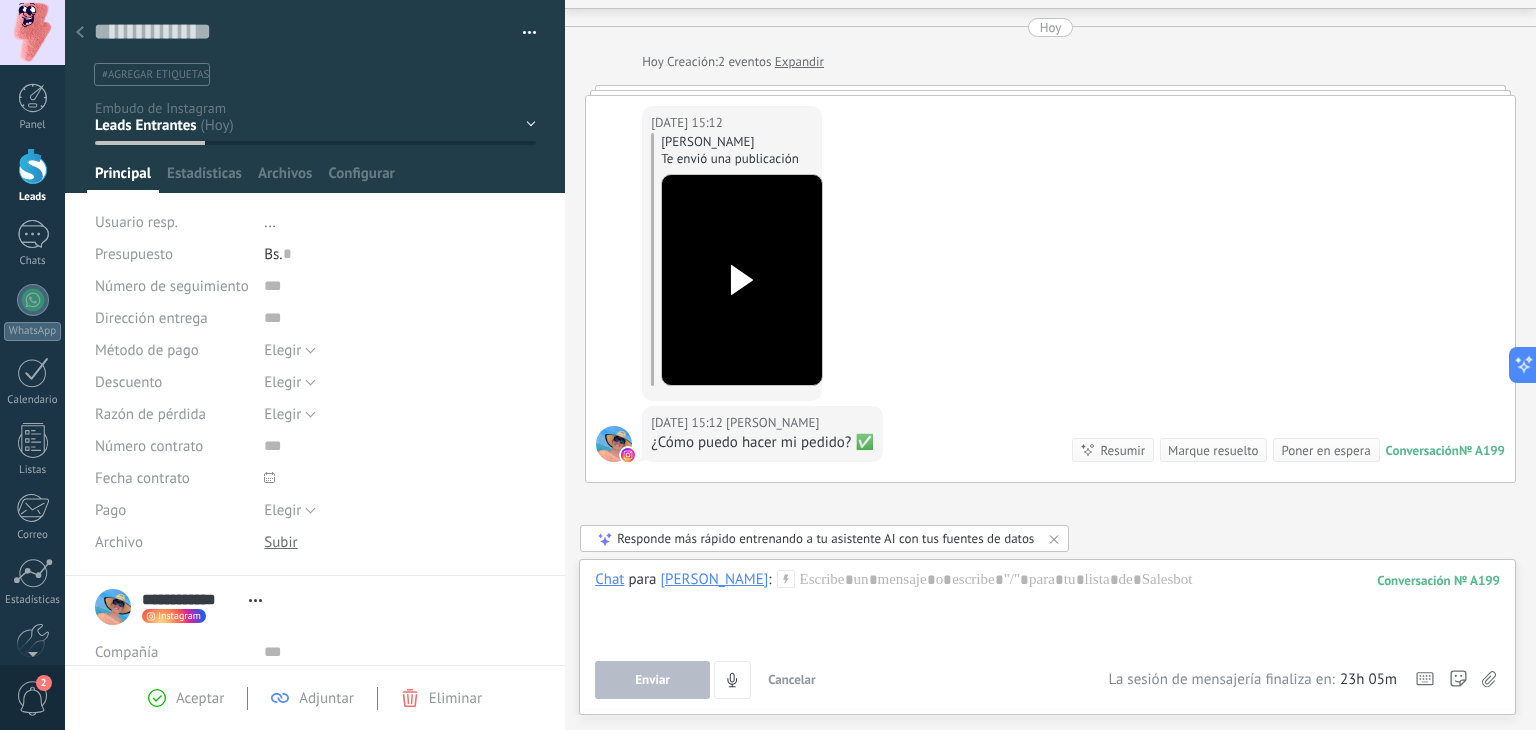 click 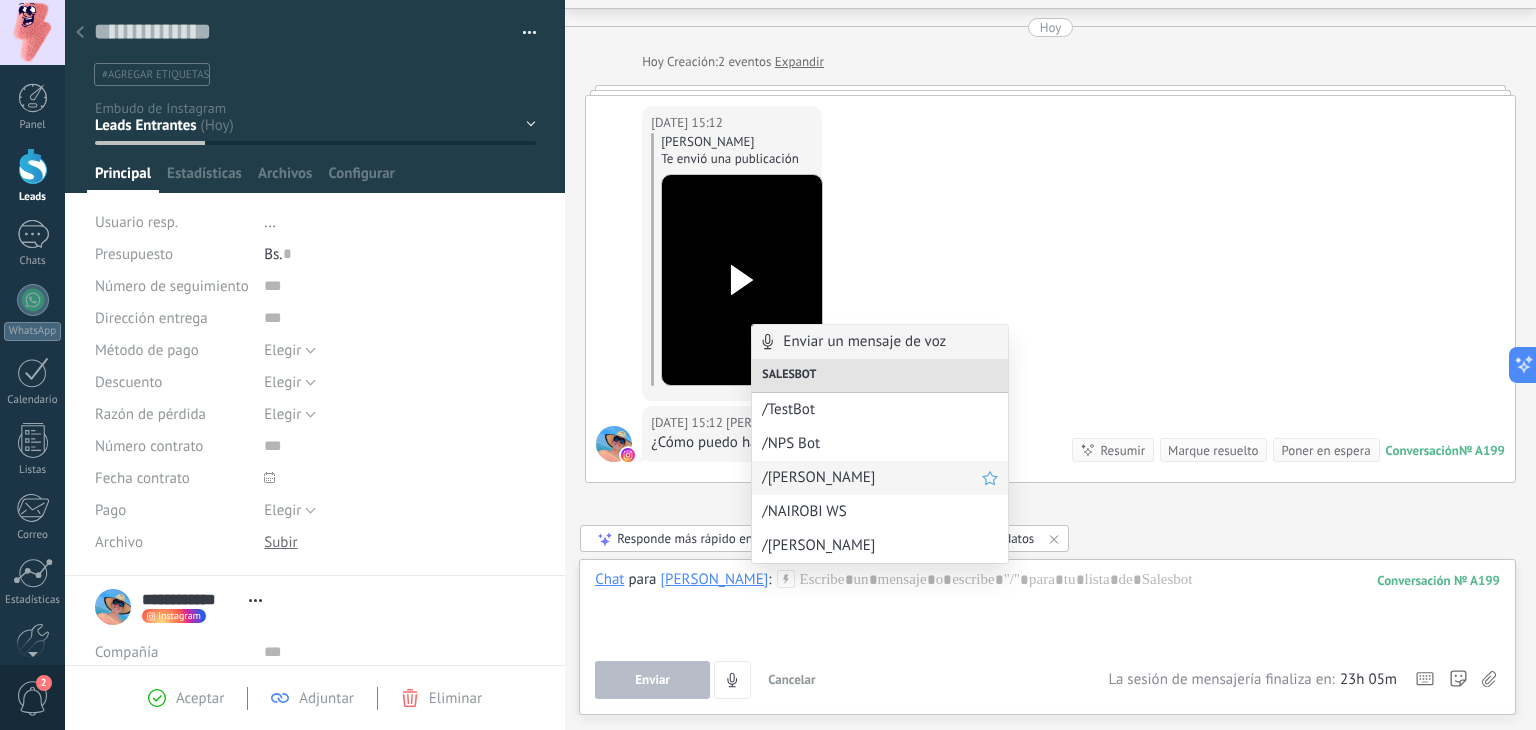 click on "/BIENVENIDA LEO" at bounding box center [872, 477] 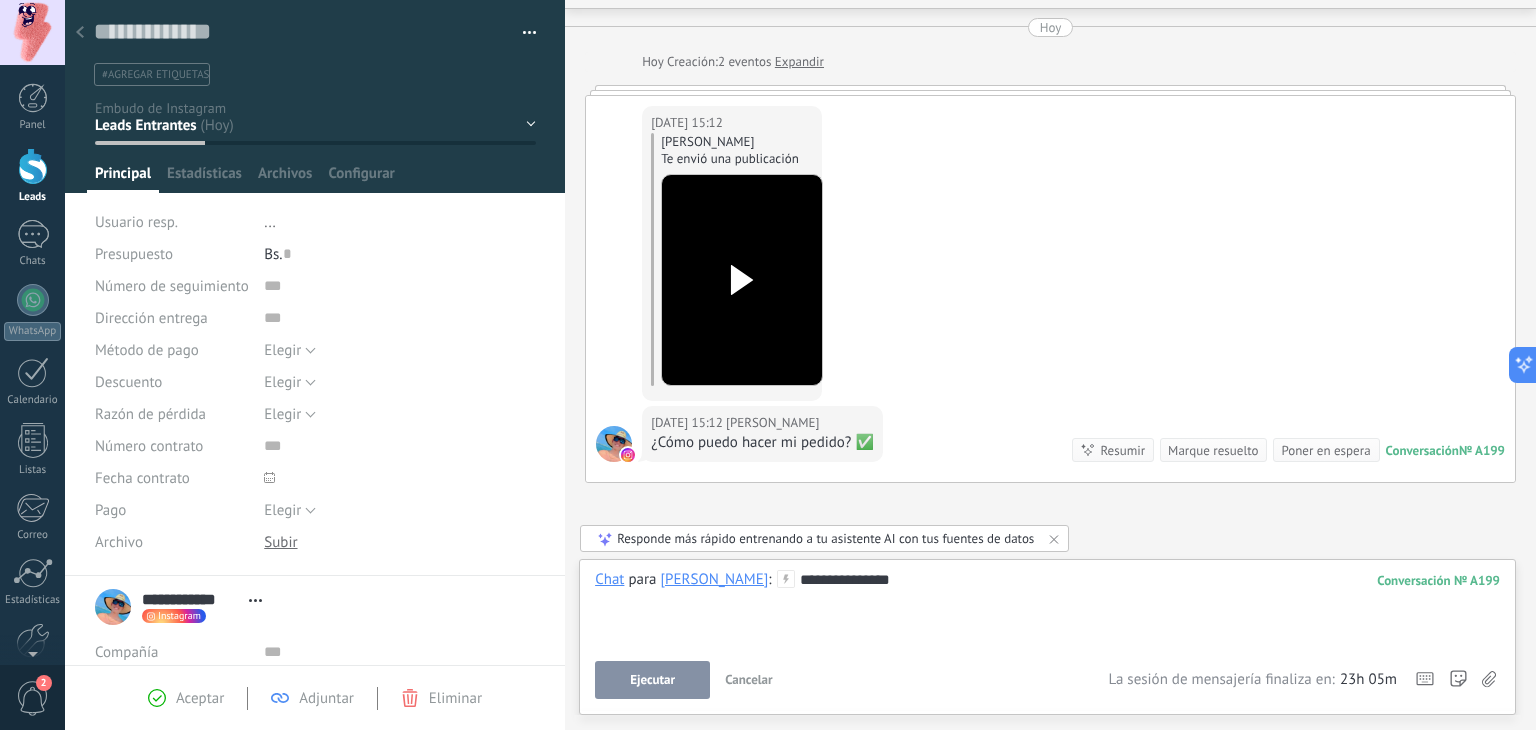 click on "Ejecutar" at bounding box center [652, 680] 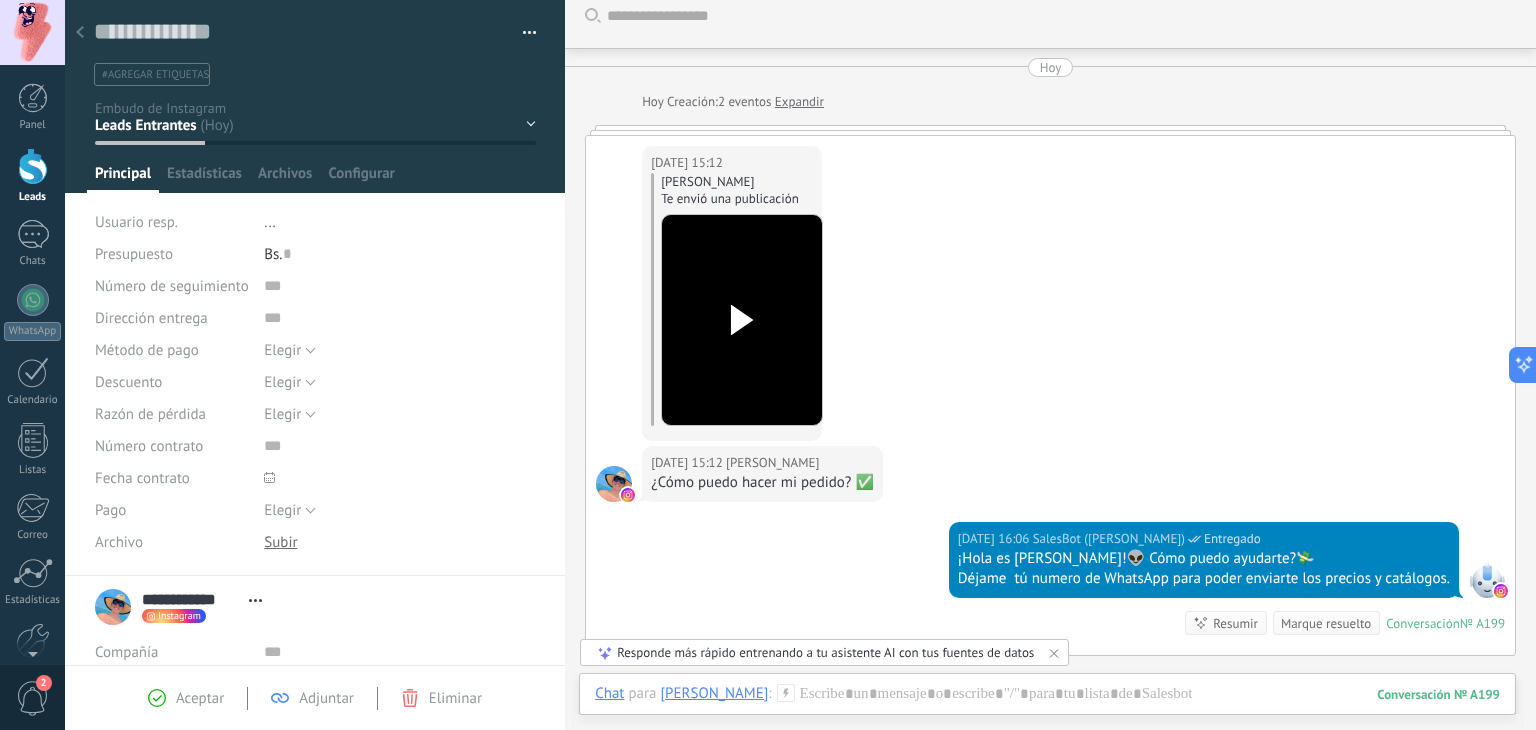 scroll, scrollTop: 0, scrollLeft: 0, axis: both 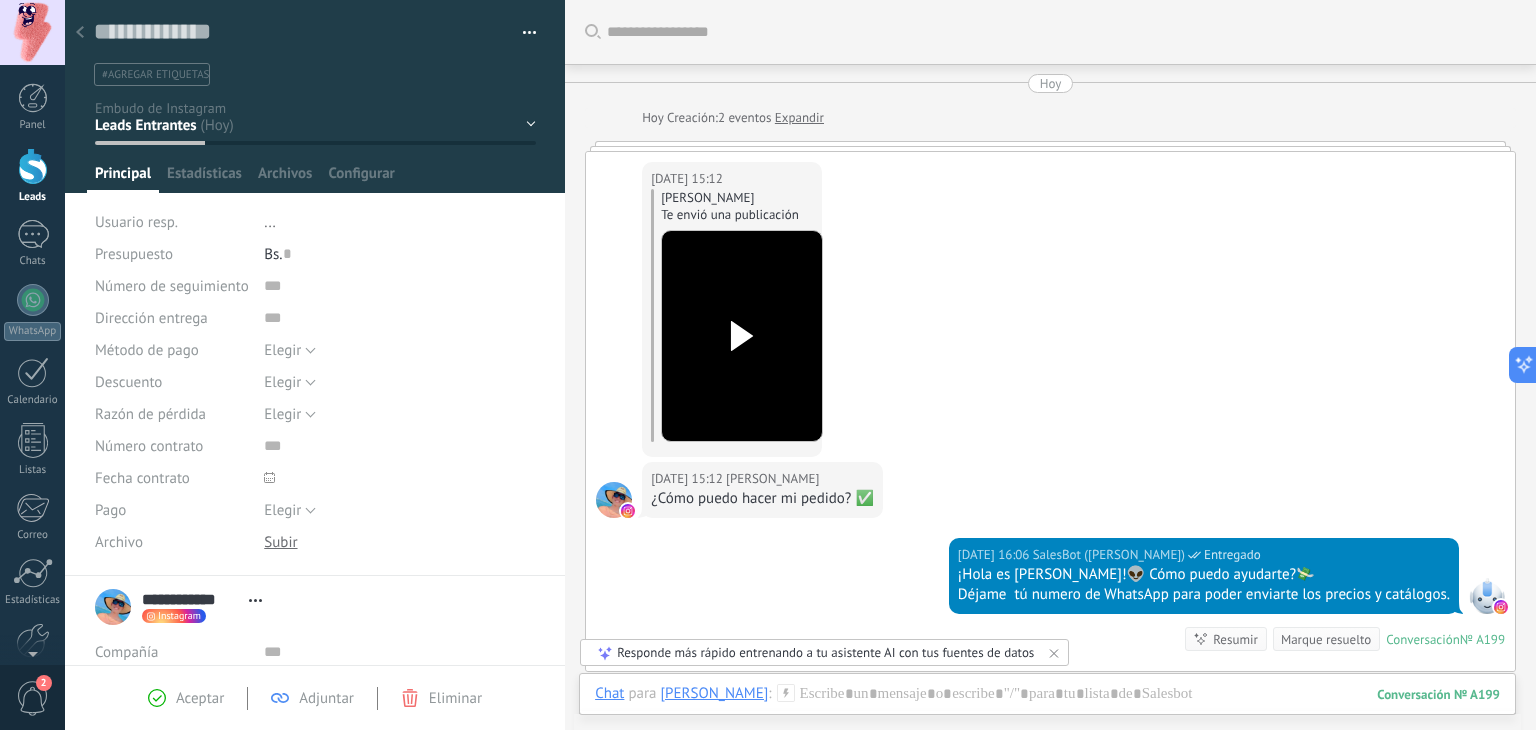 click 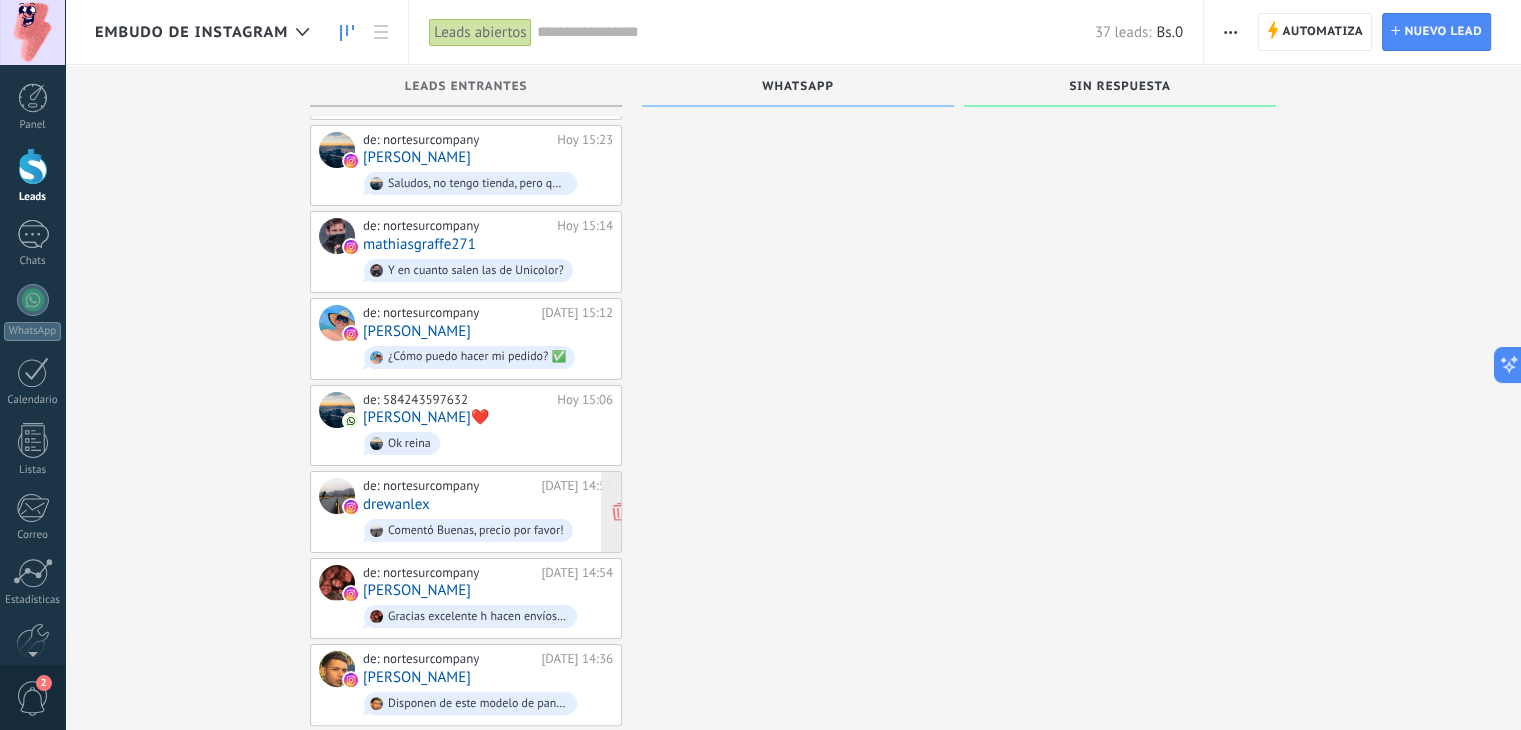 scroll, scrollTop: 300, scrollLeft: 0, axis: vertical 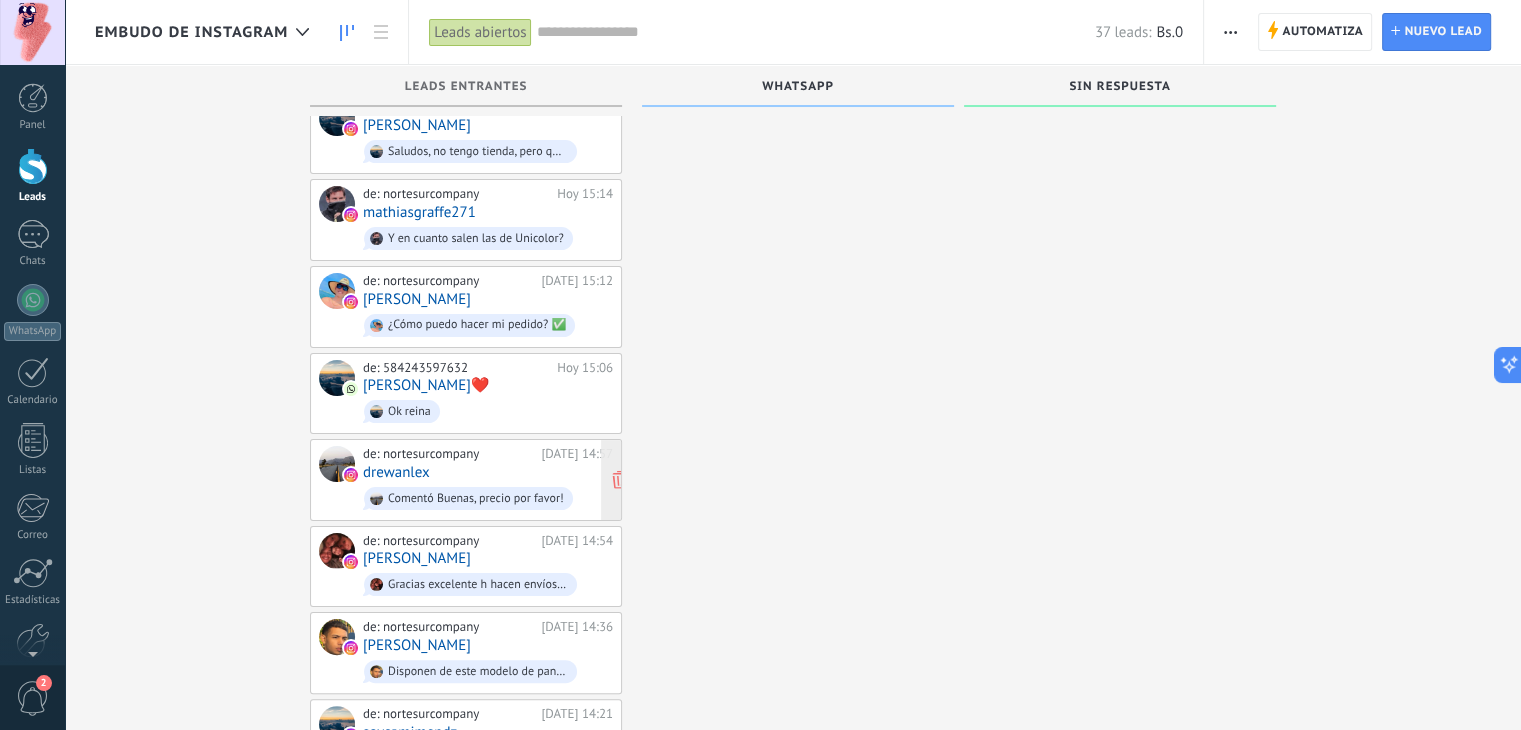 click on "de: nortesurcompany
Hoy 14:57
drewanlex
Comentó Buenas, precio por favor!" at bounding box center [488, 480] 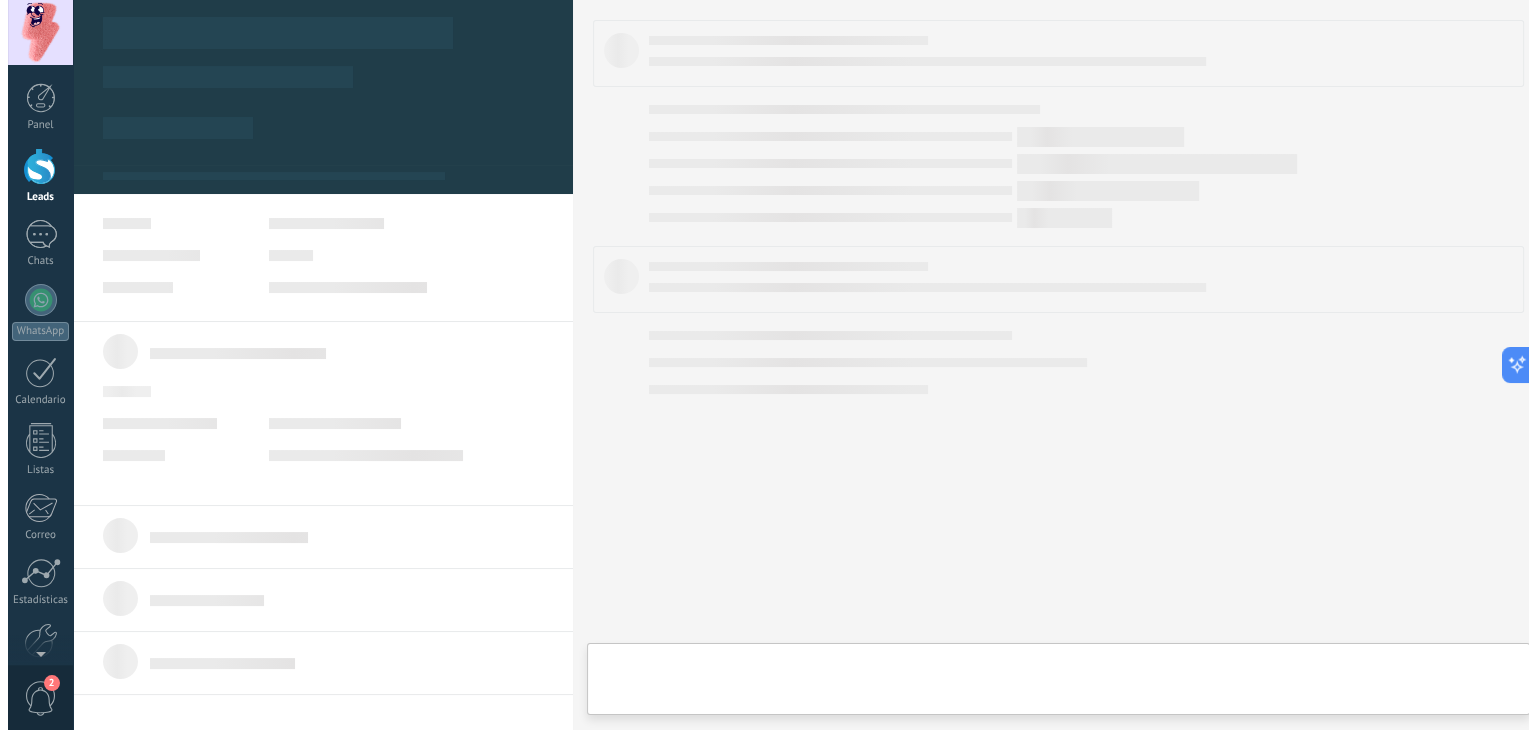 scroll, scrollTop: 0, scrollLeft: 0, axis: both 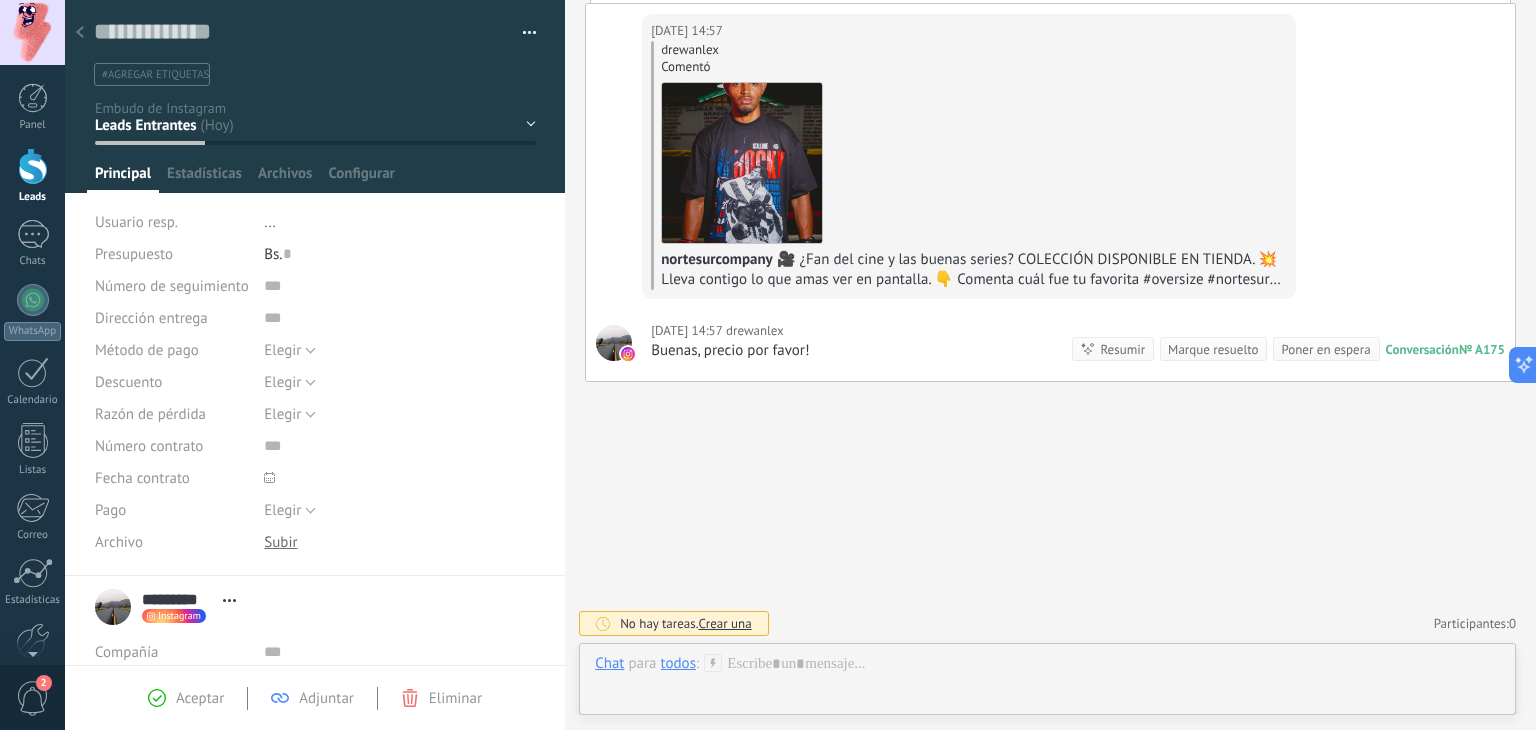 click 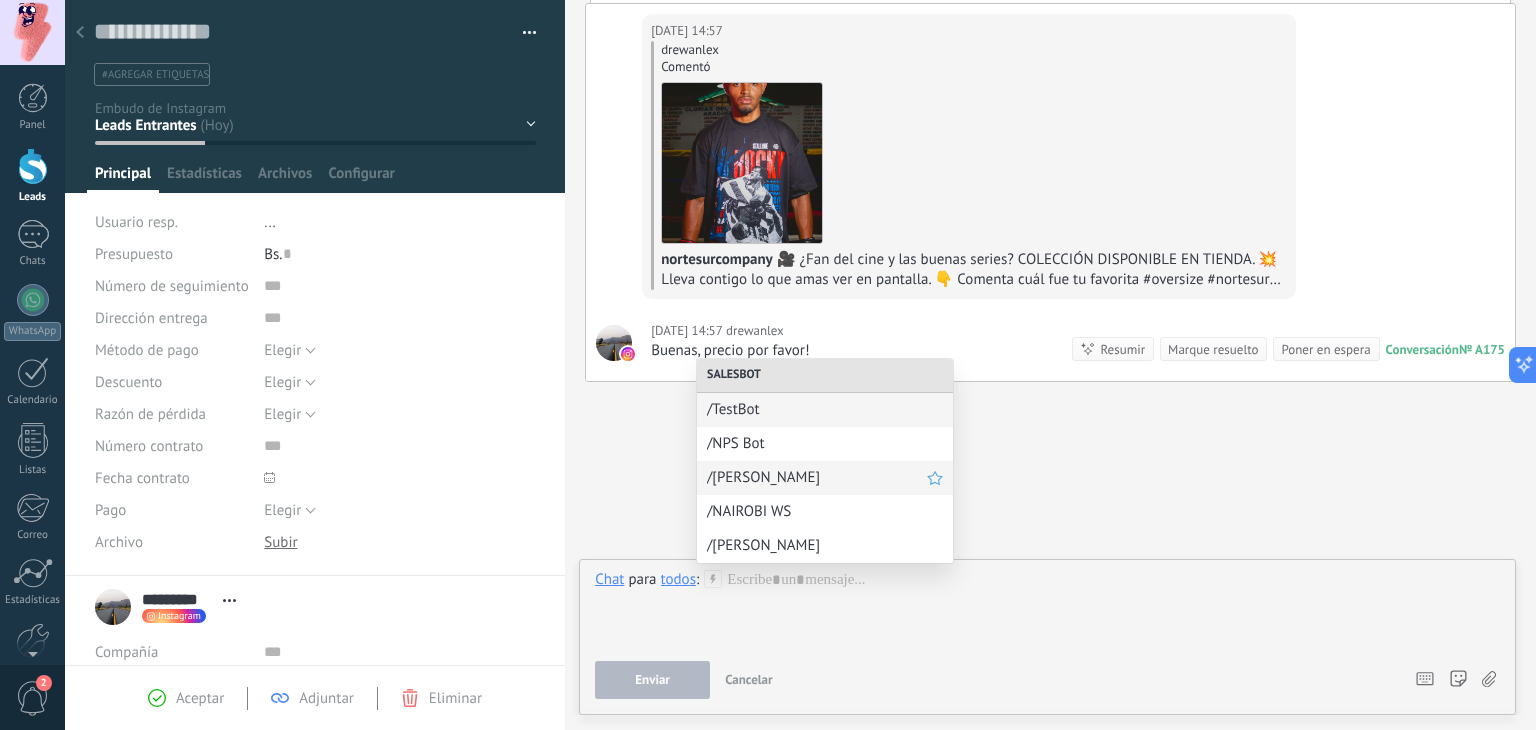 click on "/BIENVENIDA LEO" at bounding box center (817, 477) 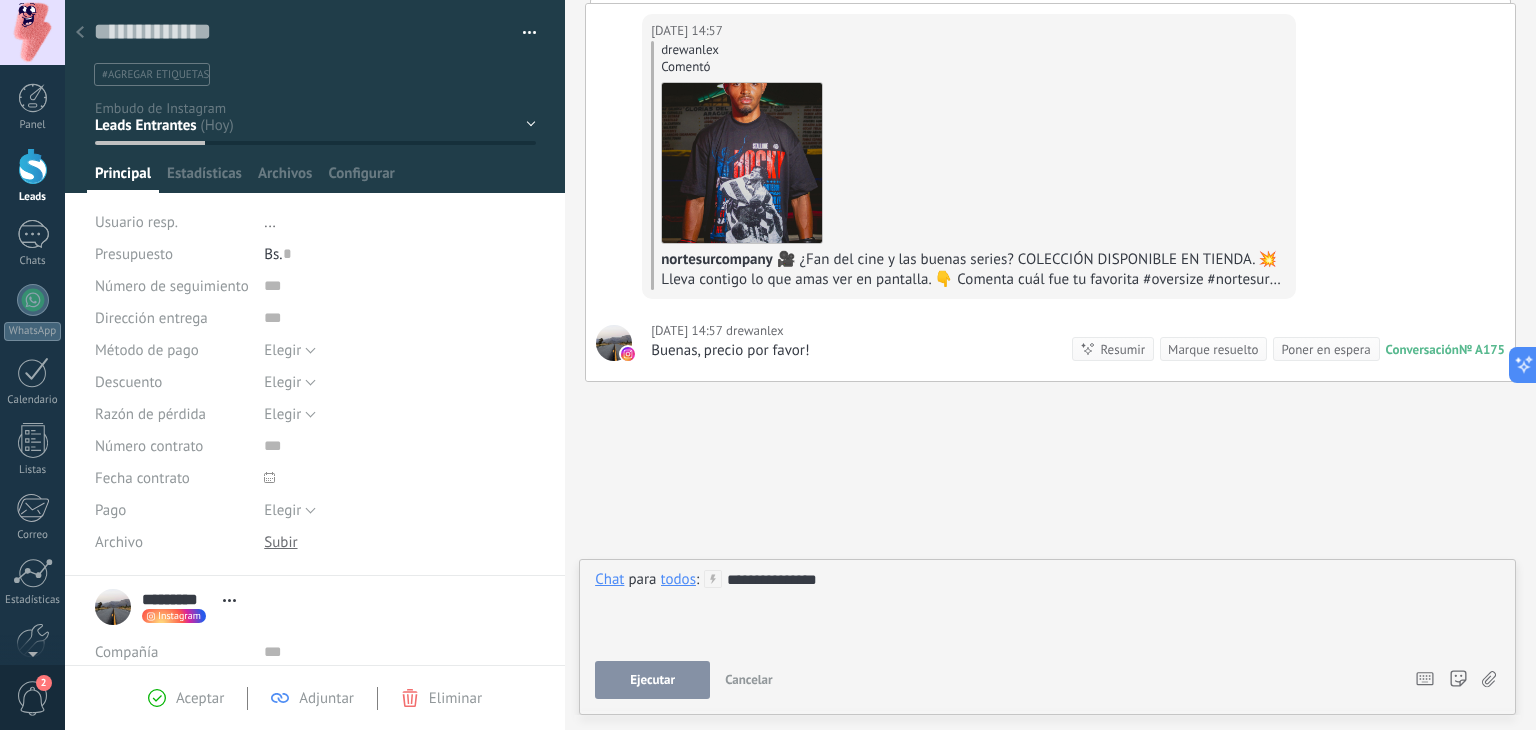 click on "Ejecutar" at bounding box center [652, 680] 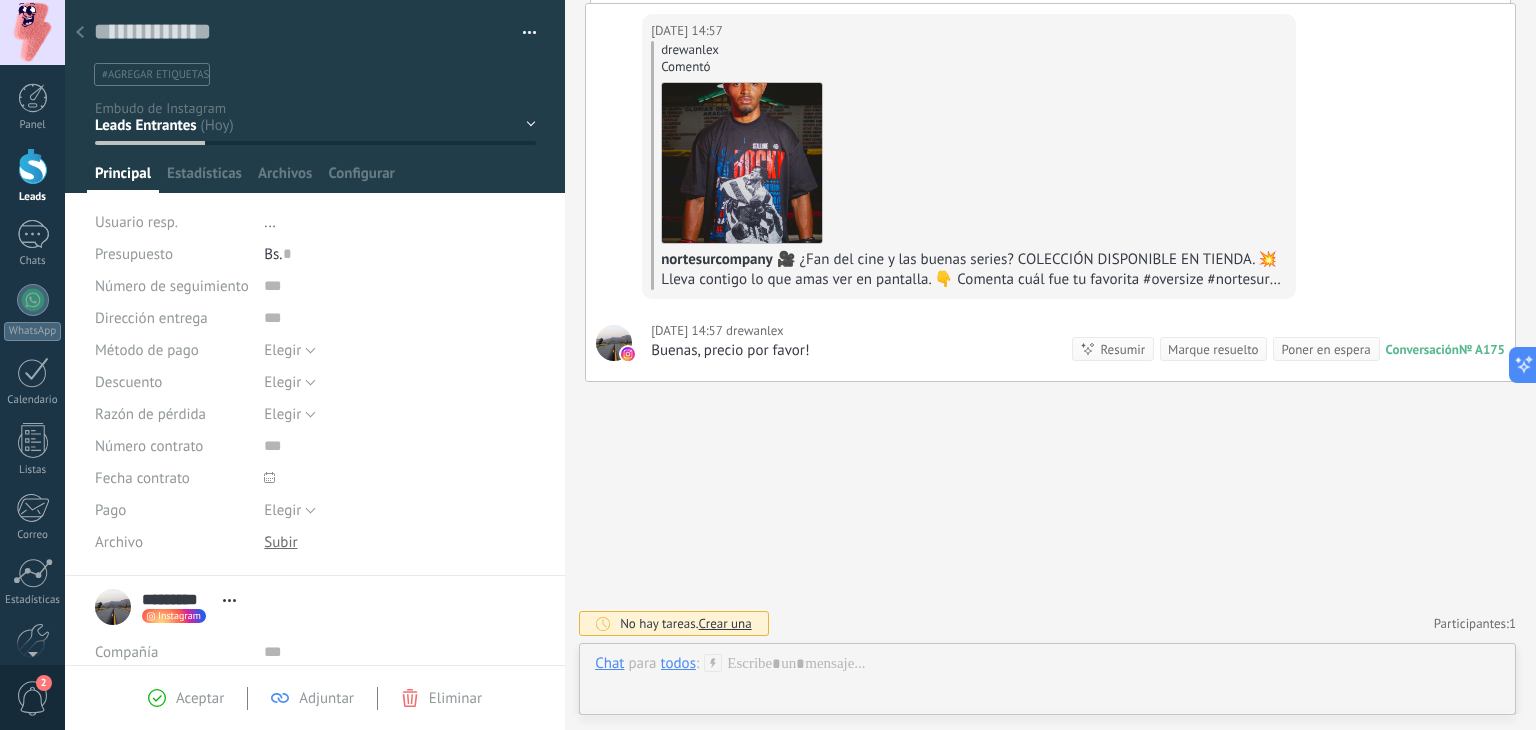 click at bounding box center (80, 33) 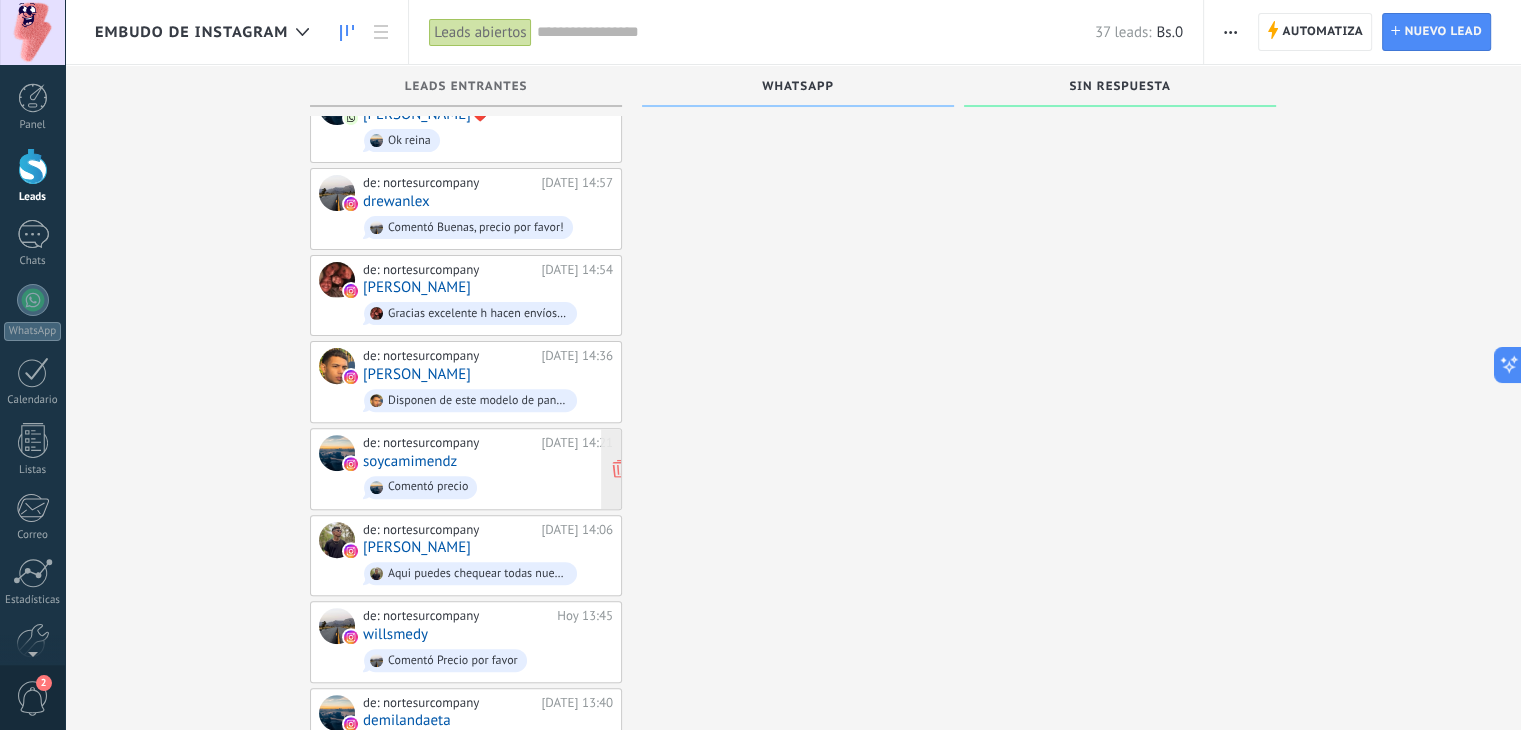 scroll, scrollTop: 700, scrollLeft: 0, axis: vertical 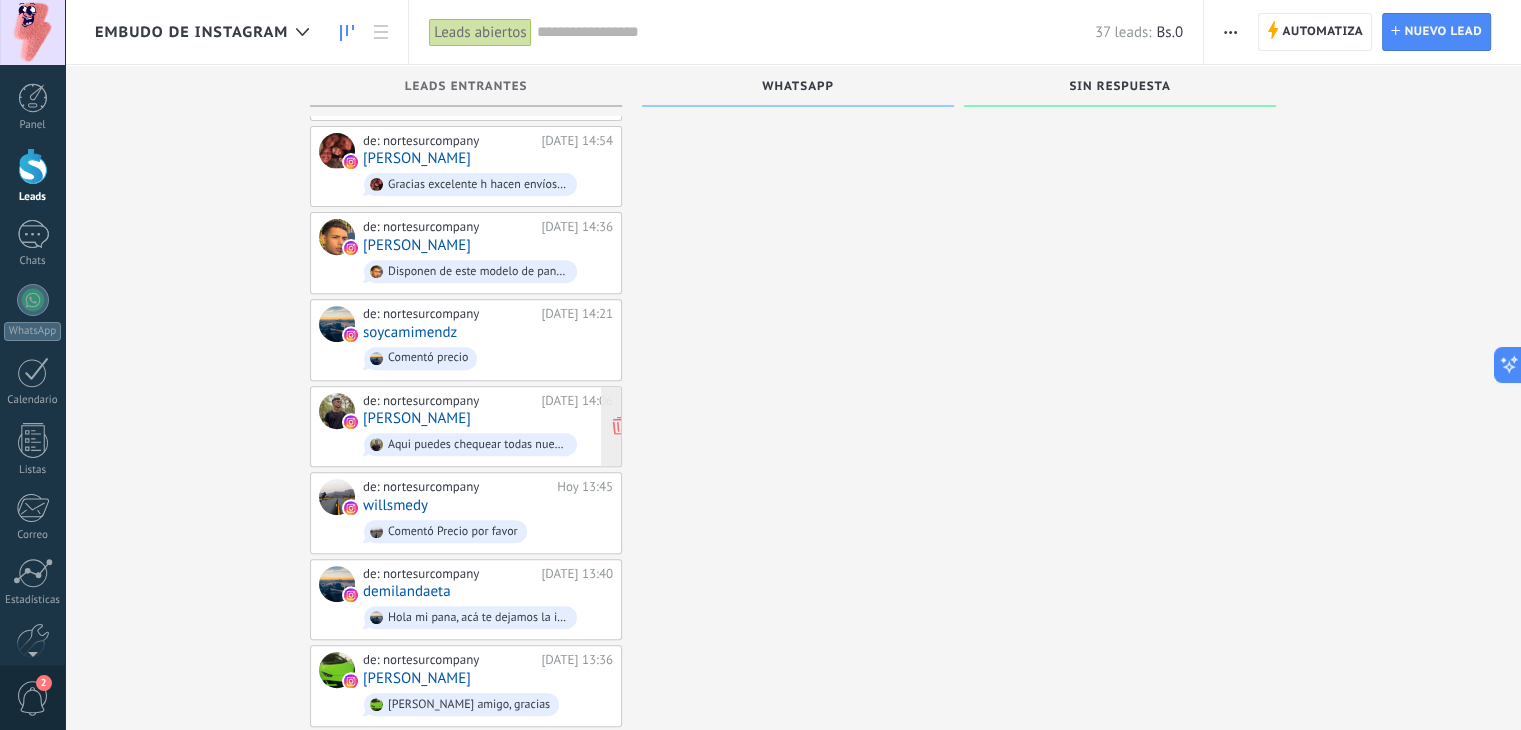 click on "de: nortesurcompany
Hoy 14:06
Angel
Aqui puedes chequear
todas nuestras piezas Disponibles
https://linktr.ee/franelasnortesur" at bounding box center [488, 427] 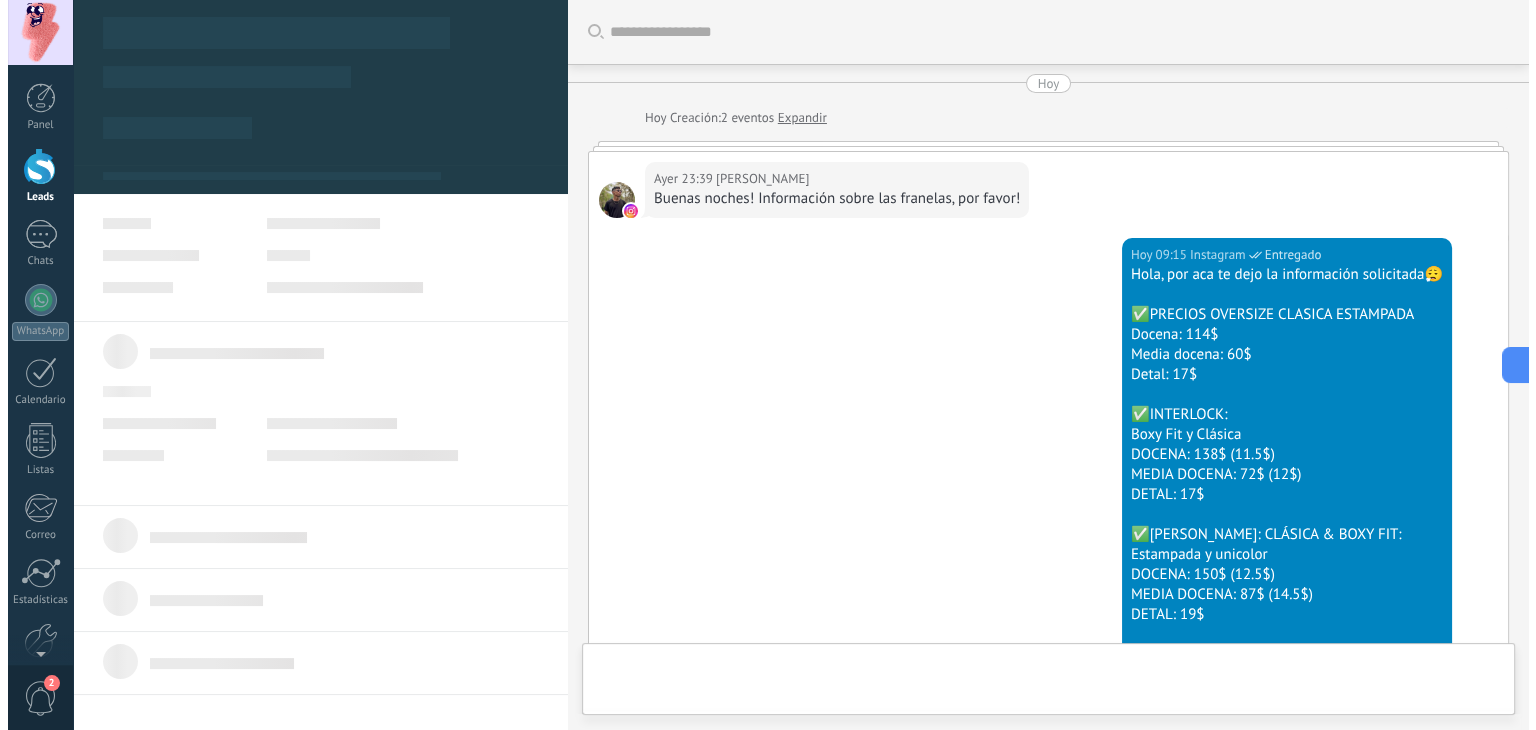 scroll, scrollTop: 0, scrollLeft: 0, axis: both 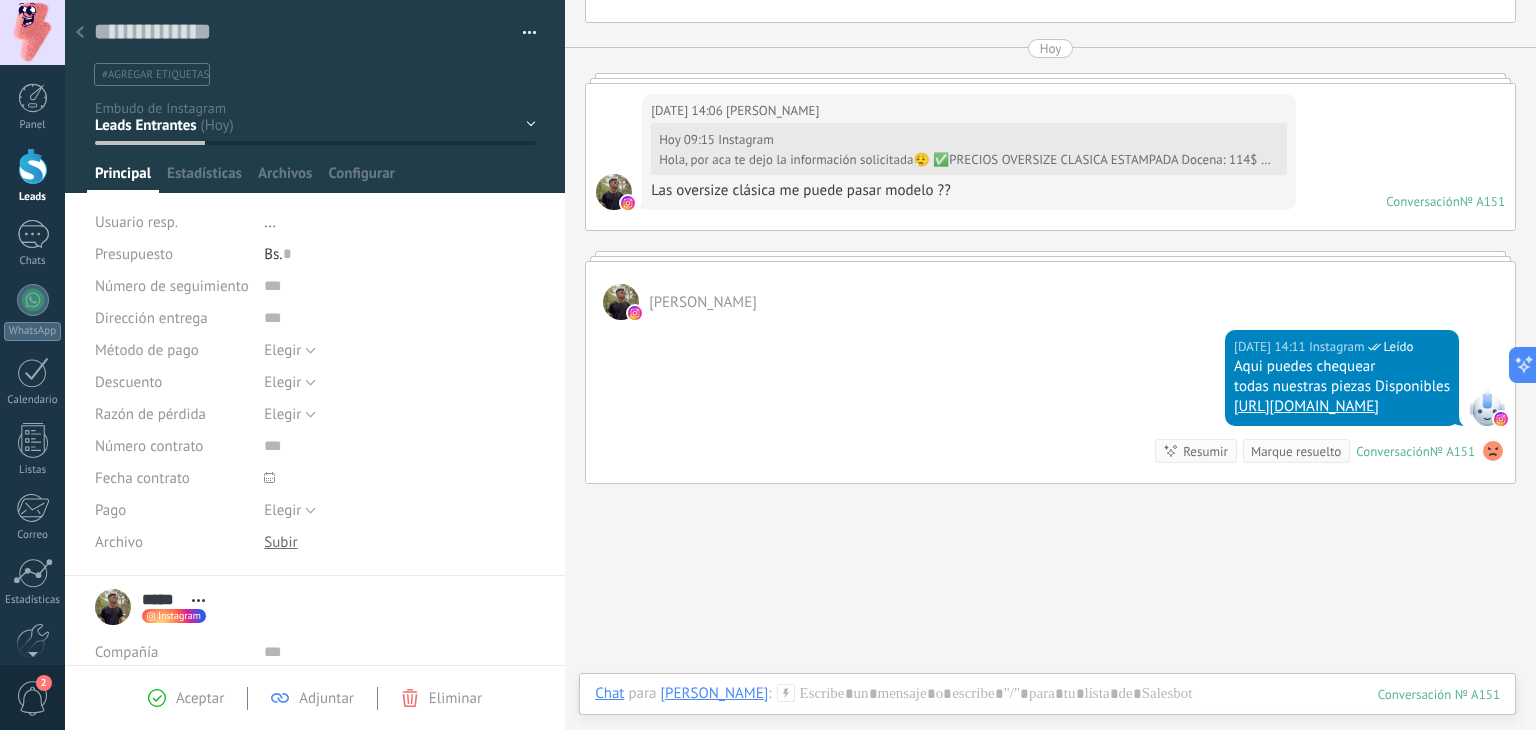 click at bounding box center (80, 33) 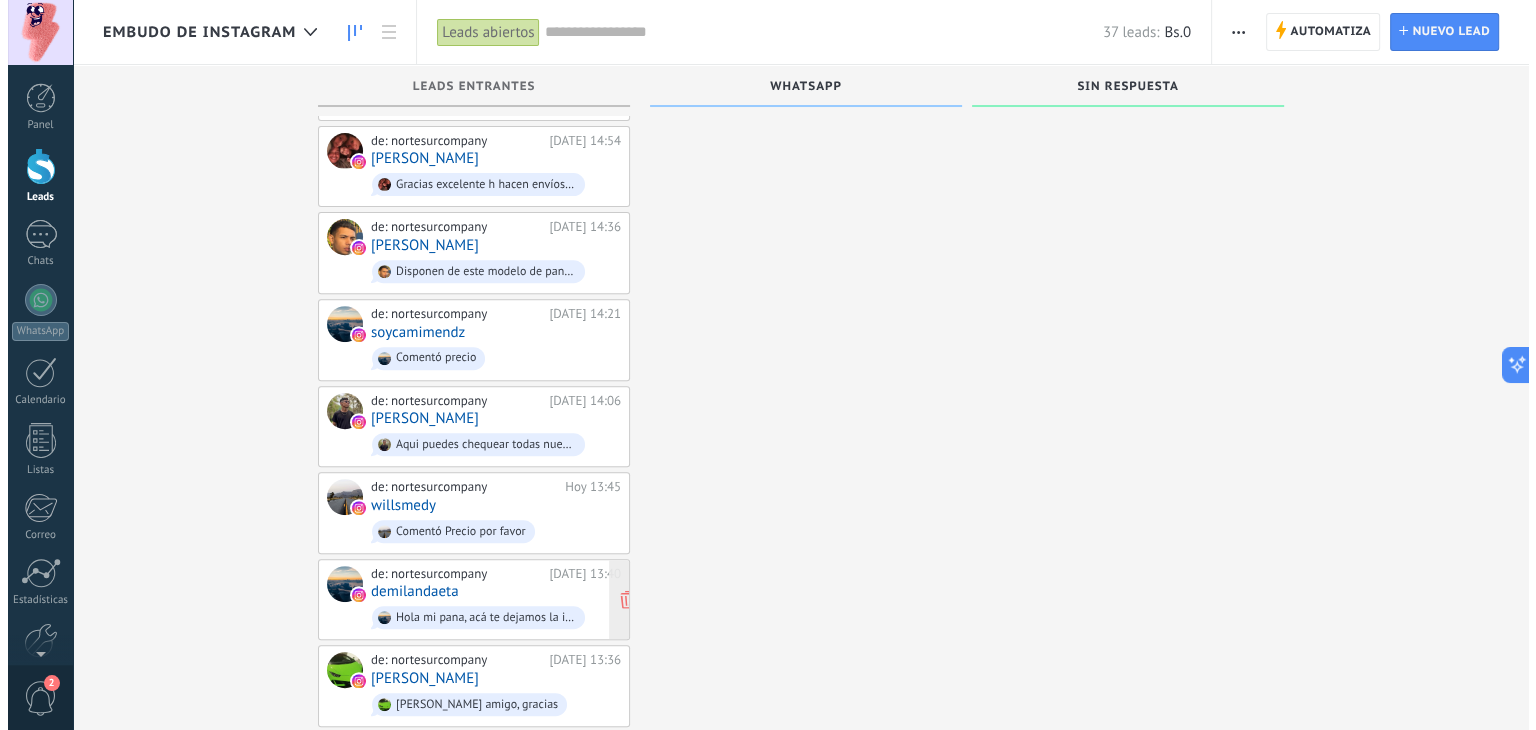 scroll, scrollTop: 800, scrollLeft: 0, axis: vertical 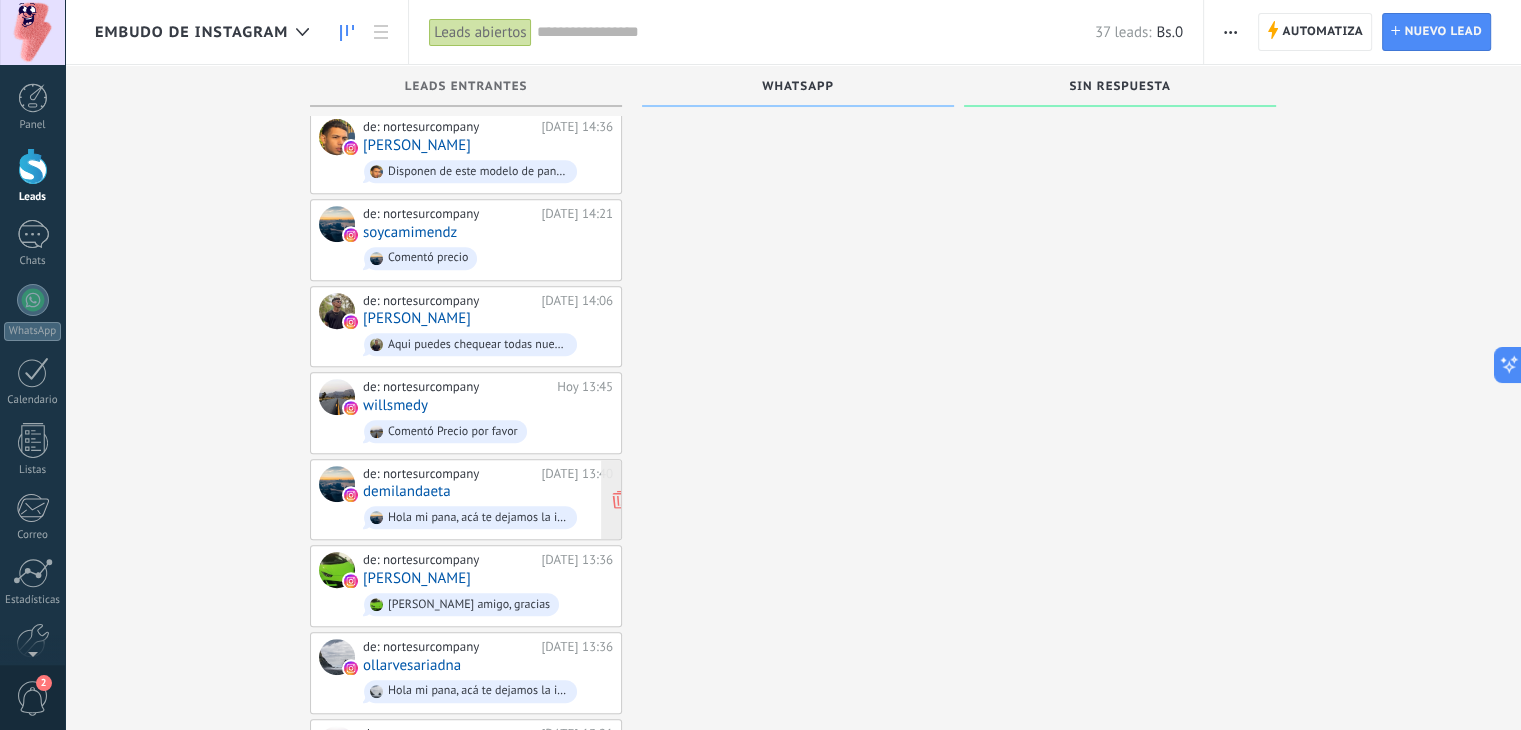 click on "de: nortesurcompany
Hoy 13:40
demilandaeta
Hola mi pana, acá te dejamos la información solicitada. 🤘
OVERSIZE 🤟🏼
✅TALLAS: SS, SM, LXL
DOCENA: 114$ (9.5$)
MEDIA DOCENA: 60$ (10$)
DETAL: 17$" at bounding box center [488, 500] 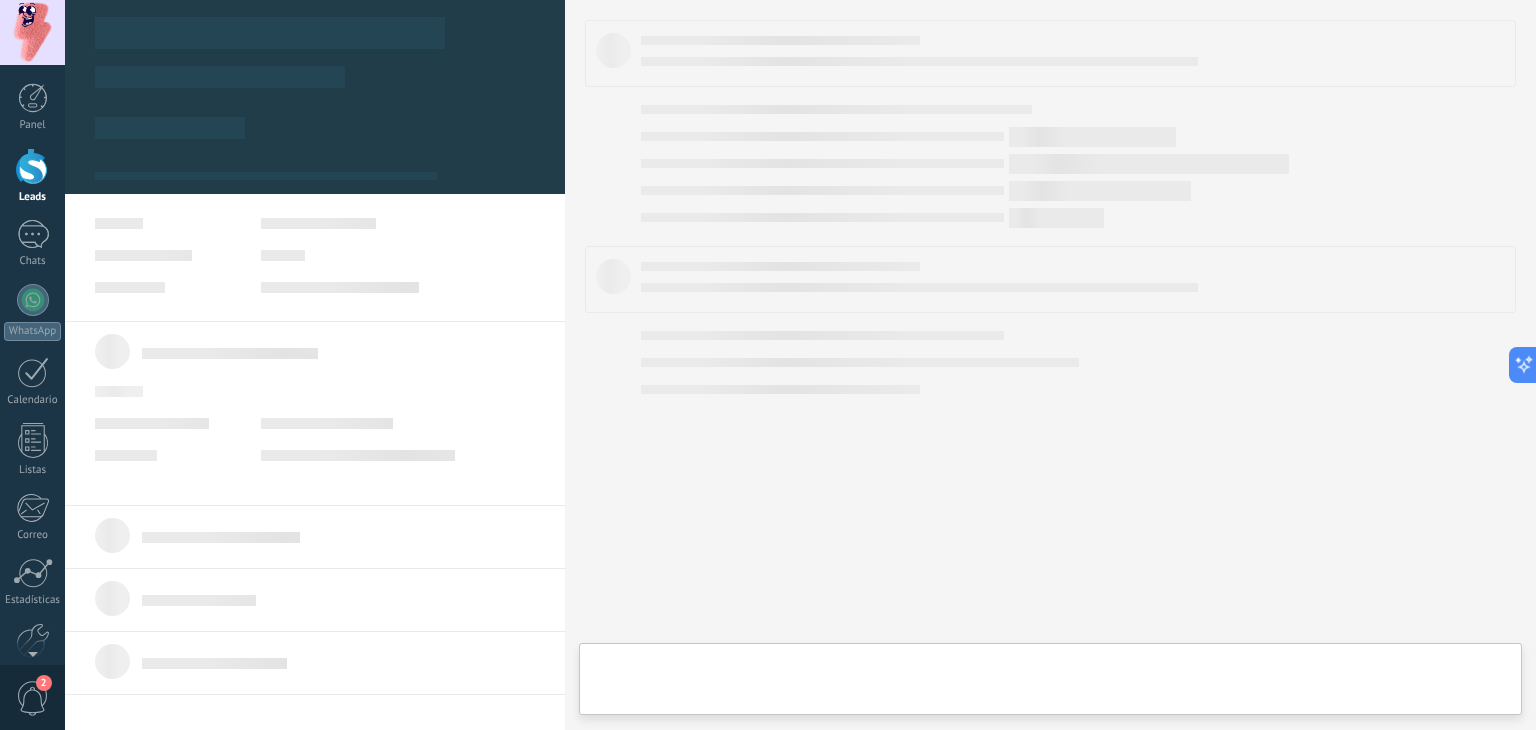 scroll, scrollTop: 0, scrollLeft: 0, axis: both 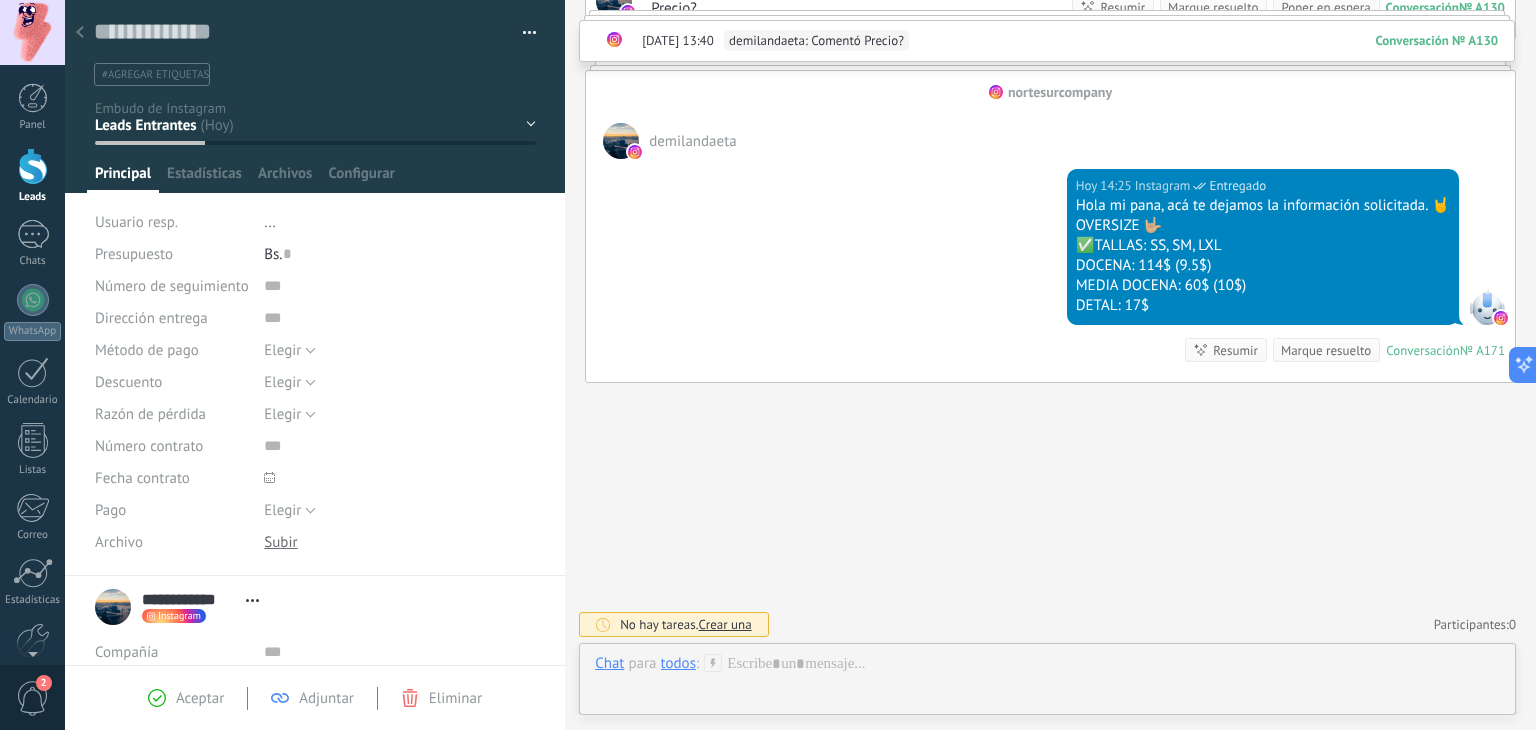 click 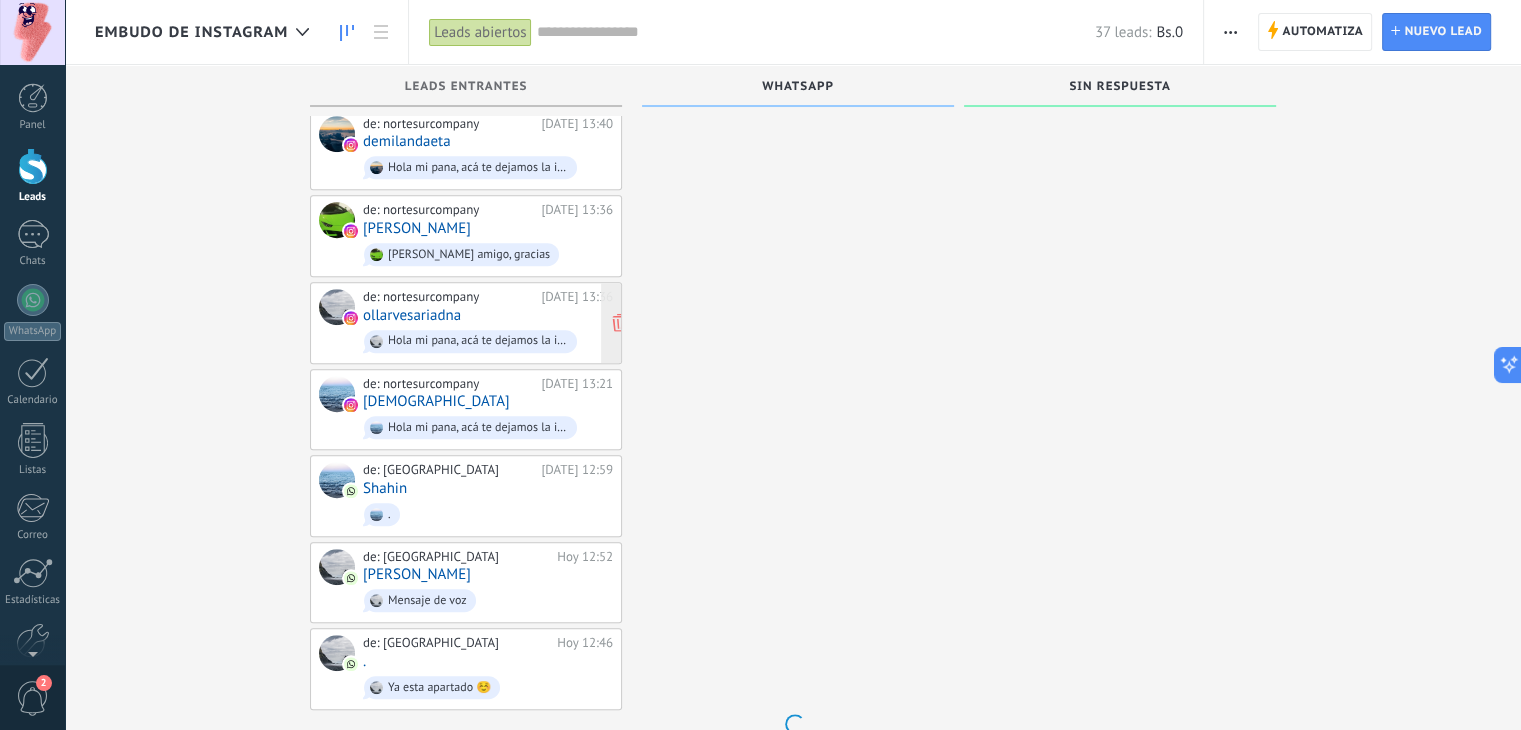 scroll, scrollTop: 1151, scrollLeft: 0, axis: vertical 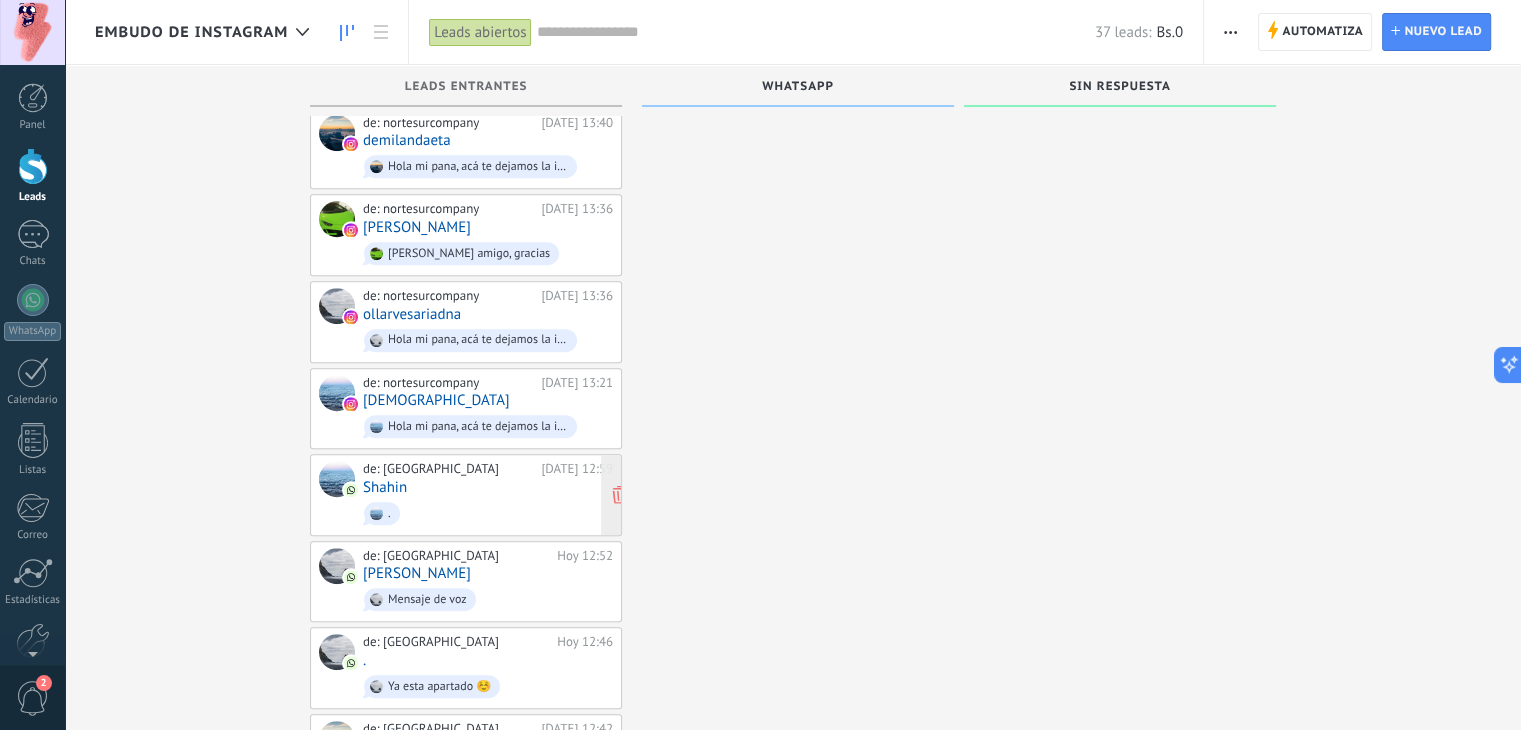 click on "de: Nairobi
Hoy 12:59
Shahin
." at bounding box center [488, 495] 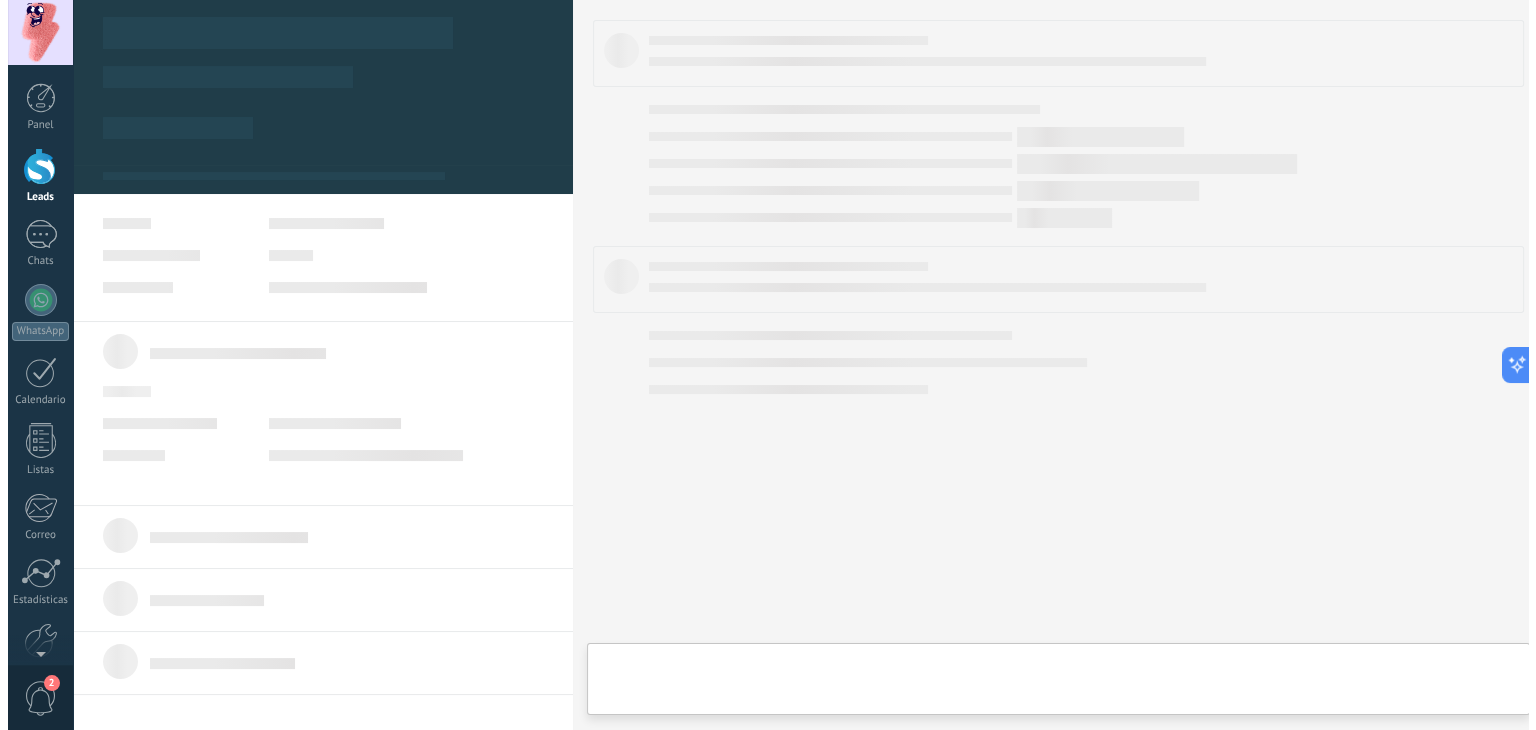 scroll, scrollTop: 0, scrollLeft: 0, axis: both 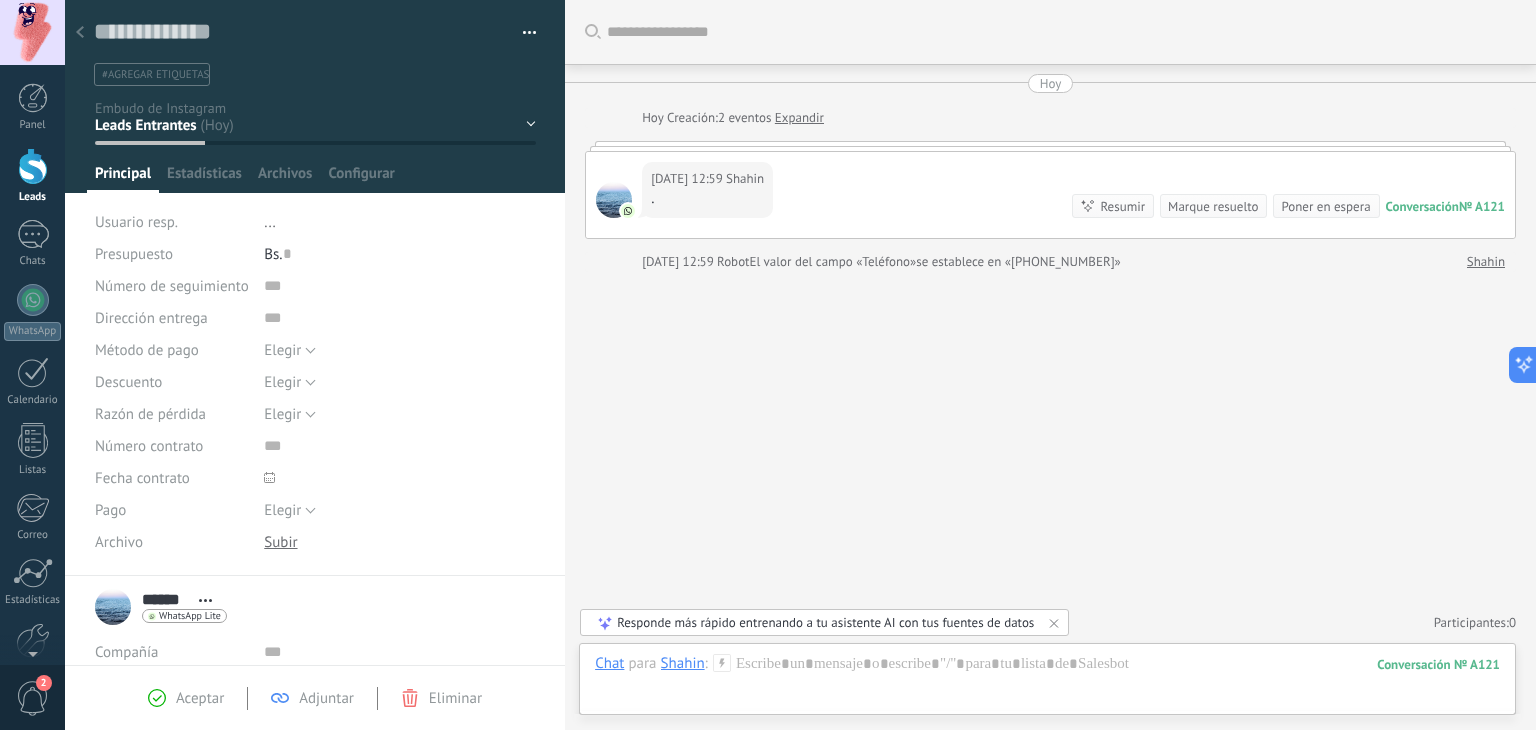click at bounding box center [80, 33] 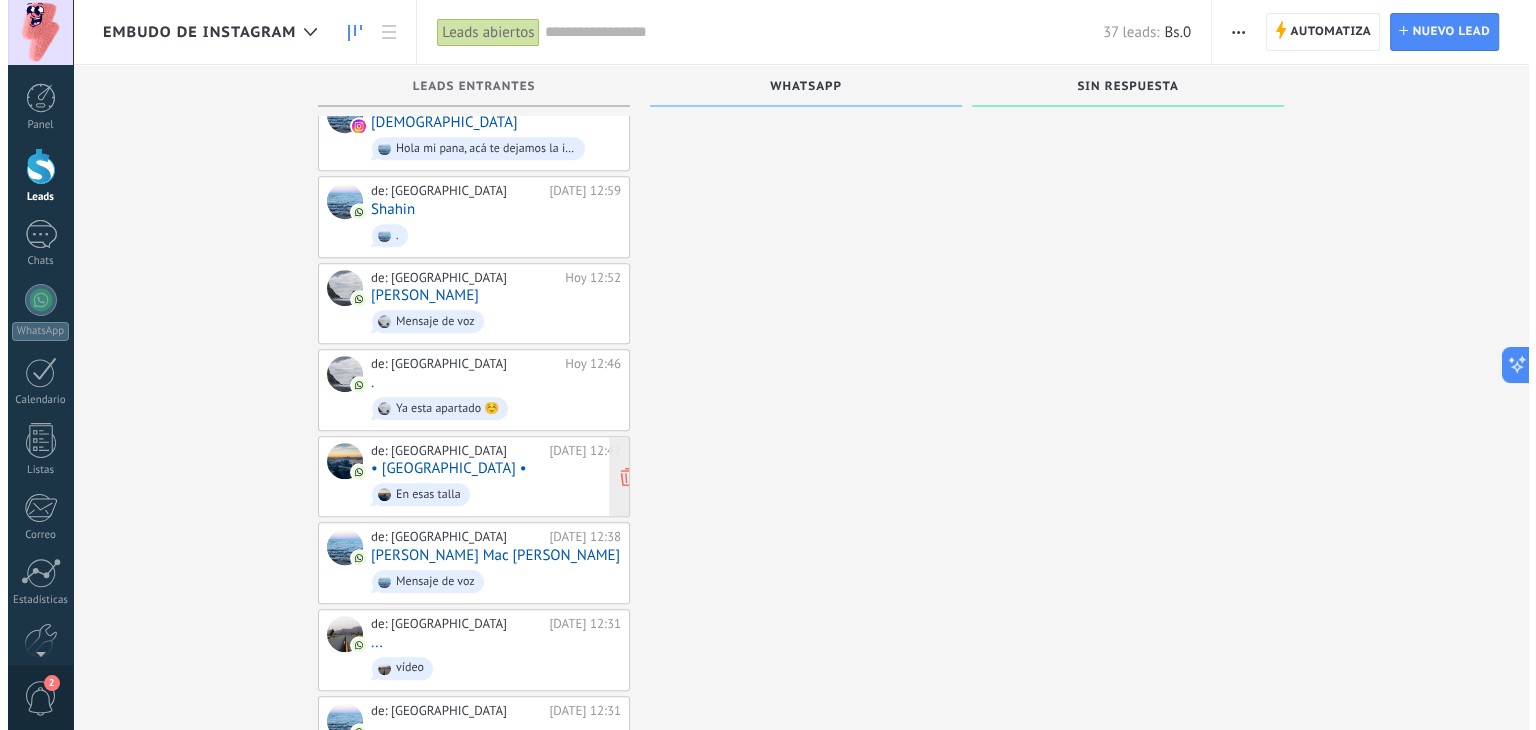 scroll, scrollTop: 1451, scrollLeft: 0, axis: vertical 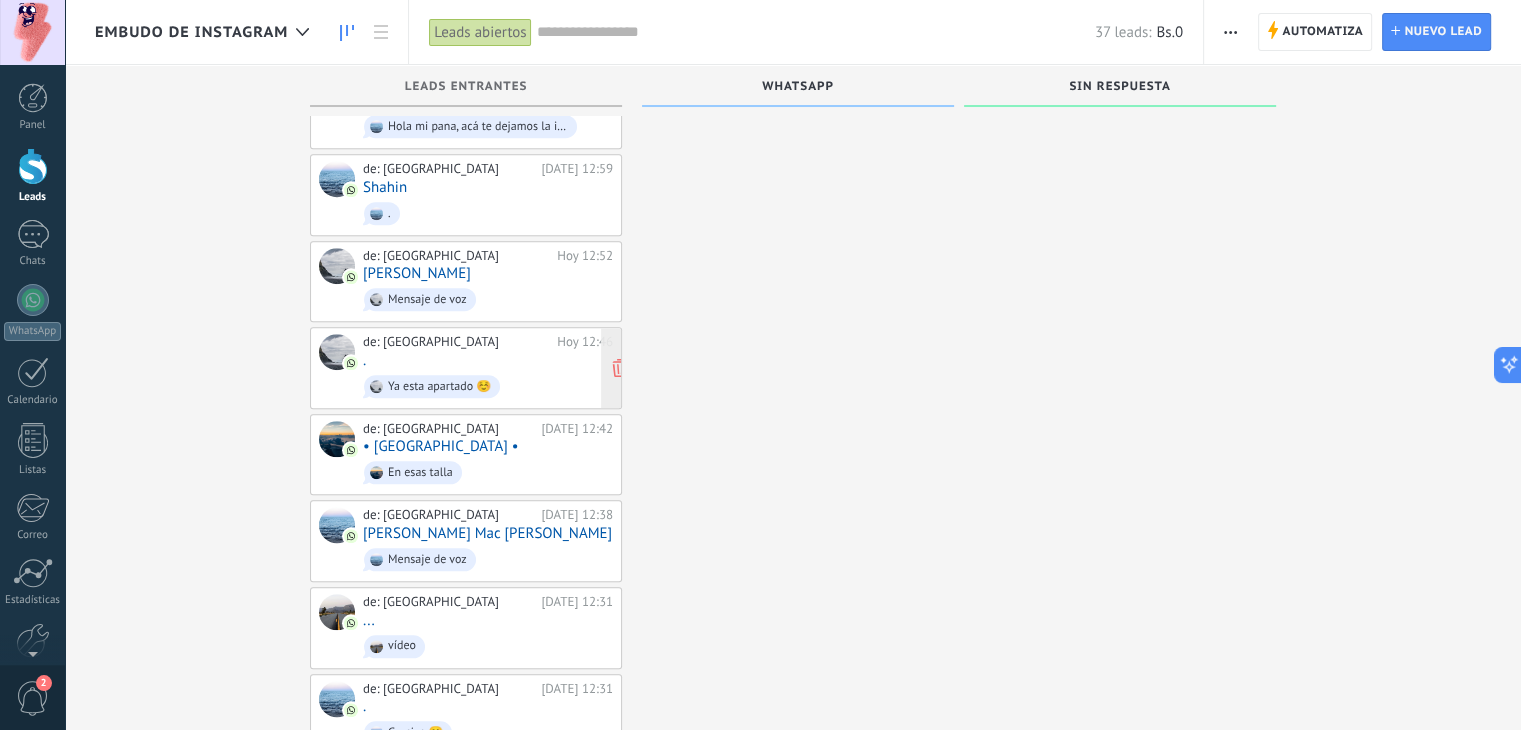 click on "de: Nairobi
Hoy 12:46
.
Ya esta apartado ☺️" at bounding box center [488, 368] 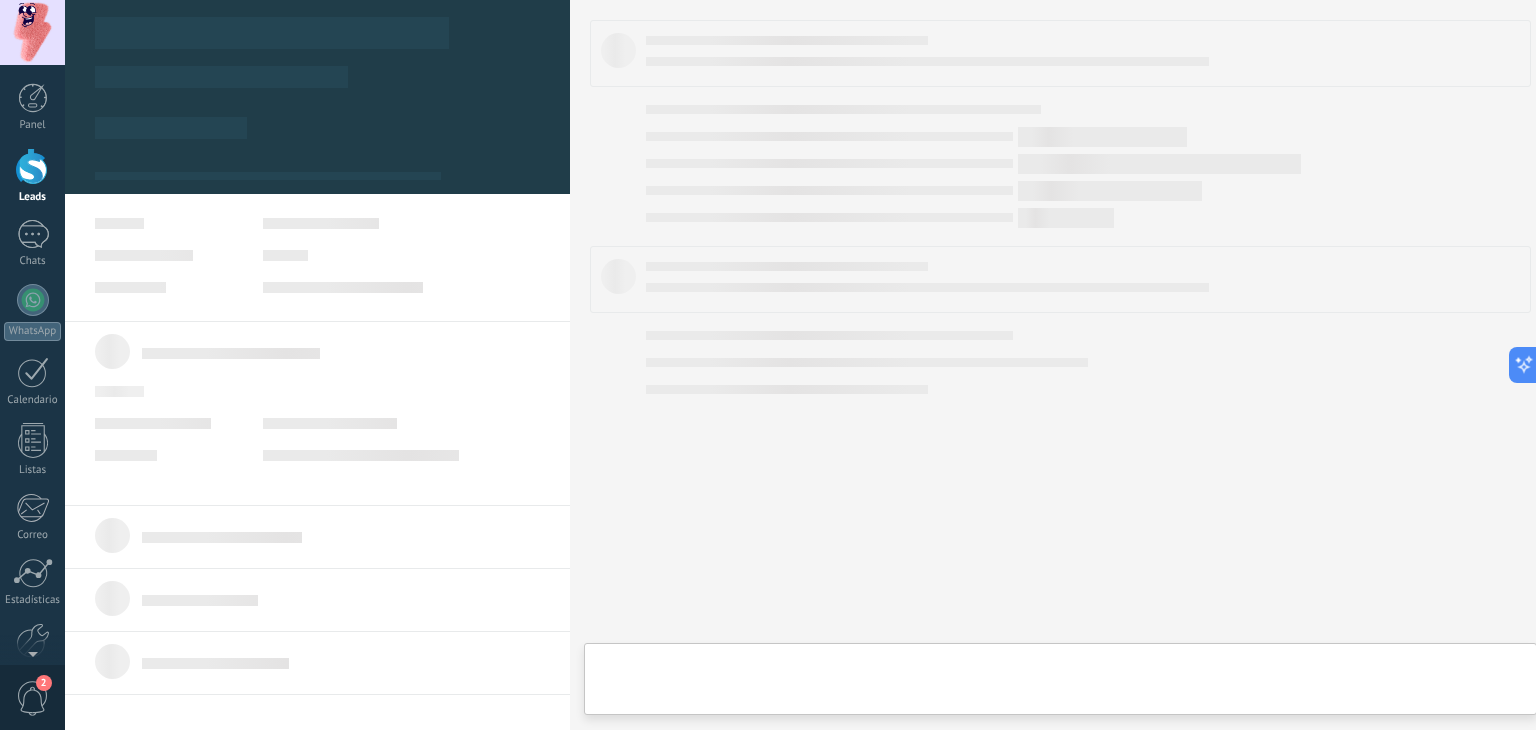 scroll, scrollTop: 0, scrollLeft: 0, axis: both 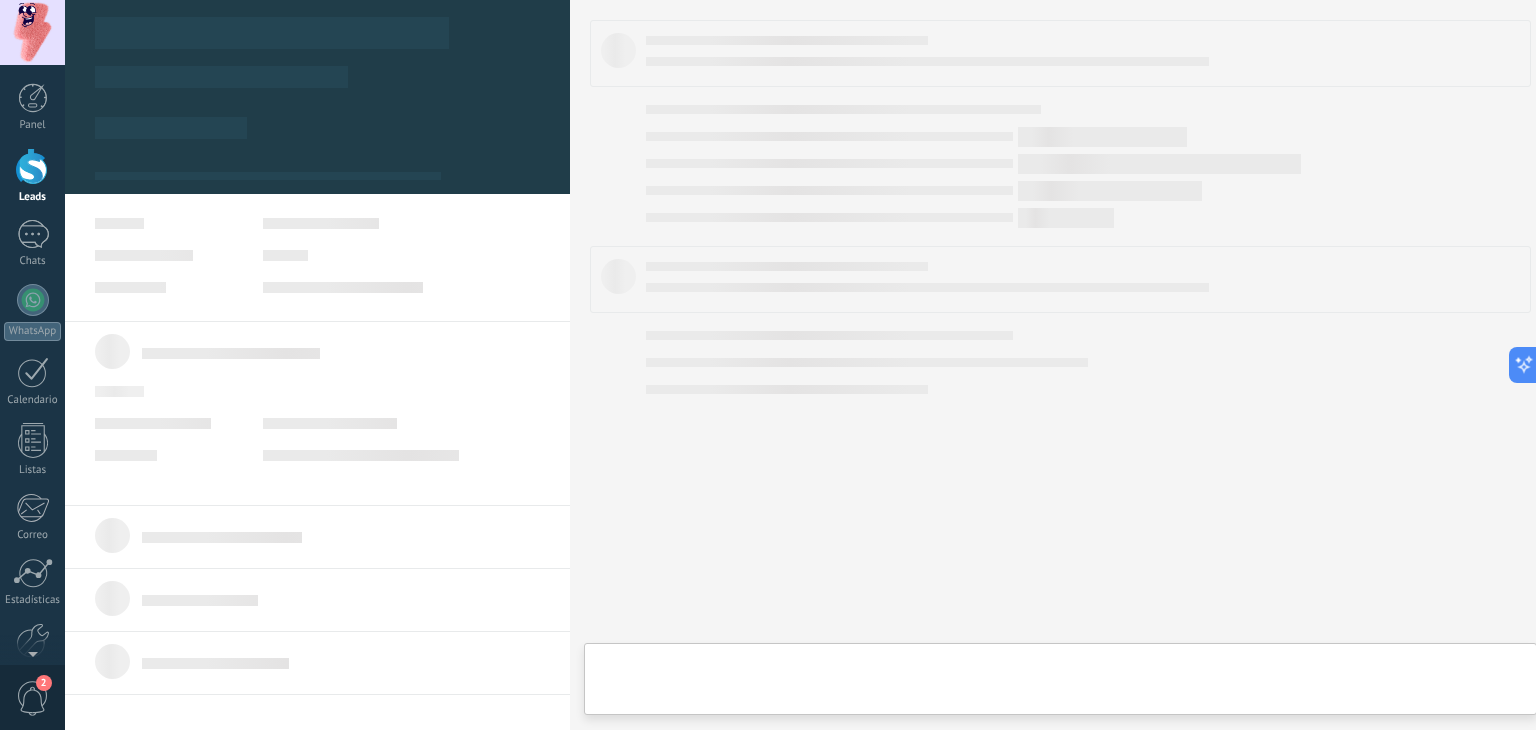 type on "**********" 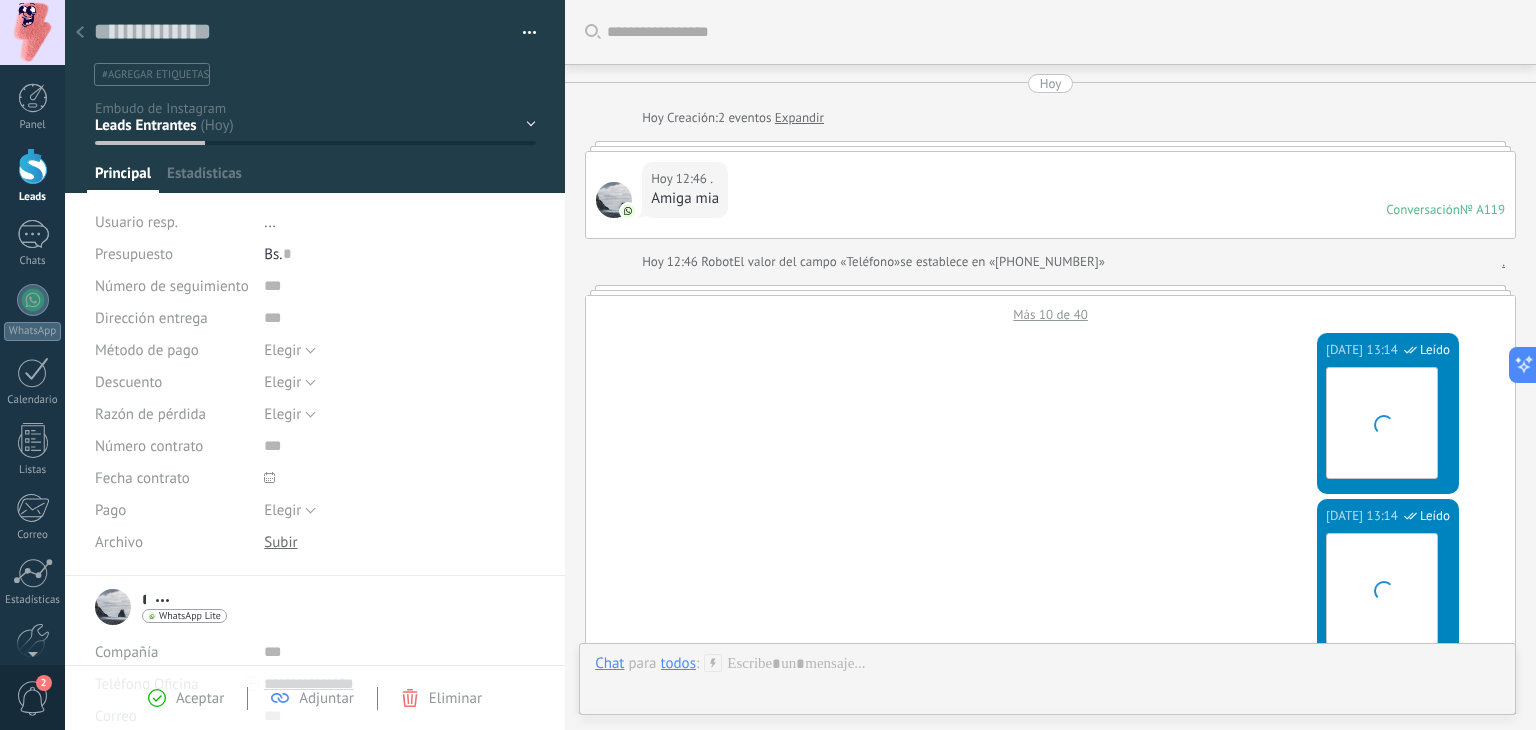 scroll, scrollTop: 29, scrollLeft: 0, axis: vertical 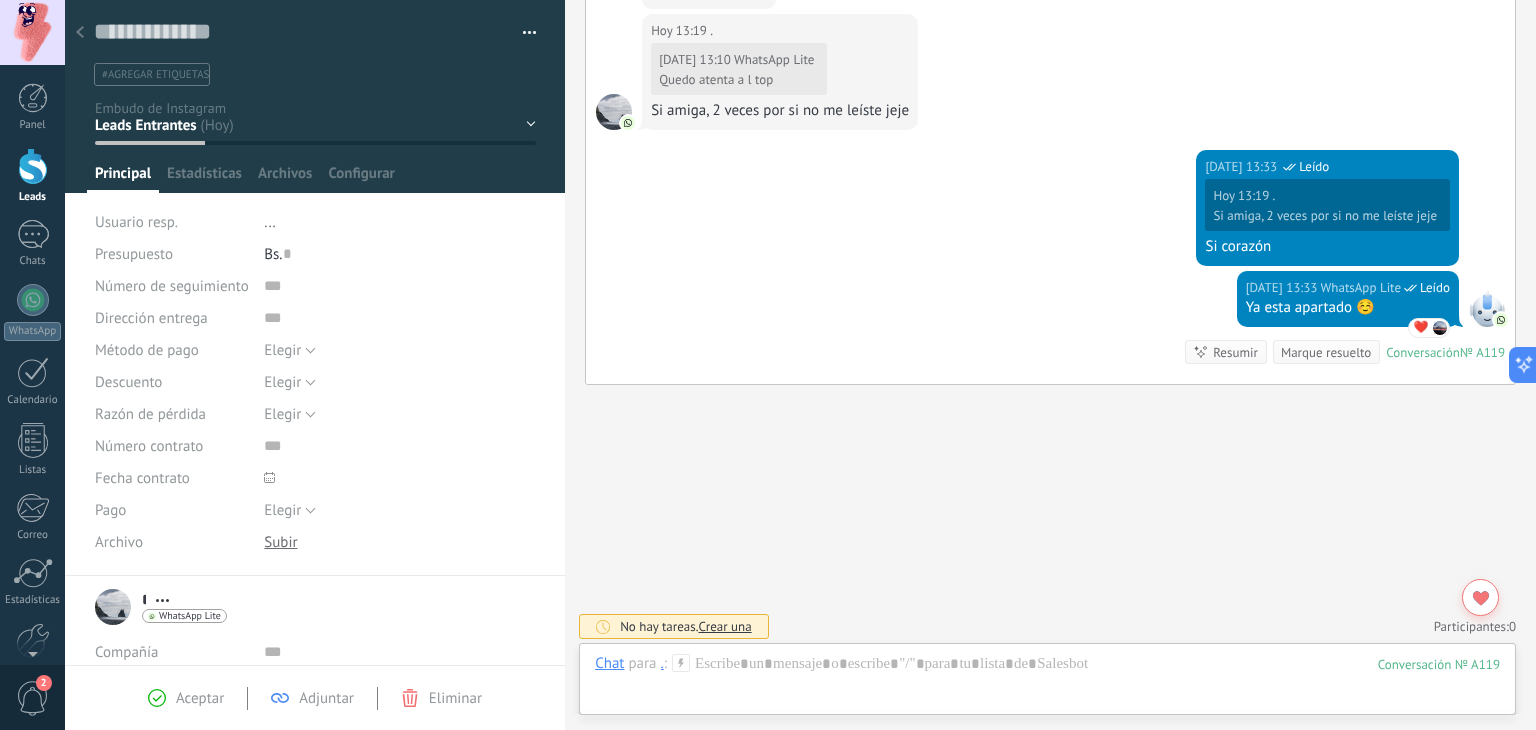 click at bounding box center [80, 33] 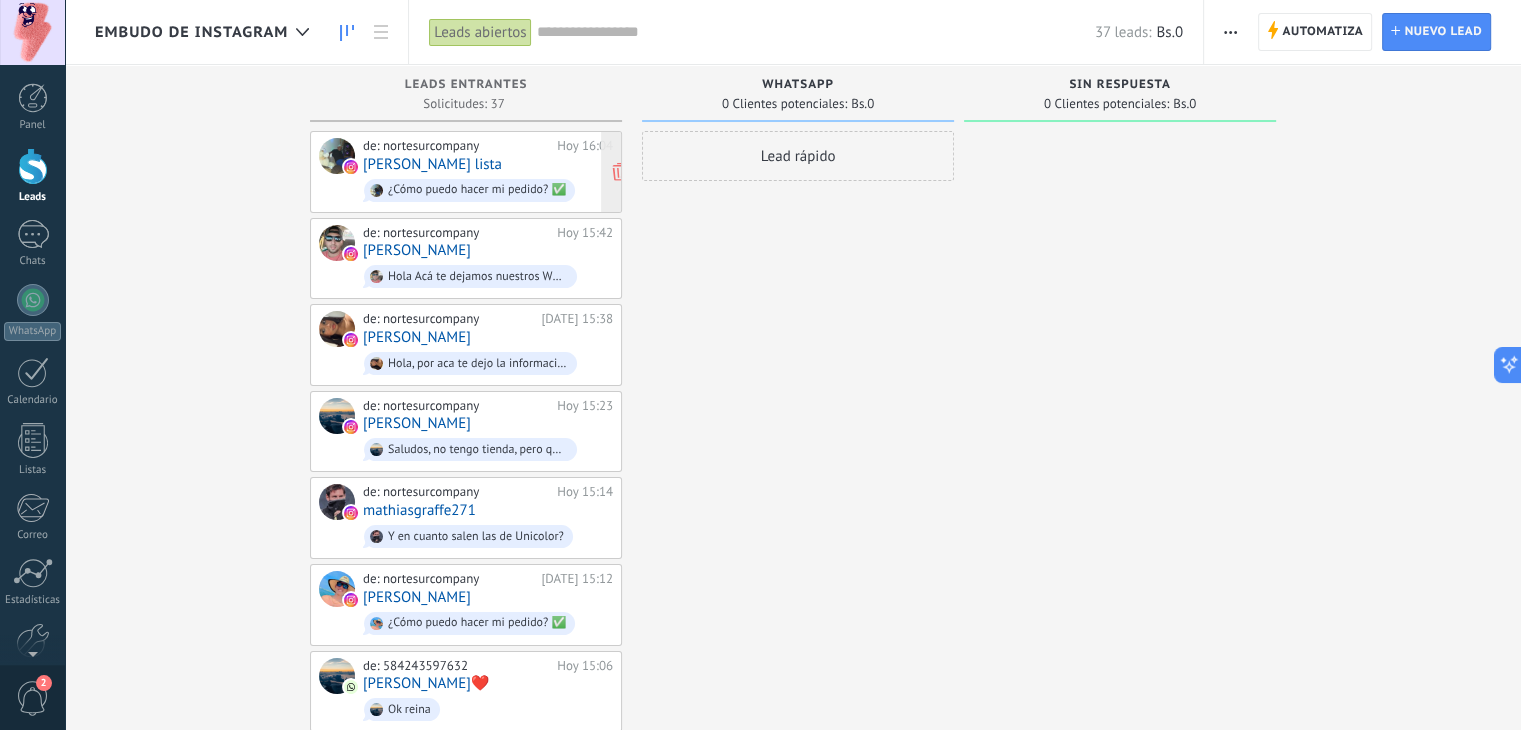scroll, scrollTop: 0, scrollLeft: 0, axis: both 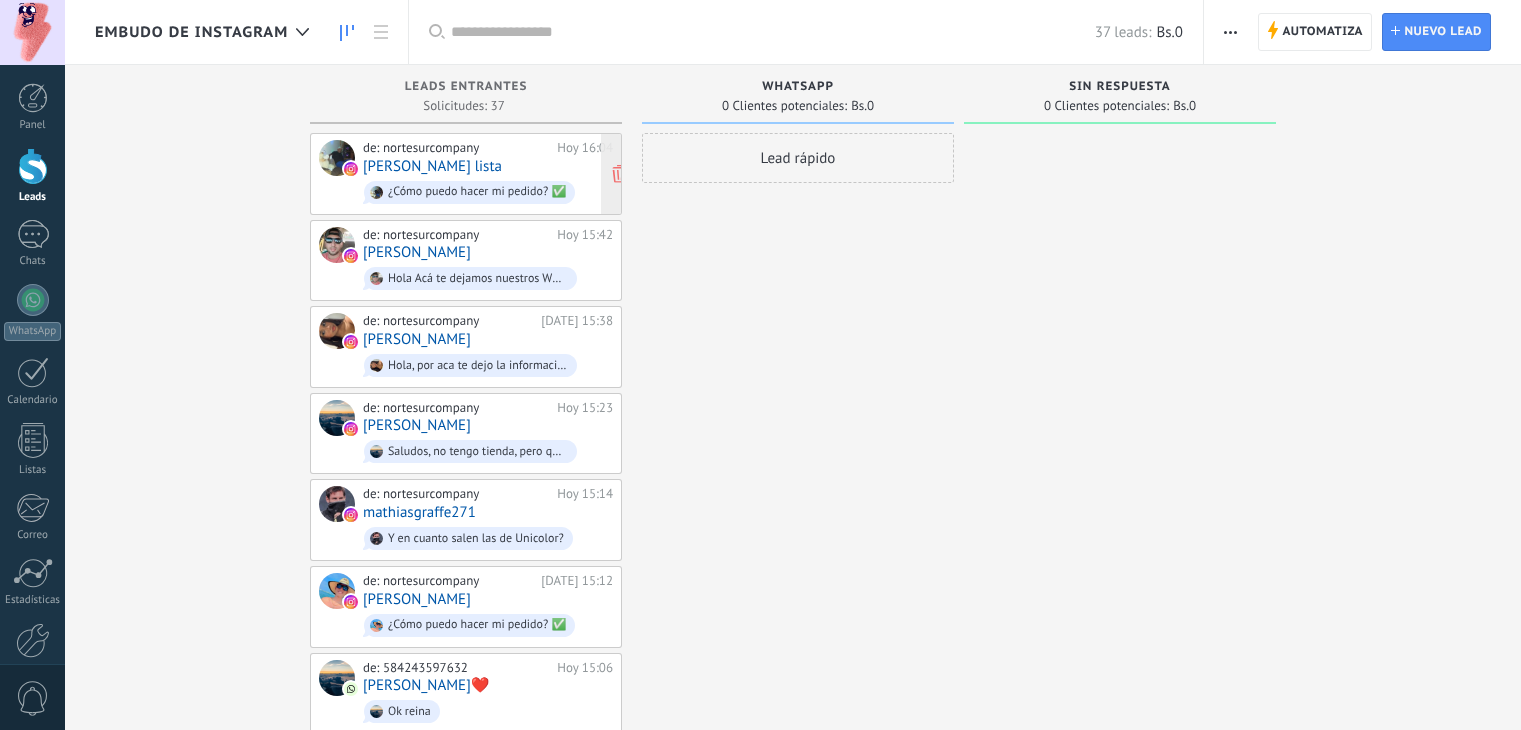 click on "de: nortesurcompany
Hoy 16:04
Carlos andres lista
¿Cómo puedo hacer mi pedido? ✅" at bounding box center [488, 174] 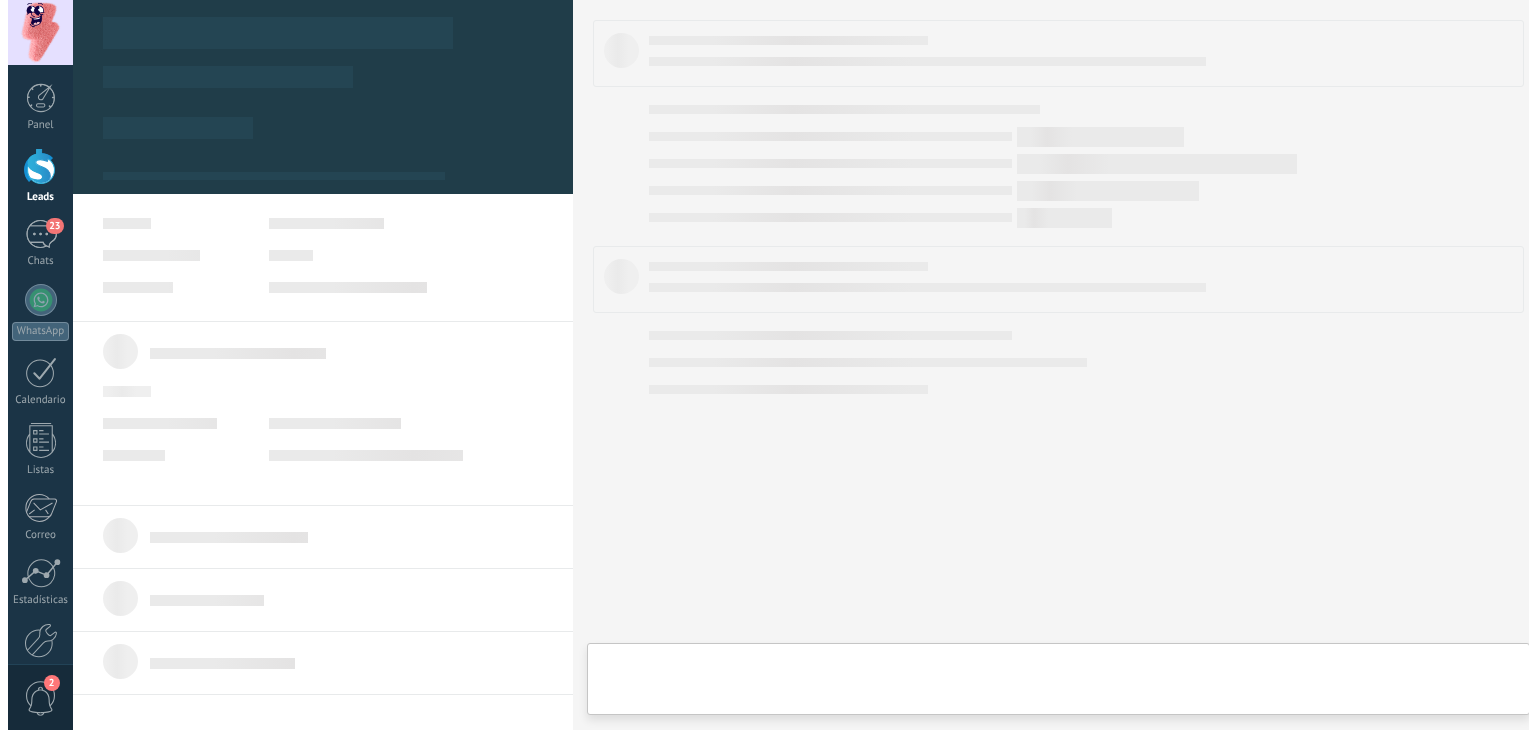 scroll, scrollTop: 0, scrollLeft: 0, axis: both 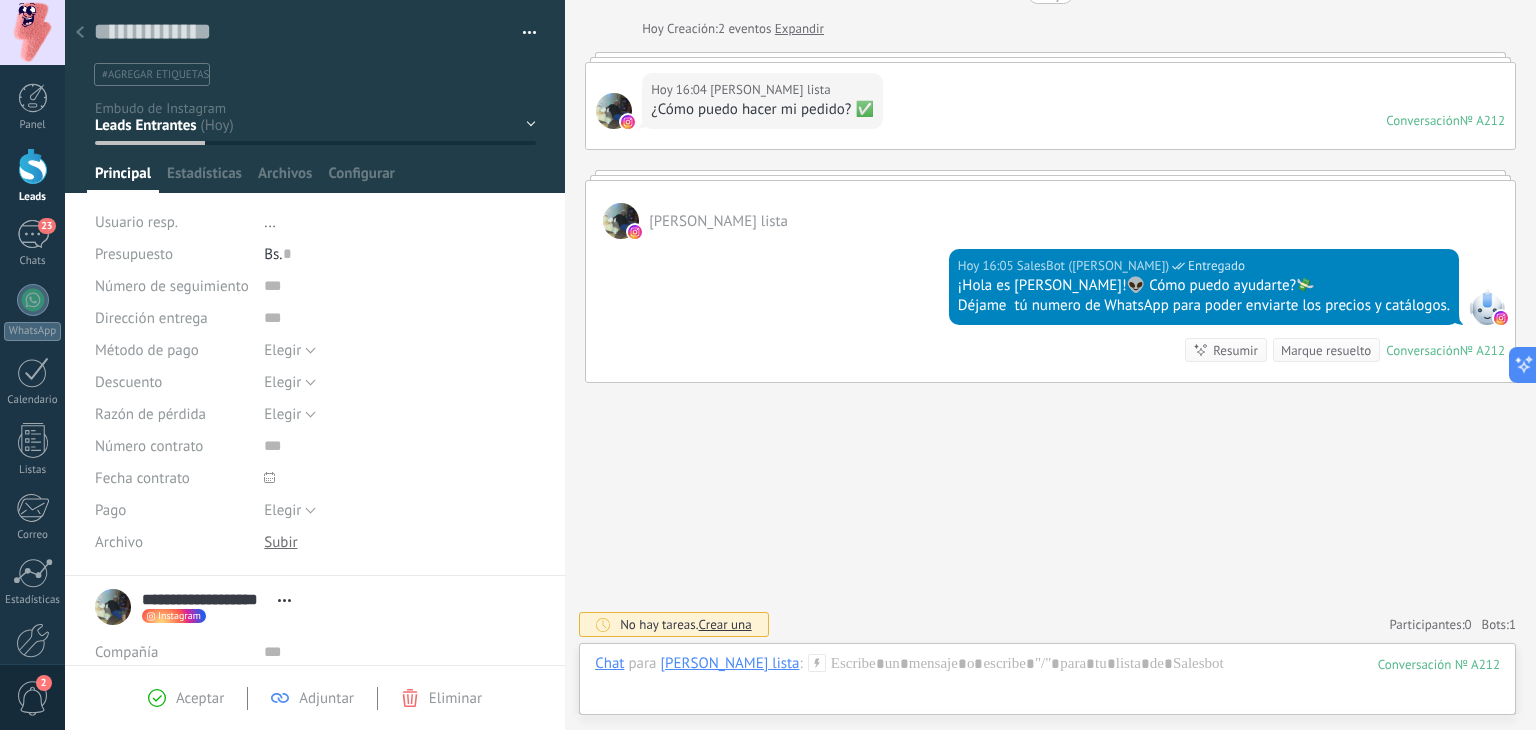 click at bounding box center (80, 33) 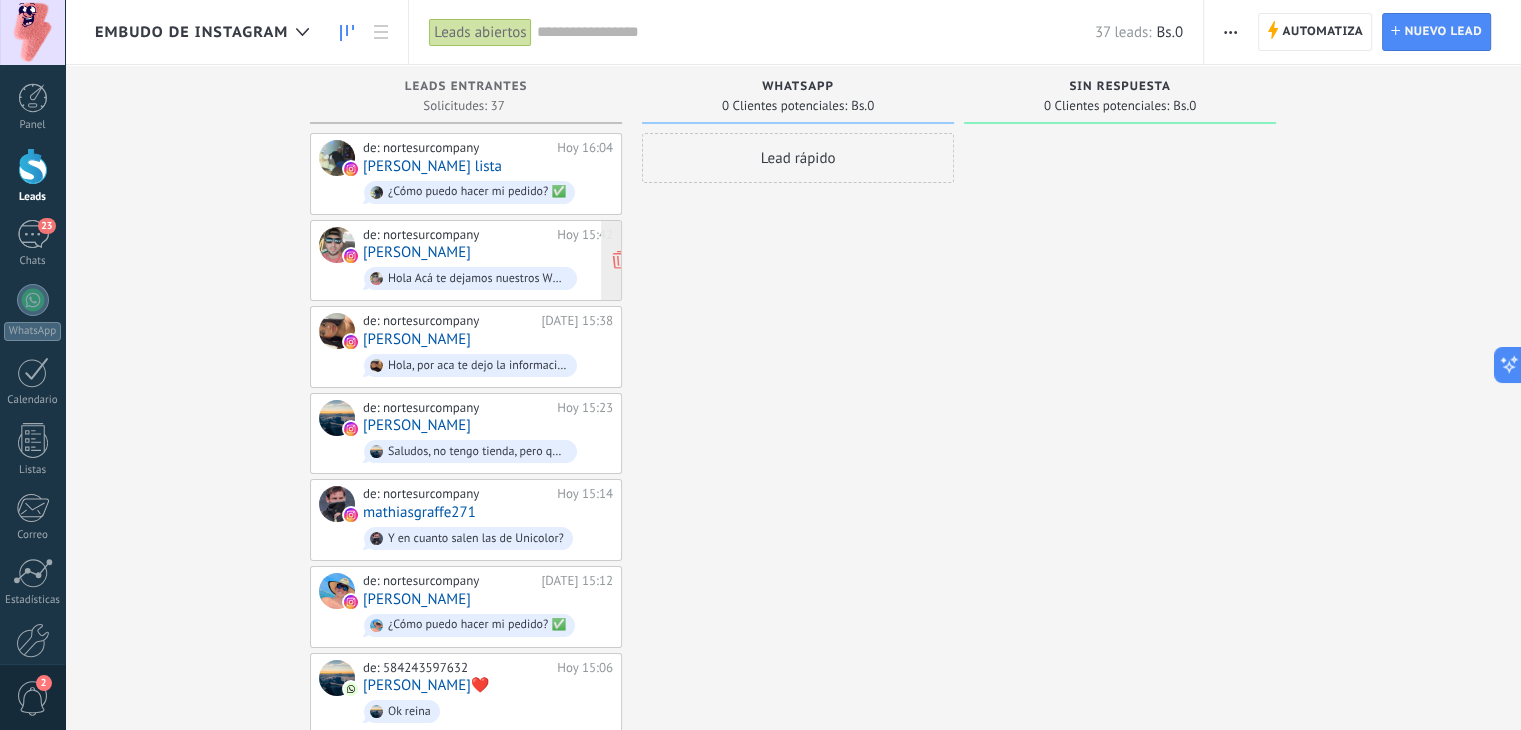 click on "de: nortesurcompany
Hoy 15:42
Junior J Rodríguez H
Hola  Acá te dejamos nuestros Whatsapp mi pana ⬇️
https://linktr.ee/franelasnortesur
Escríbenos y nuestros asesores te guiaran en tu proceso de compra📲" at bounding box center [488, 261] 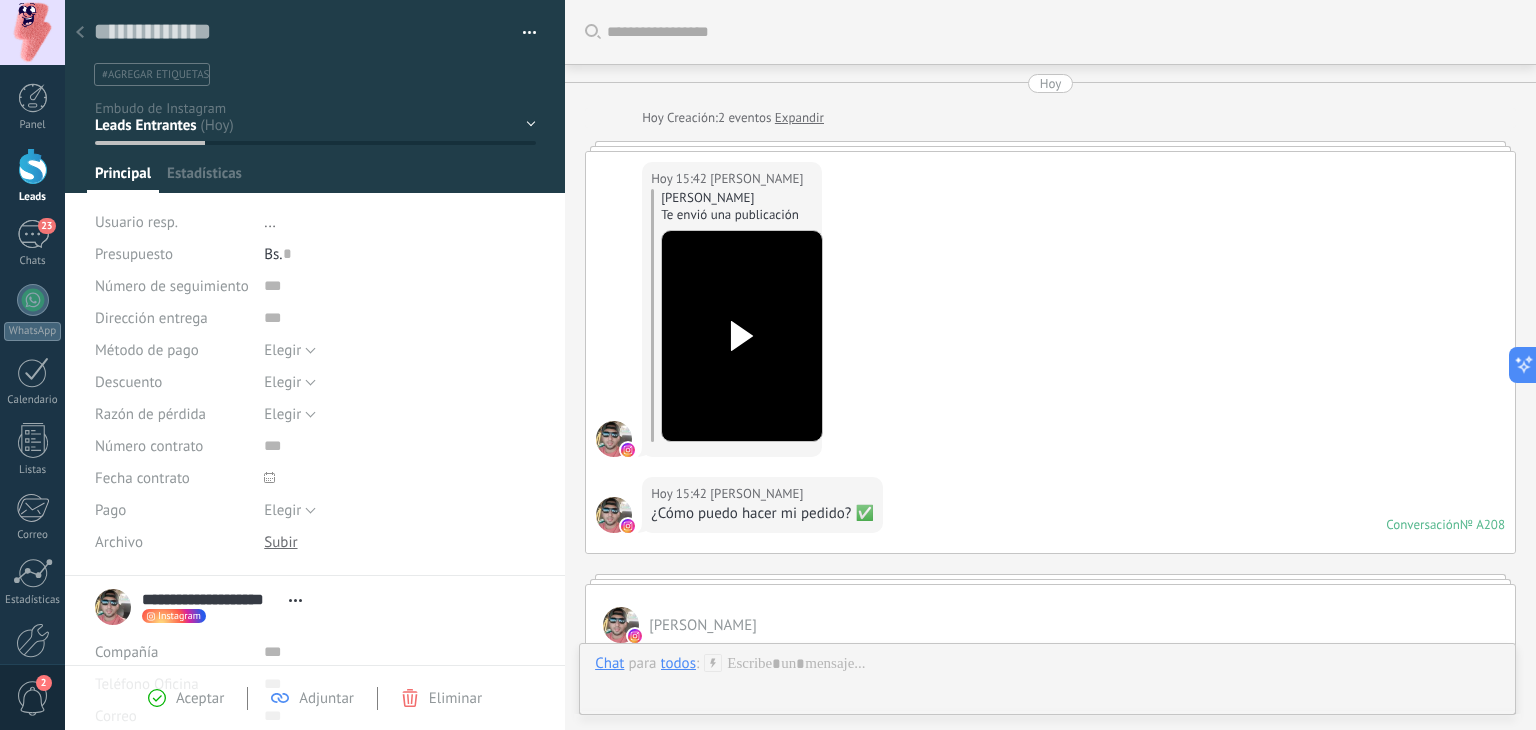 scroll, scrollTop: 29, scrollLeft: 0, axis: vertical 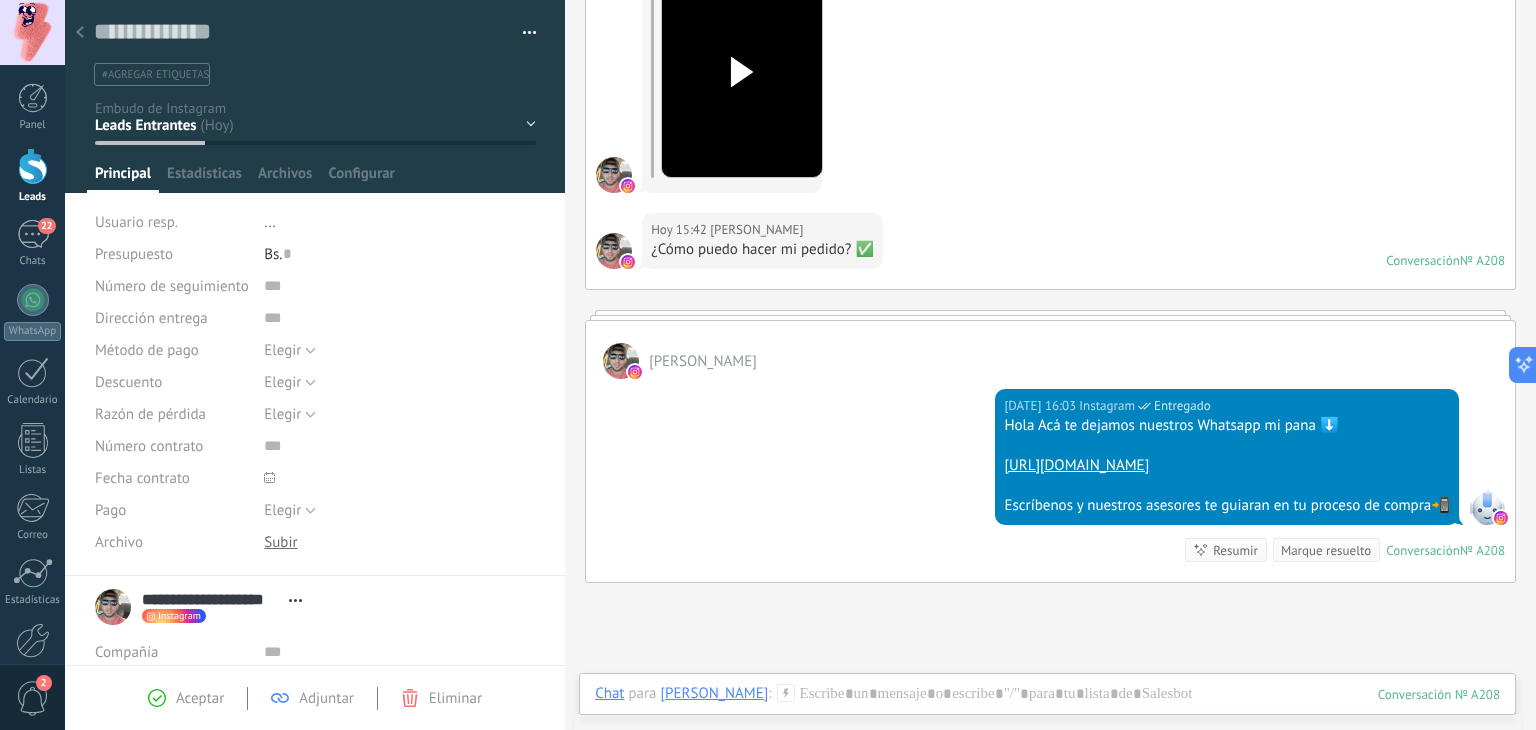 click at bounding box center (80, 33) 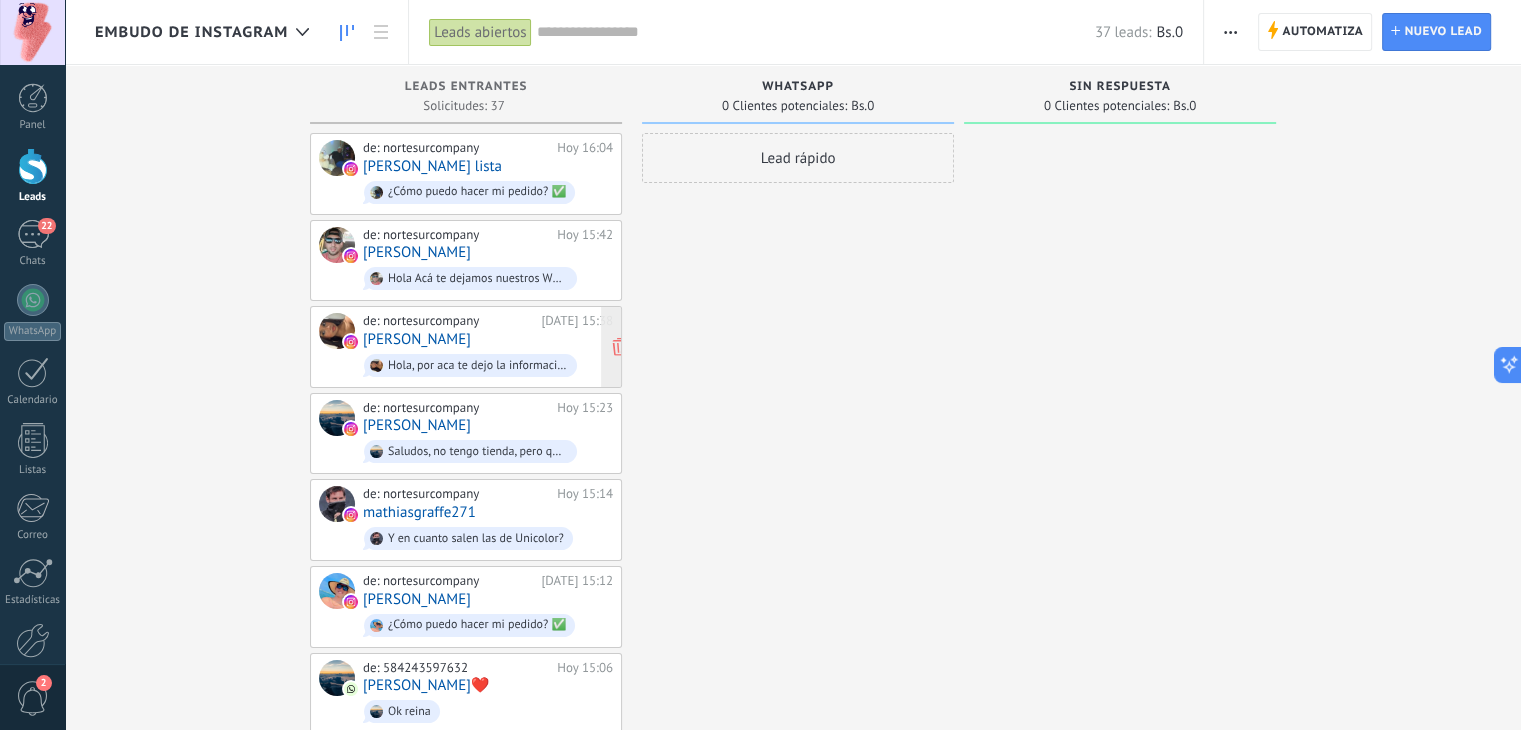 click on "de: nortesurcompany" at bounding box center (448, 321) 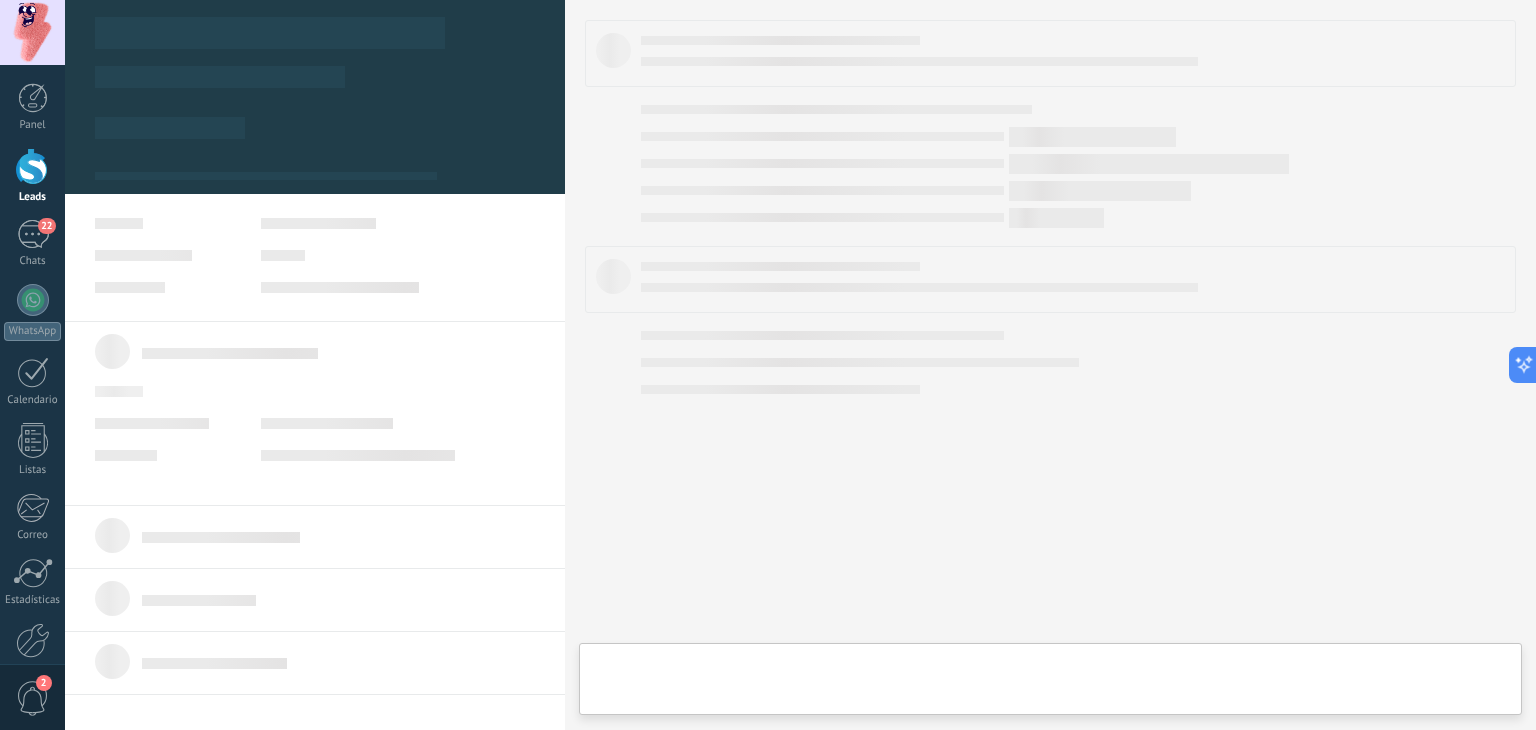 type on "**********" 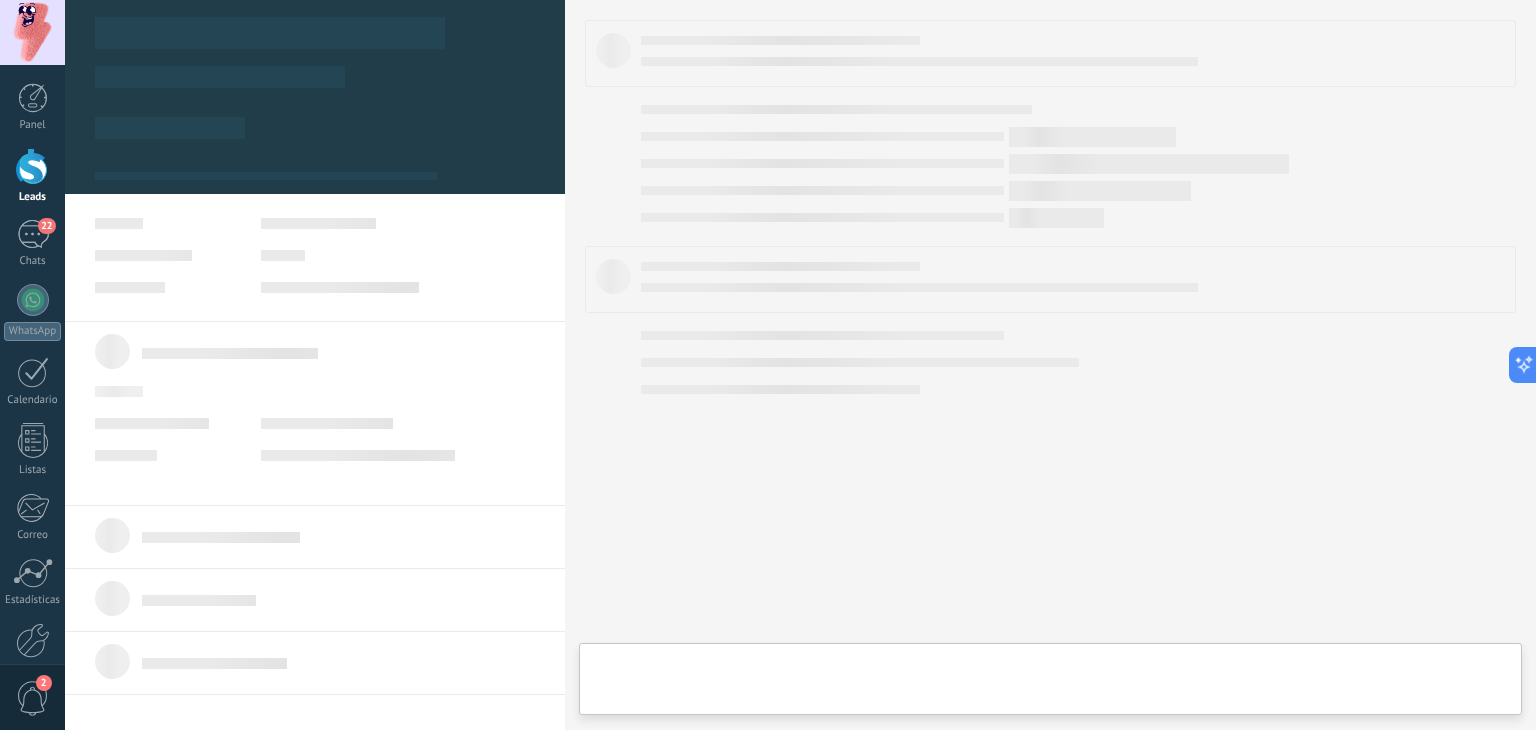 scroll, scrollTop: 29, scrollLeft: 0, axis: vertical 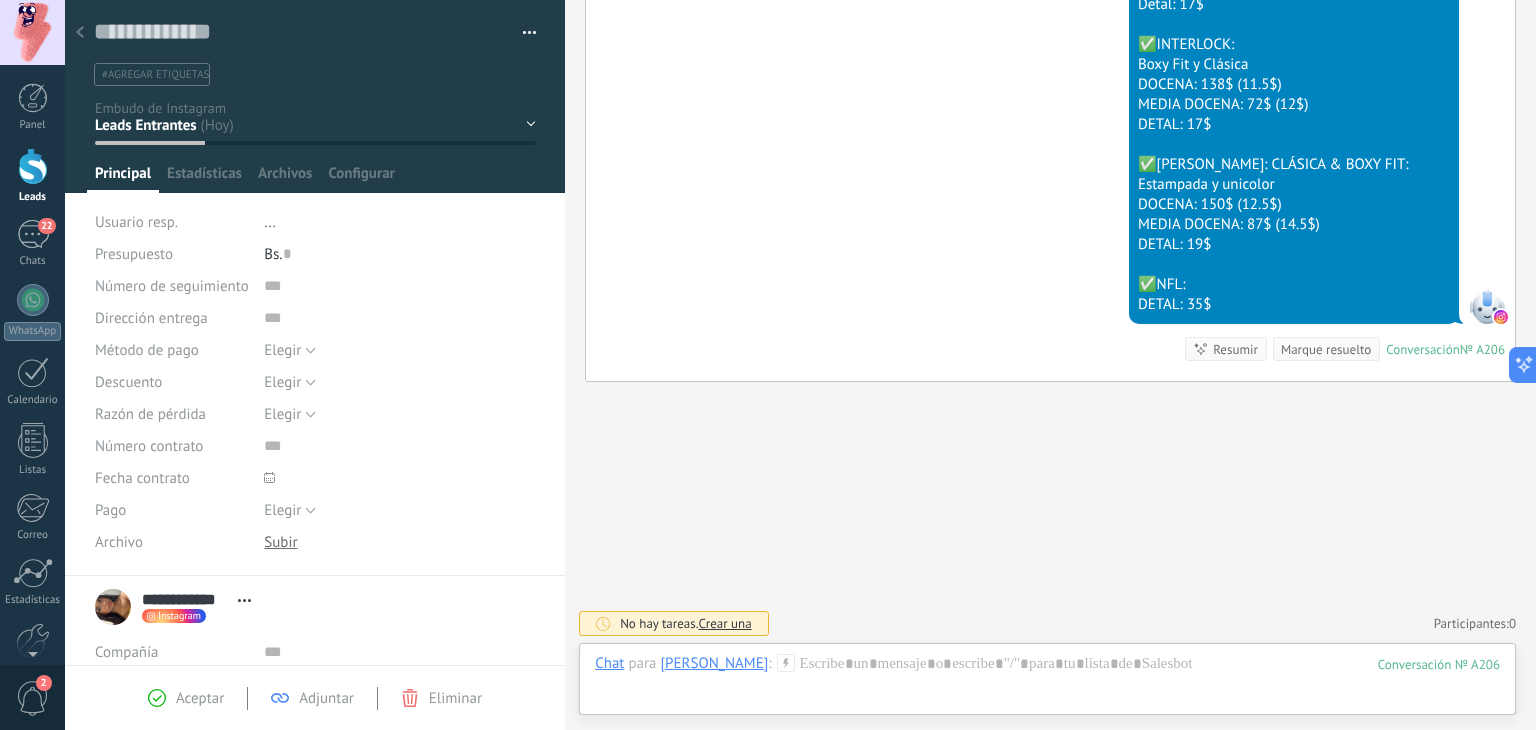 click at bounding box center [80, 33] 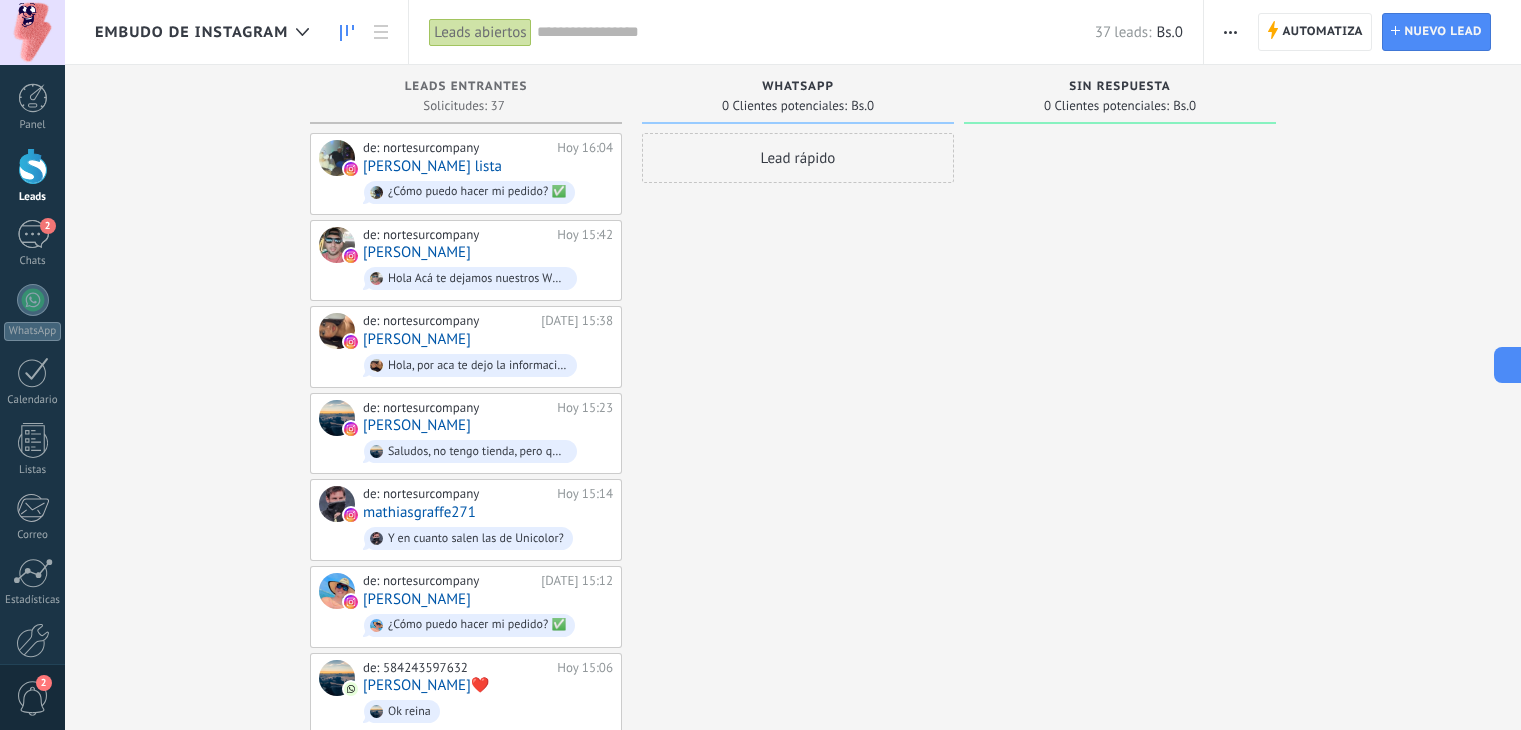 scroll, scrollTop: 0, scrollLeft: 0, axis: both 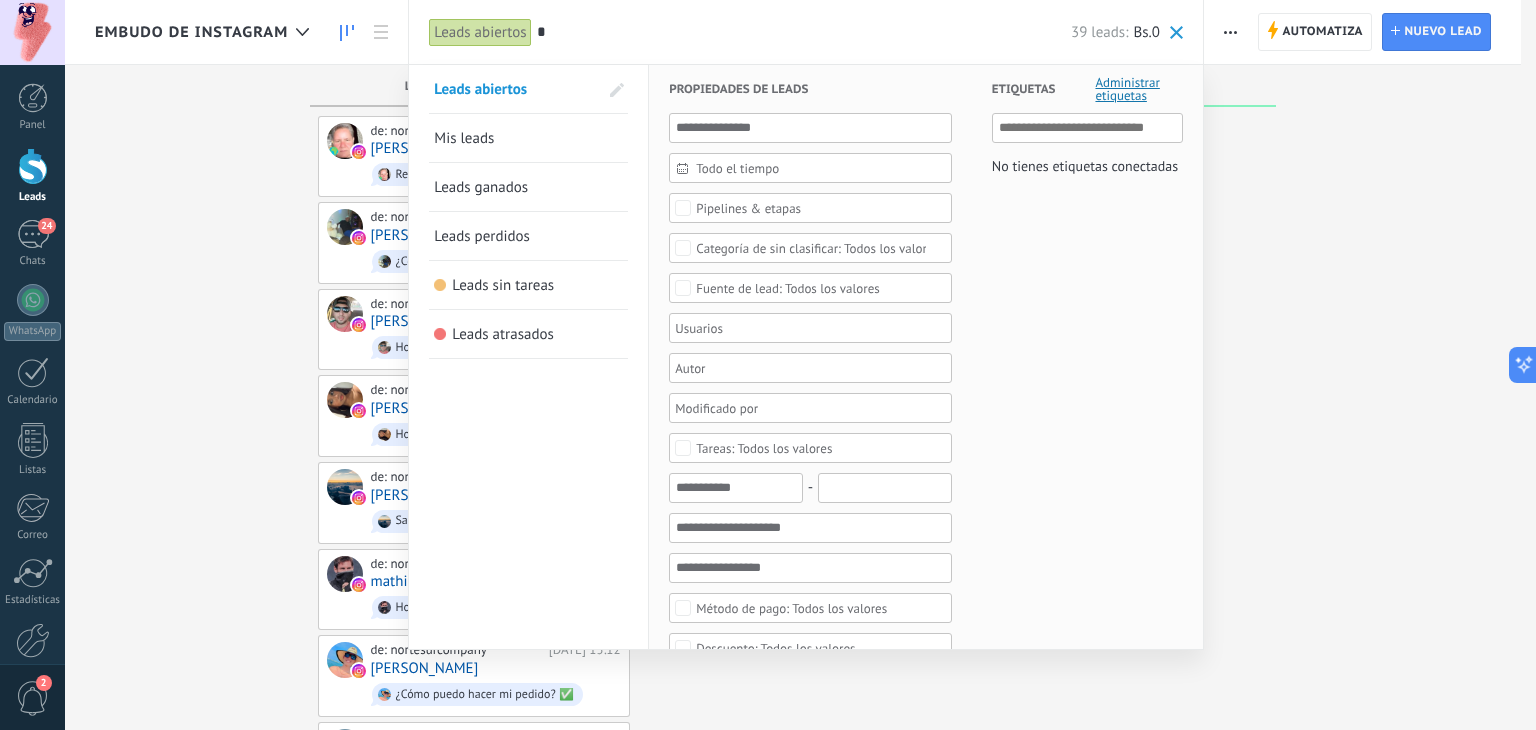 type on "*" 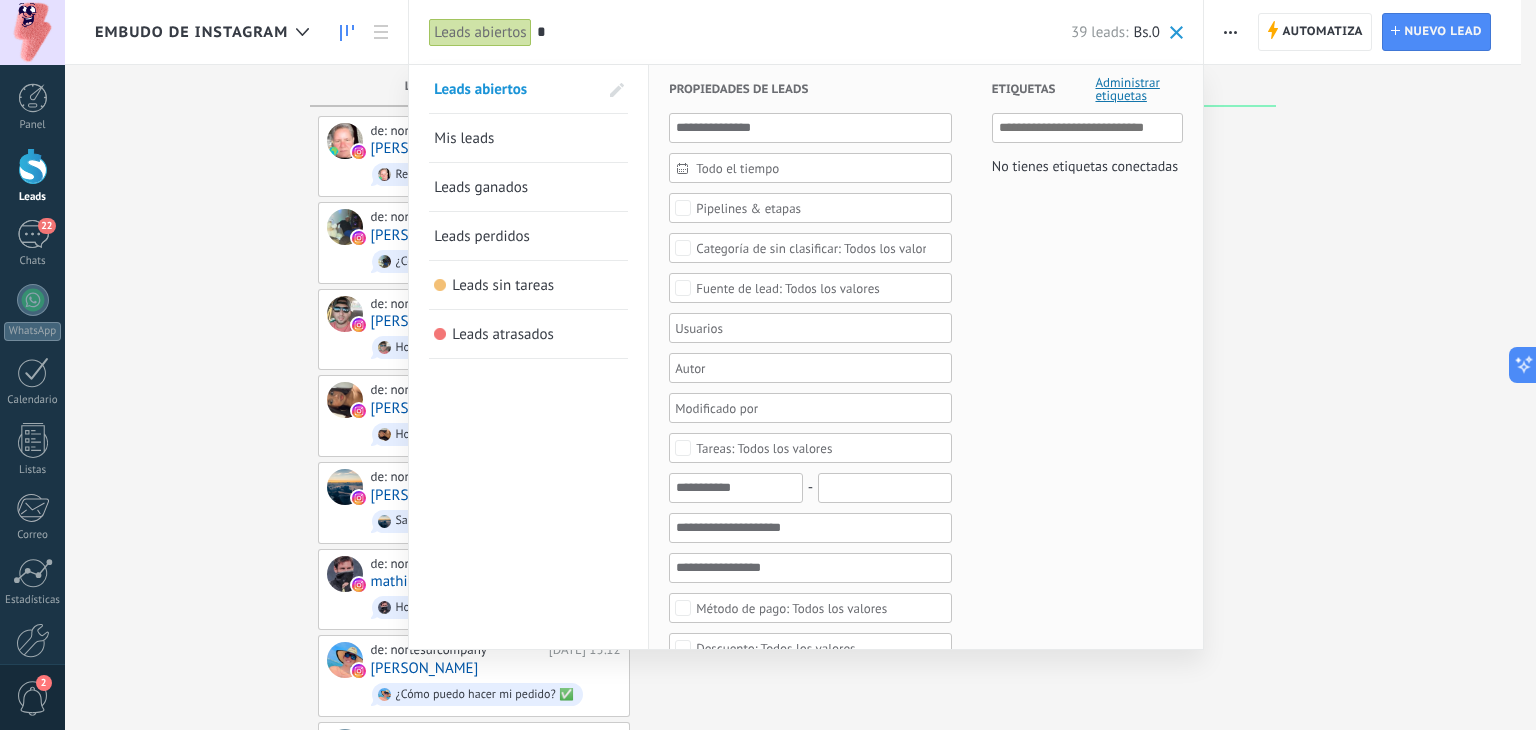 click at bounding box center (768, 365) 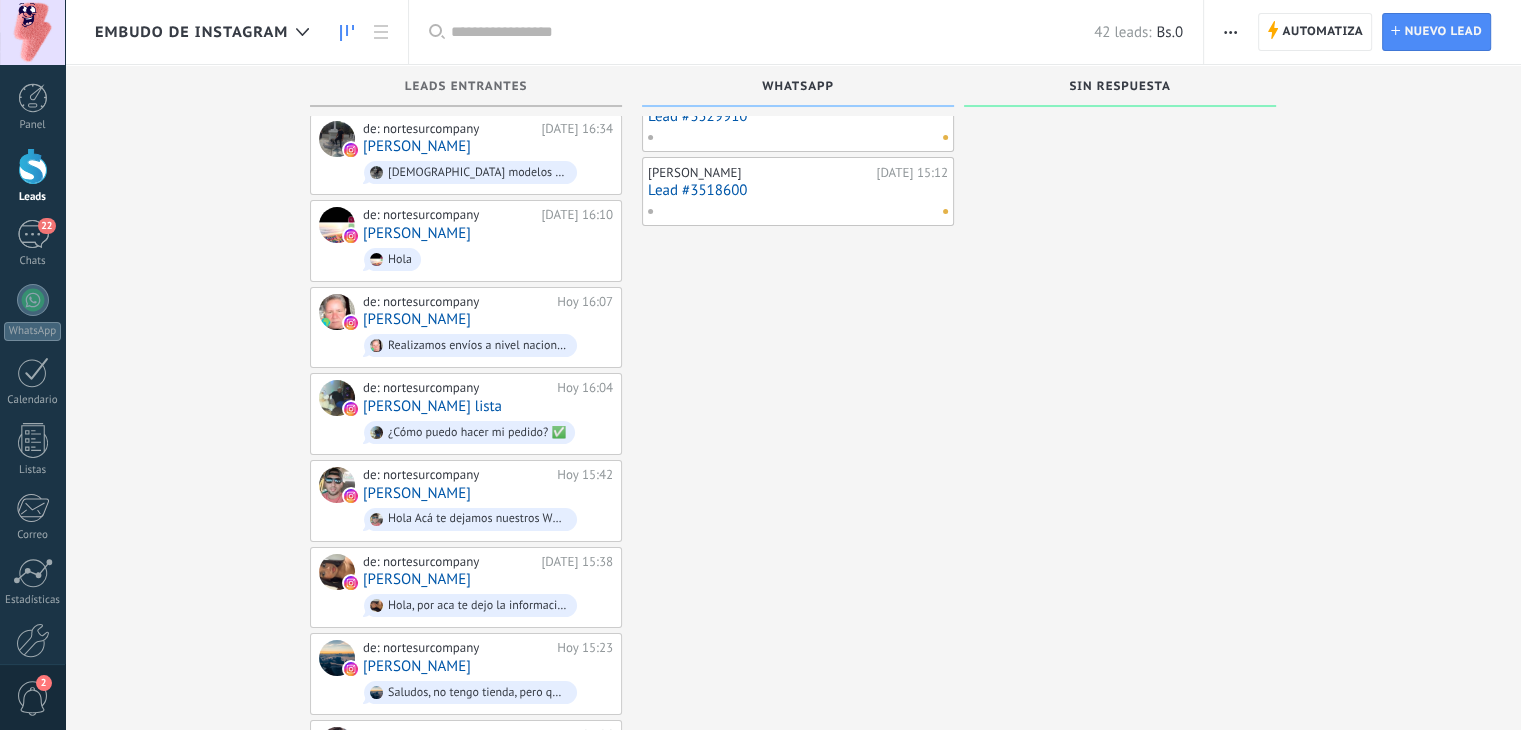 scroll, scrollTop: 106, scrollLeft: 0, axis: vertical 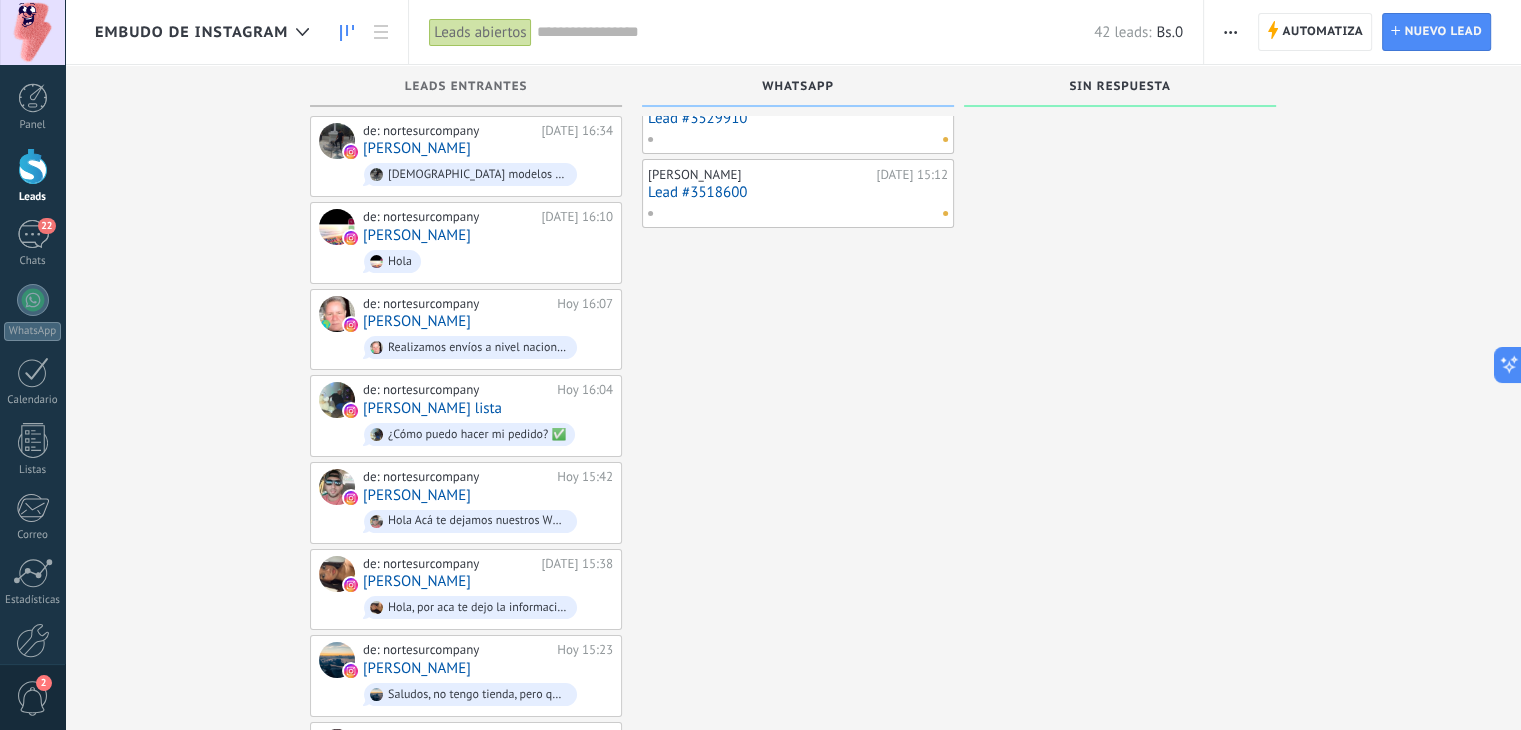 drag, startPoint x: 1516, startPoint y: 259, endPoint x: 1535, endPoint y: 236, distance: 29.832869 